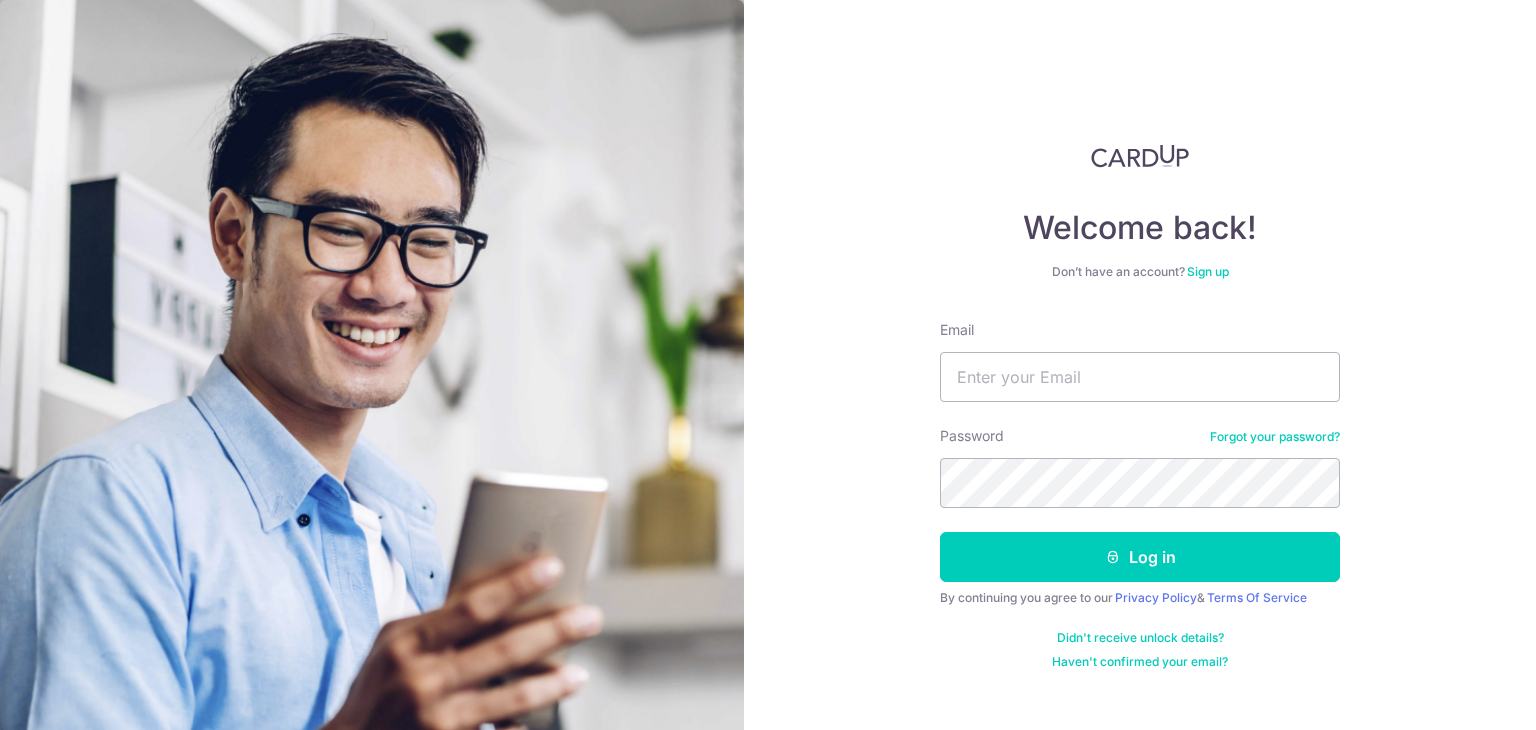 scroll, scrollTop: 0, scrollLeft: 0, axis: both 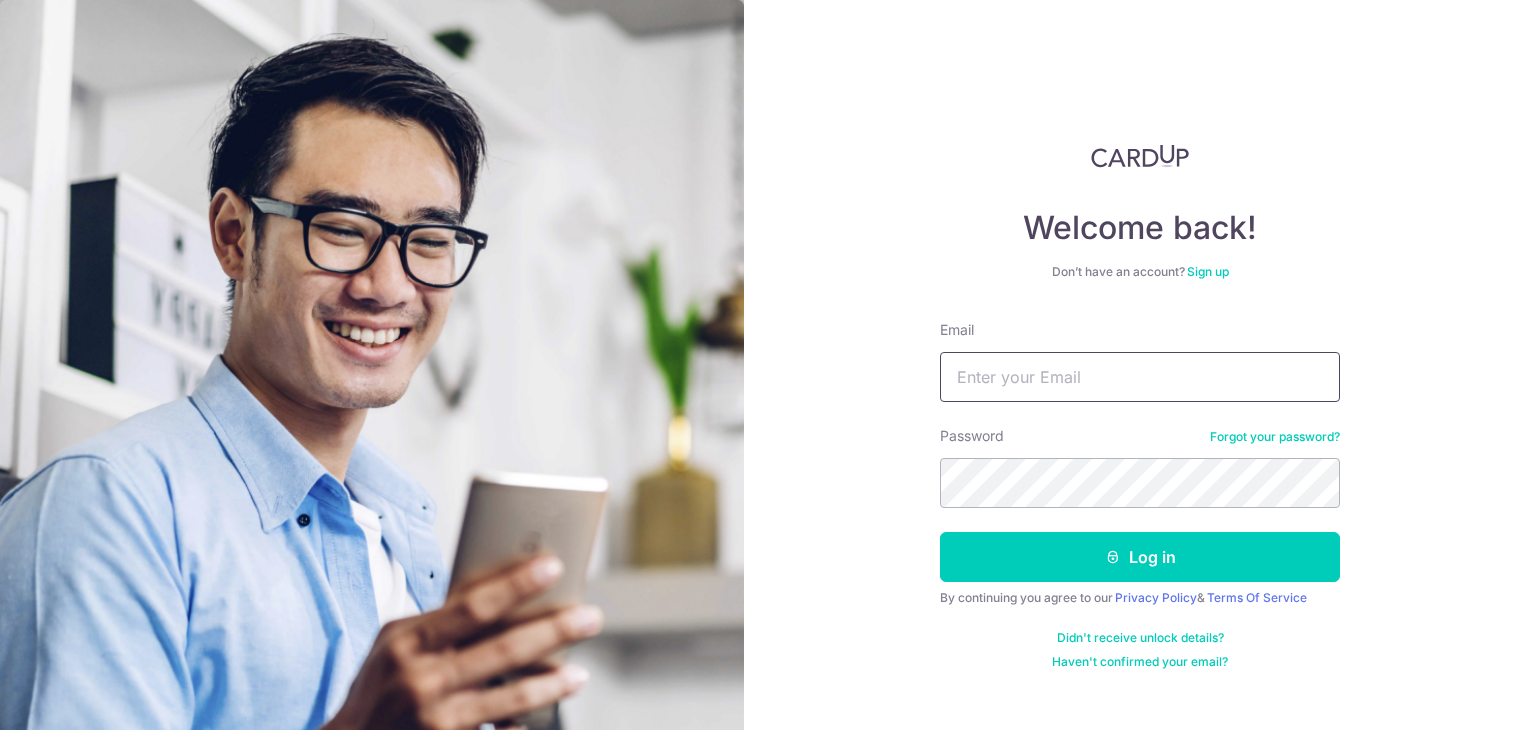 click on "Email" at bounding box center [1140, 377] 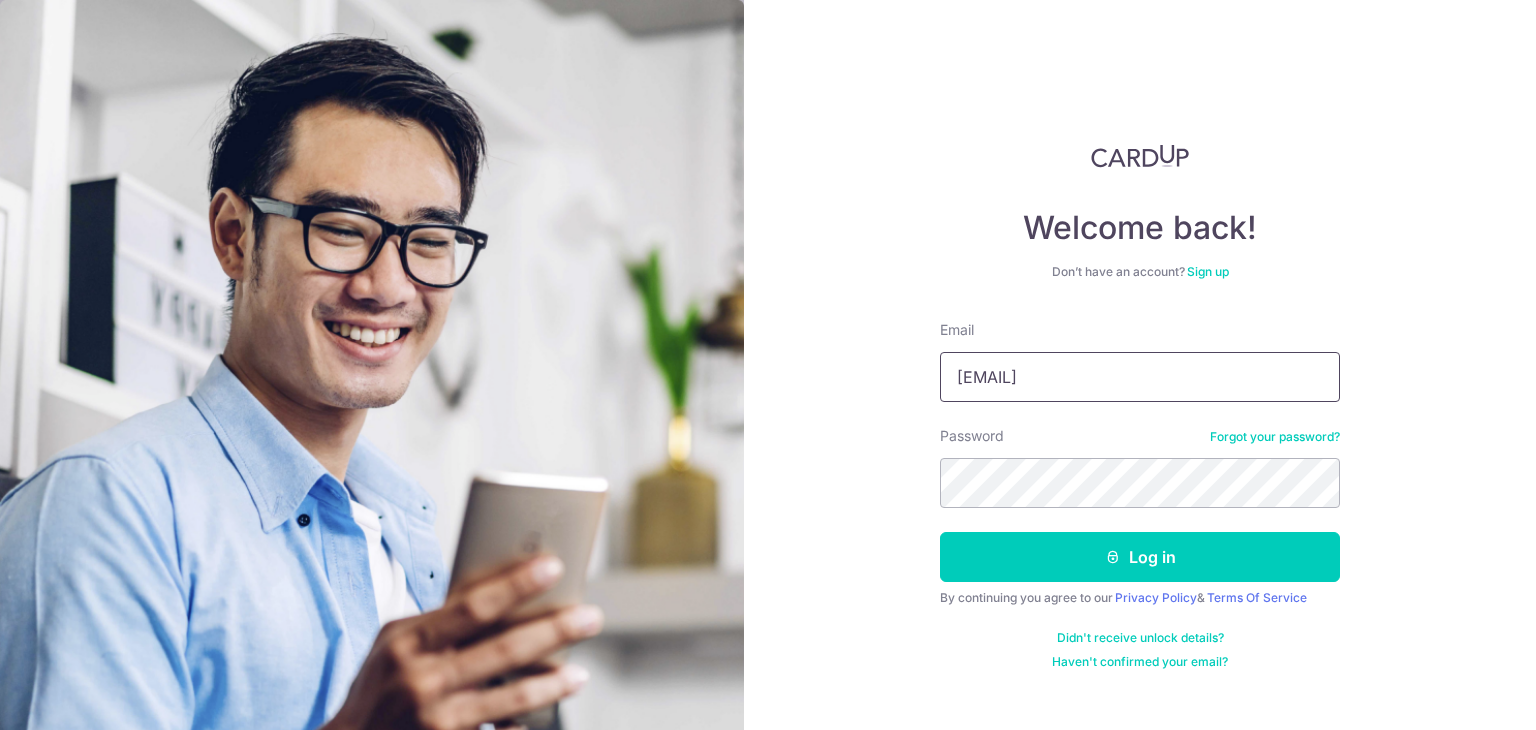 type on "[EMAIL]" 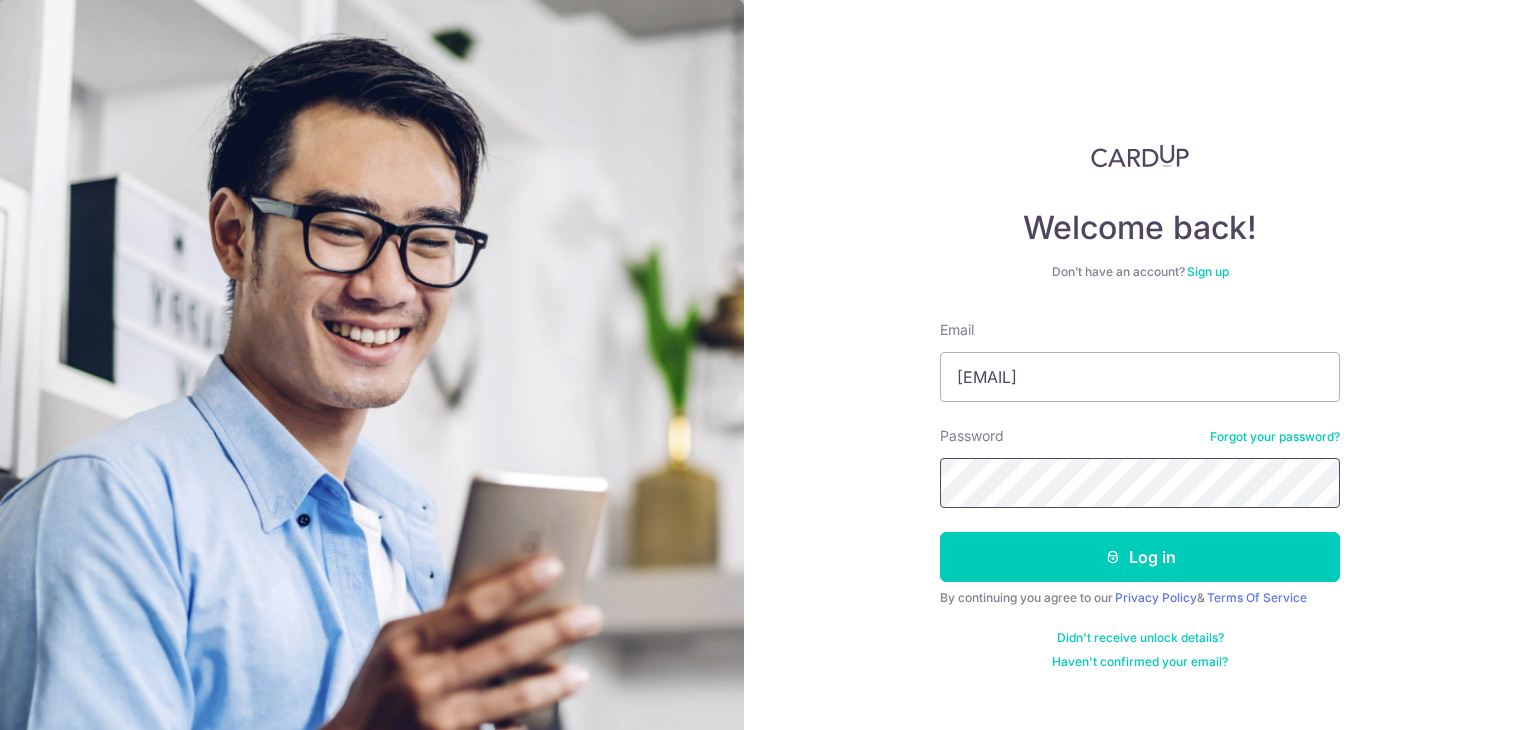click on "Log in" at bounding box center (1140, 557) 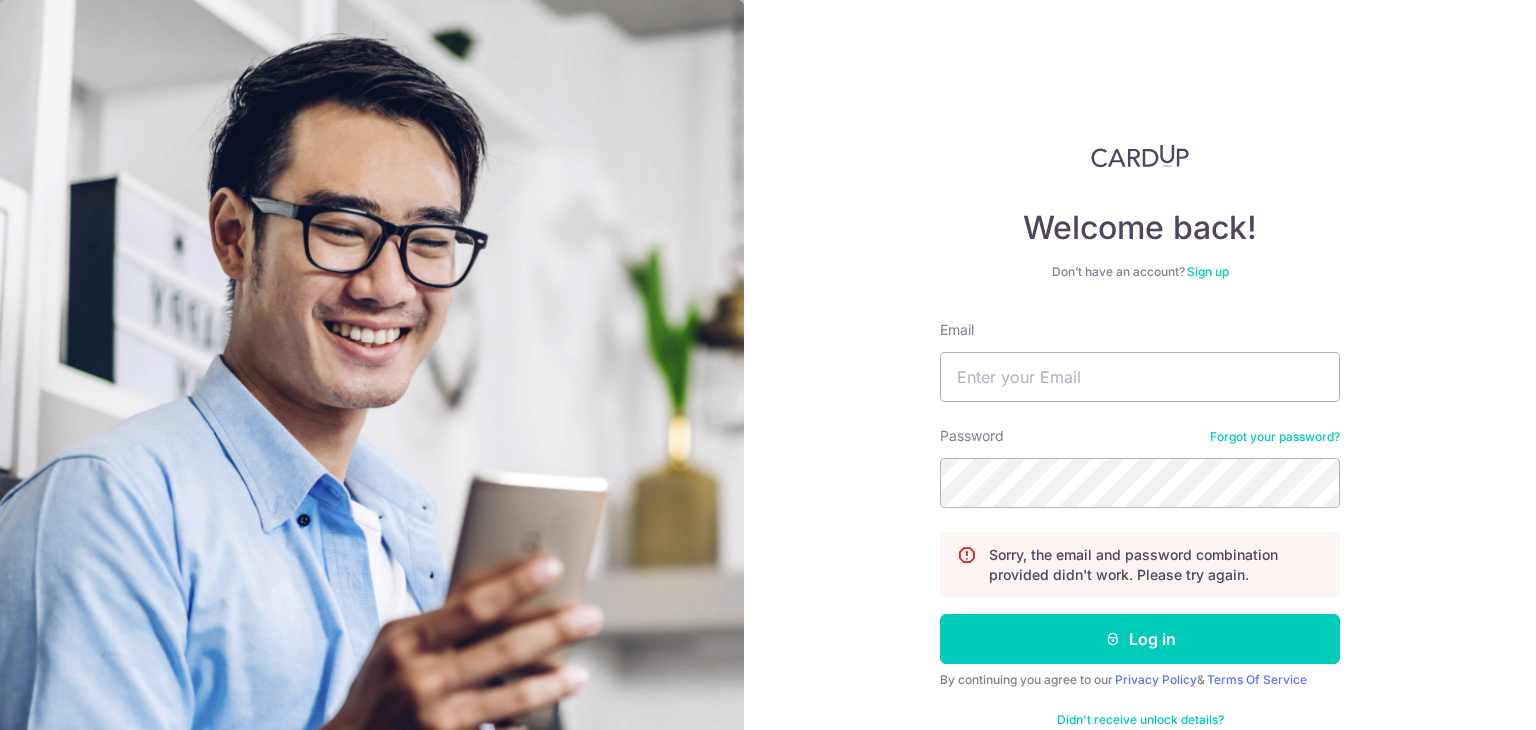 scroll, scrollTop: 0, scrollLeft: 0, axis: both 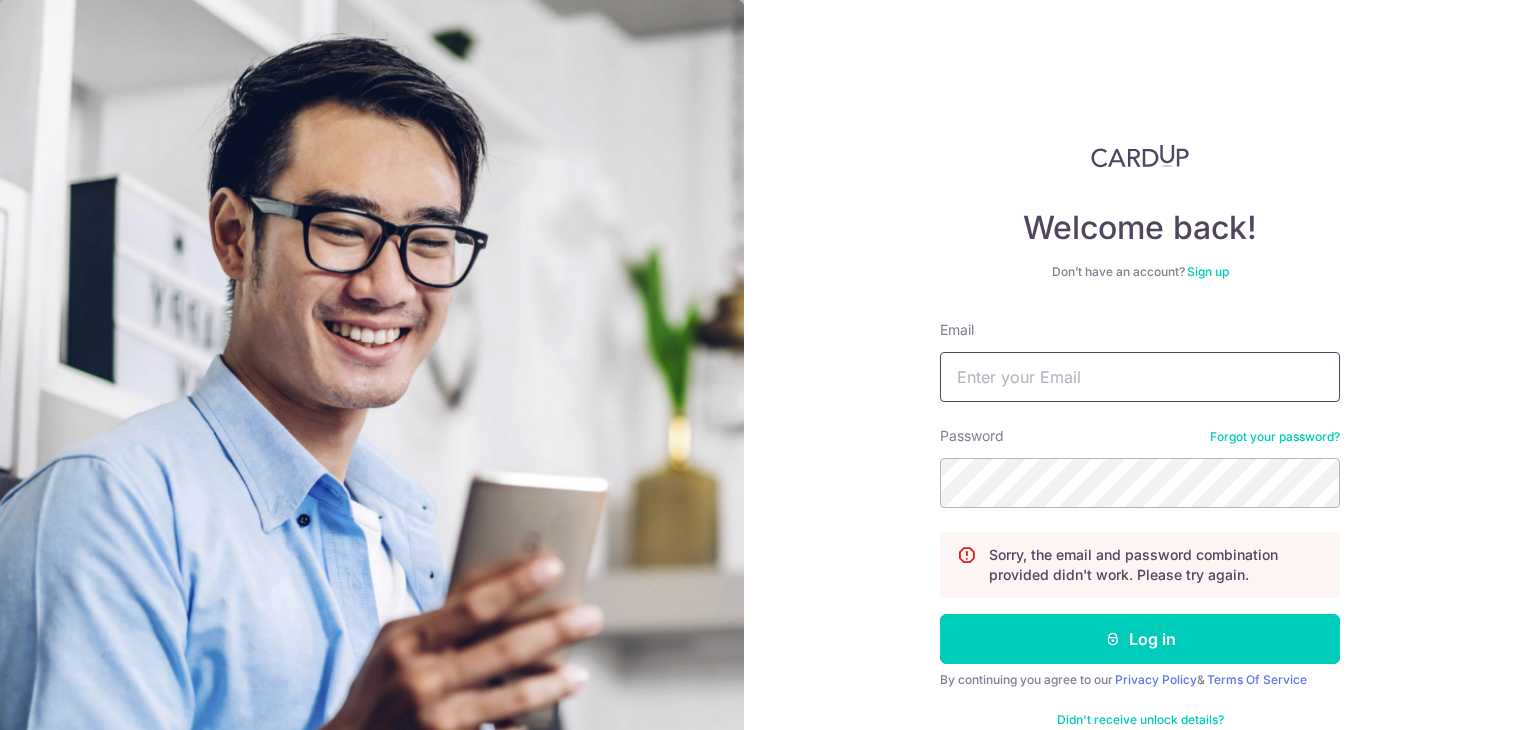 click on "Email" at bounding box center [1140, 377] 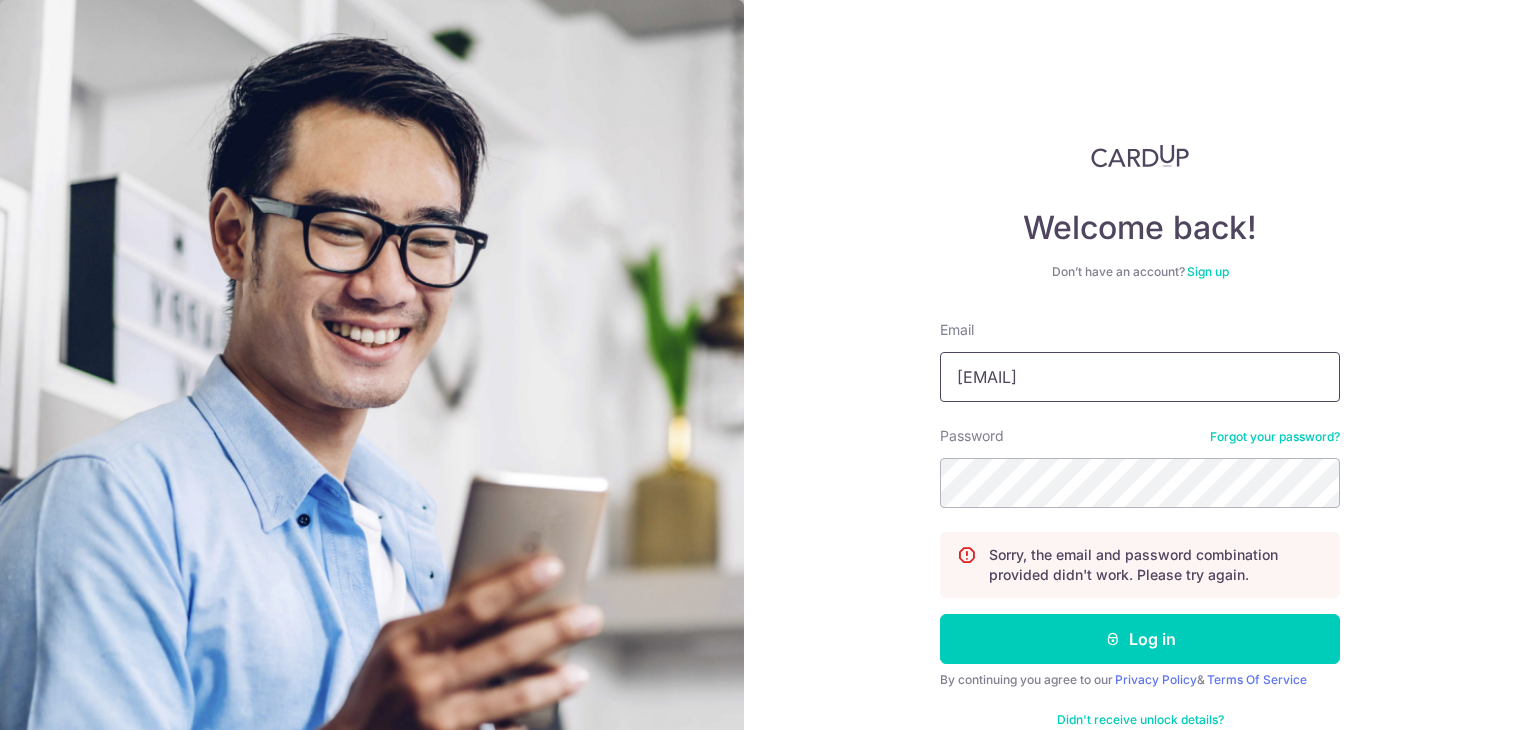 type on "[EMAIL]" 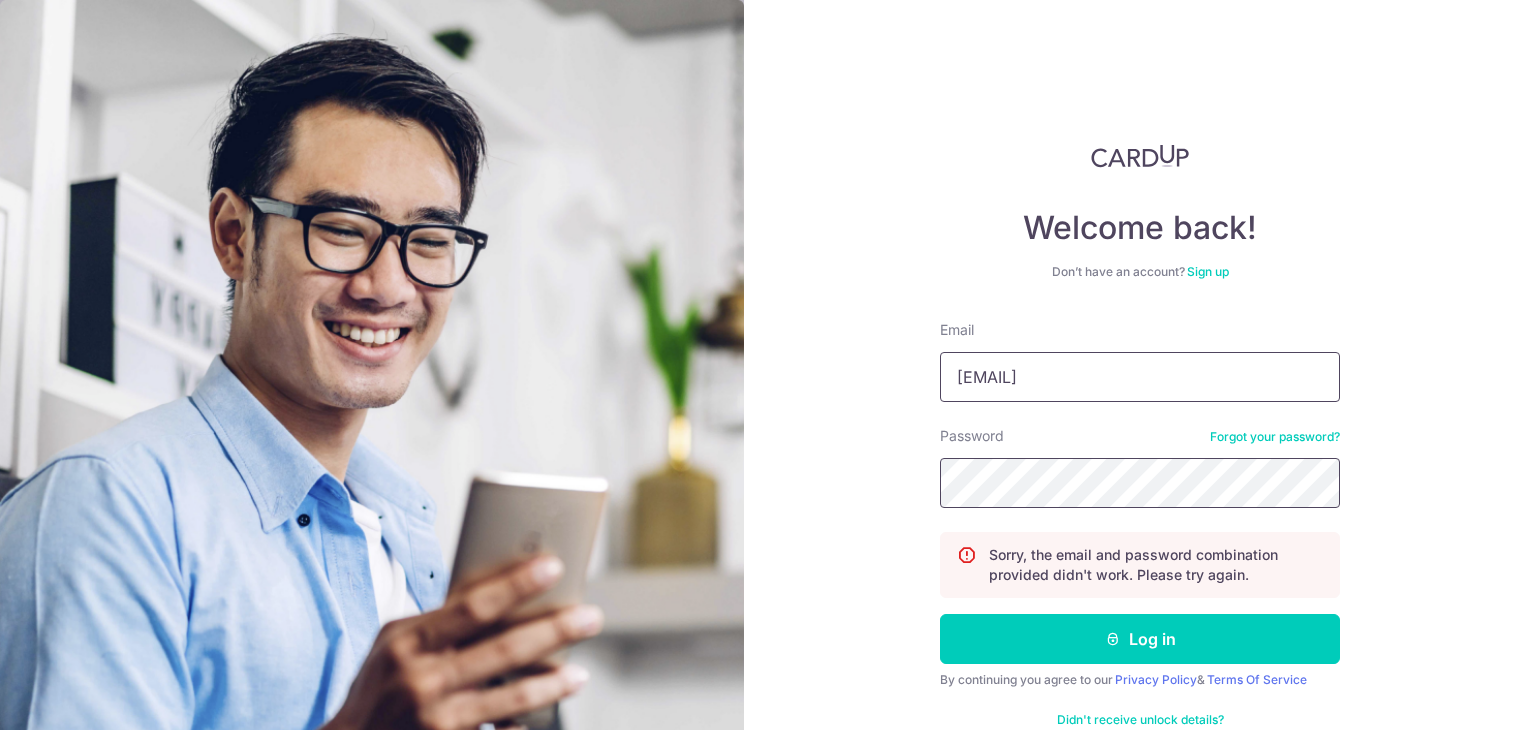 click on "Log in" at bounding box center (1140, 639) 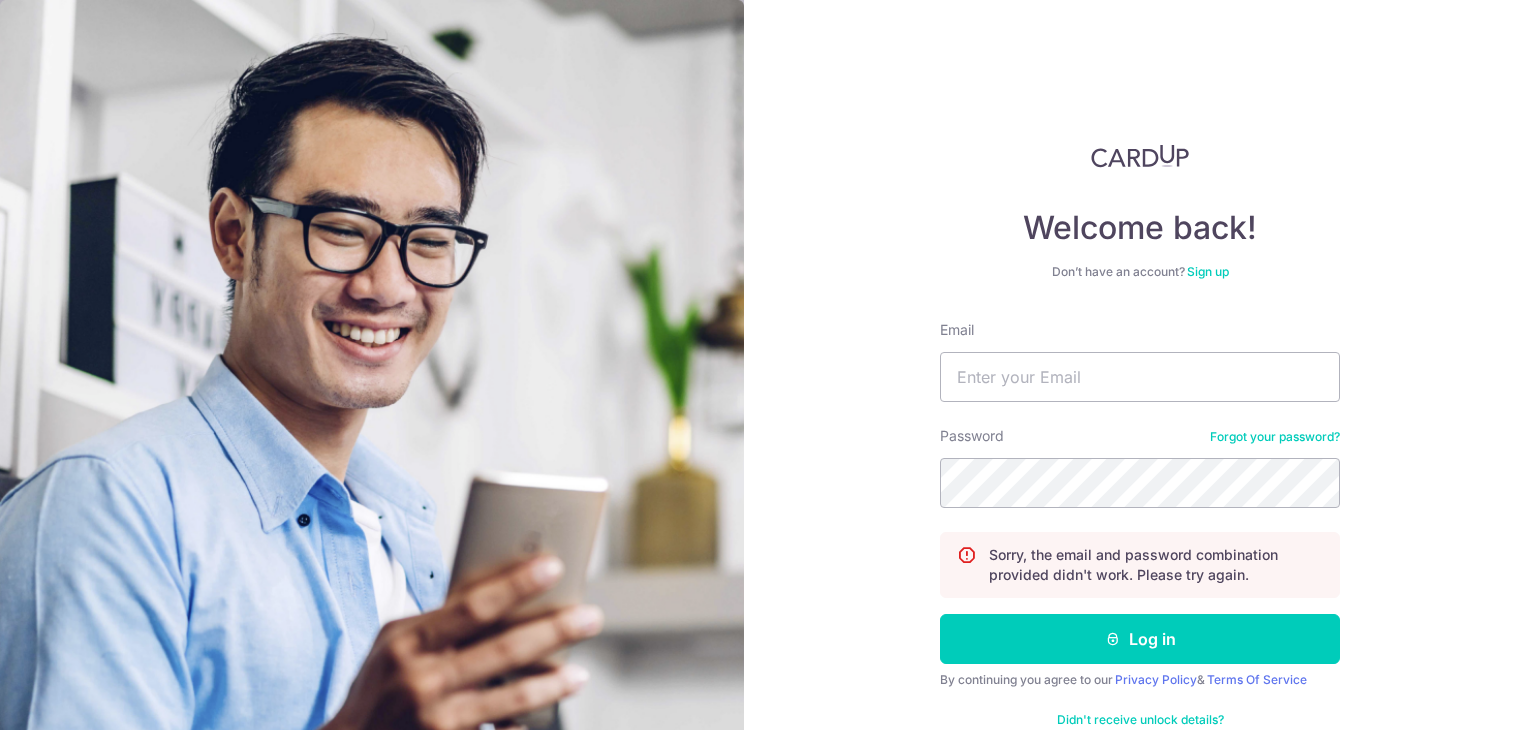 scroll, scrollTop: 0, scrollLeft: 0, axis: both 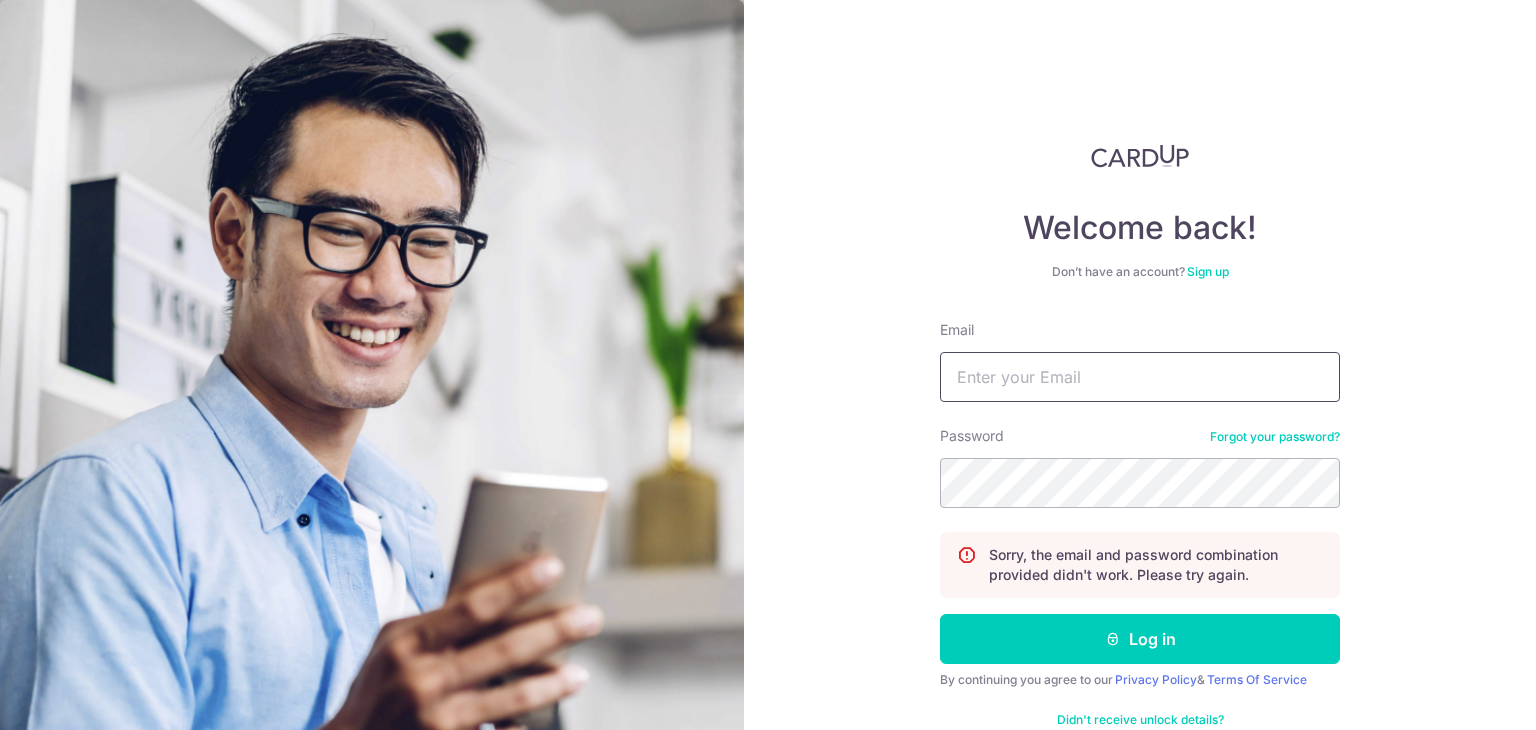 click on "Email" at bounding box center (1140, 377) 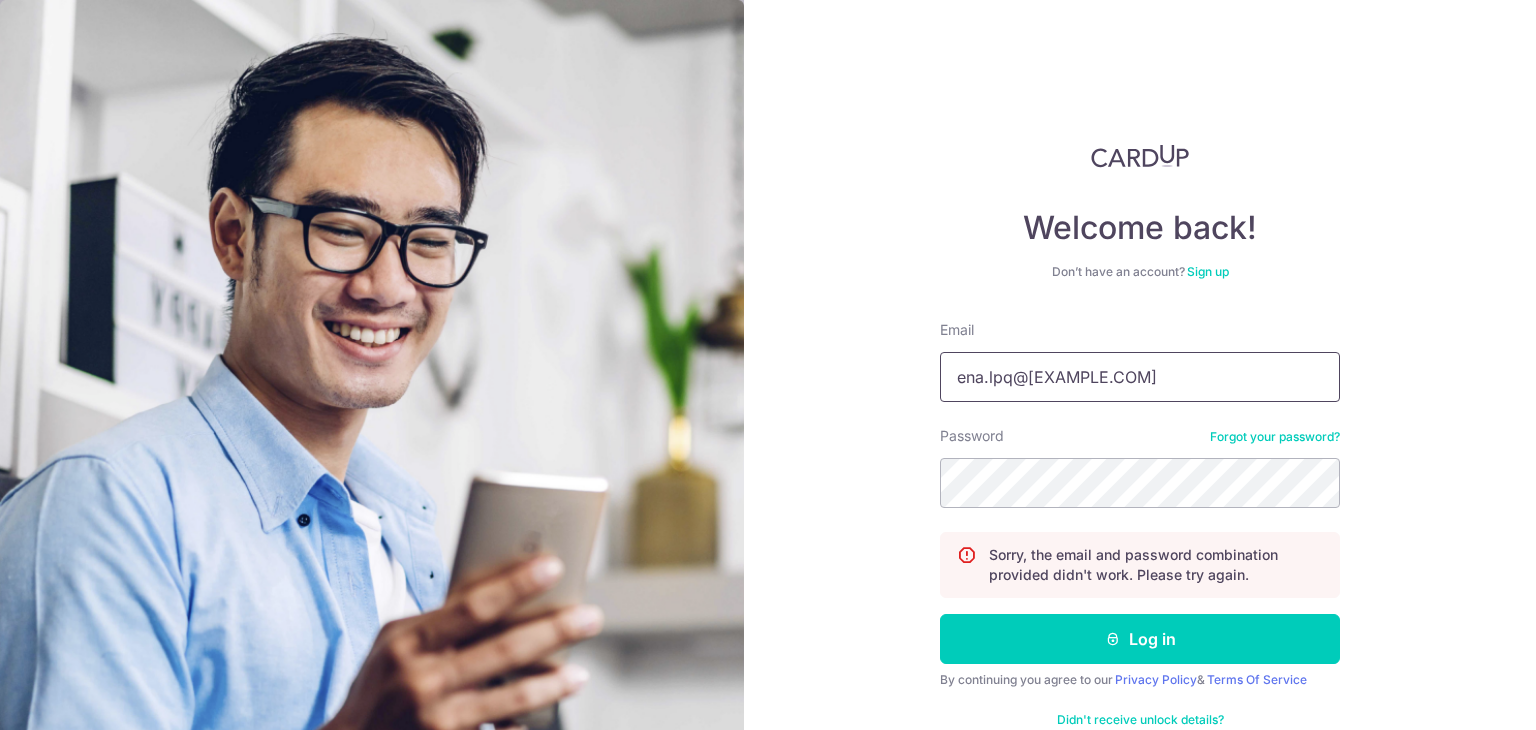 type on "[EMAIL]" 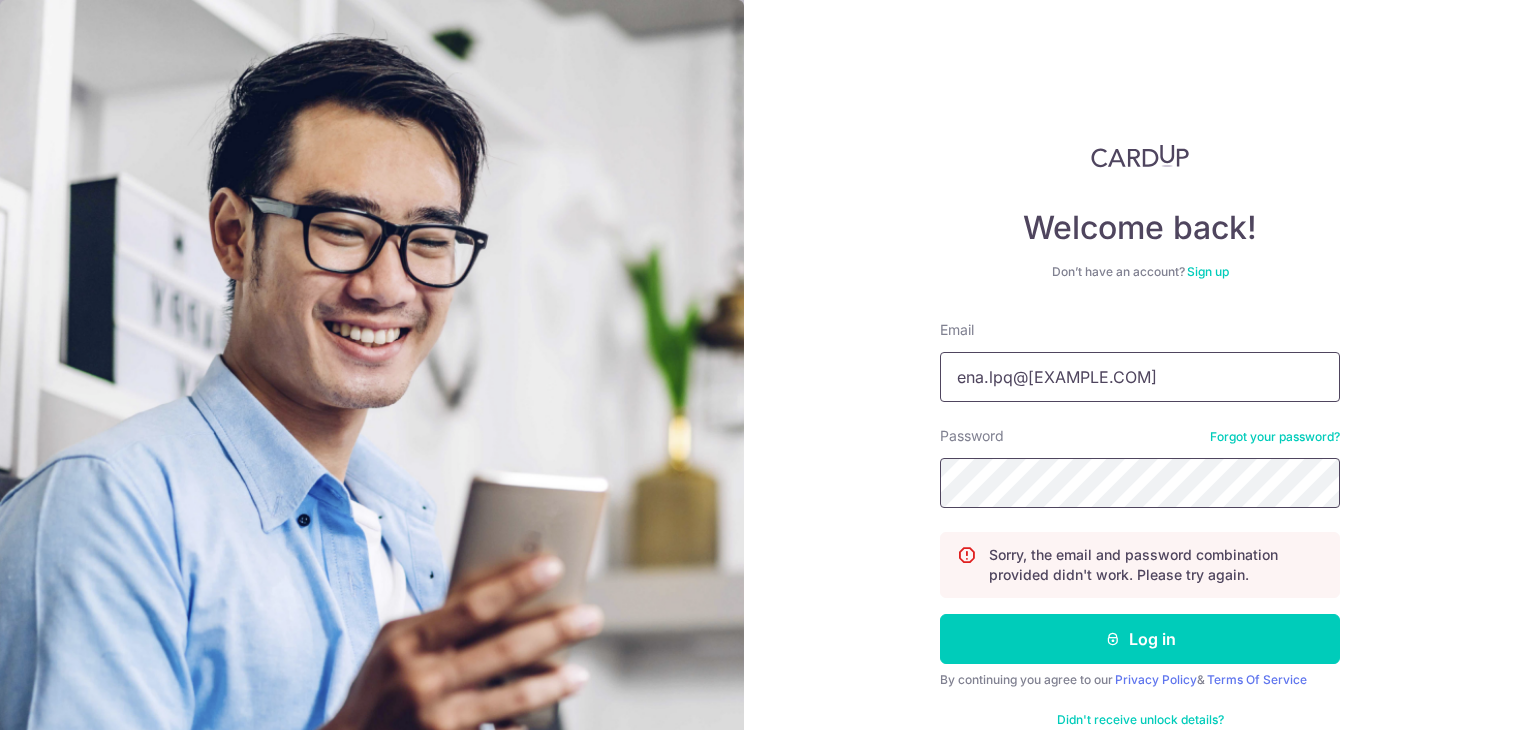click on "Log in" at bounding box center [1140, 639] 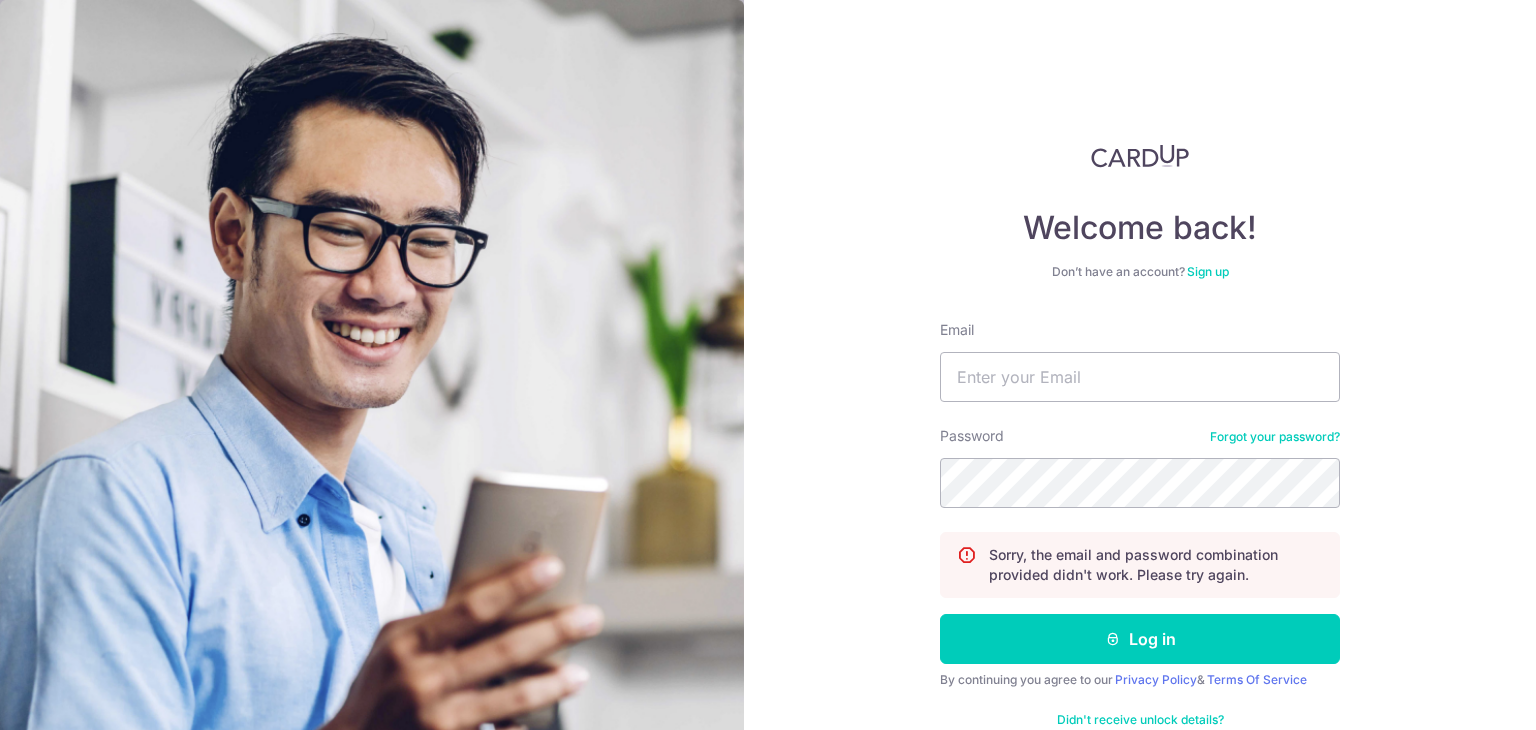 scroll, scrollTop: 0, scrollLeft: 0, axis: both 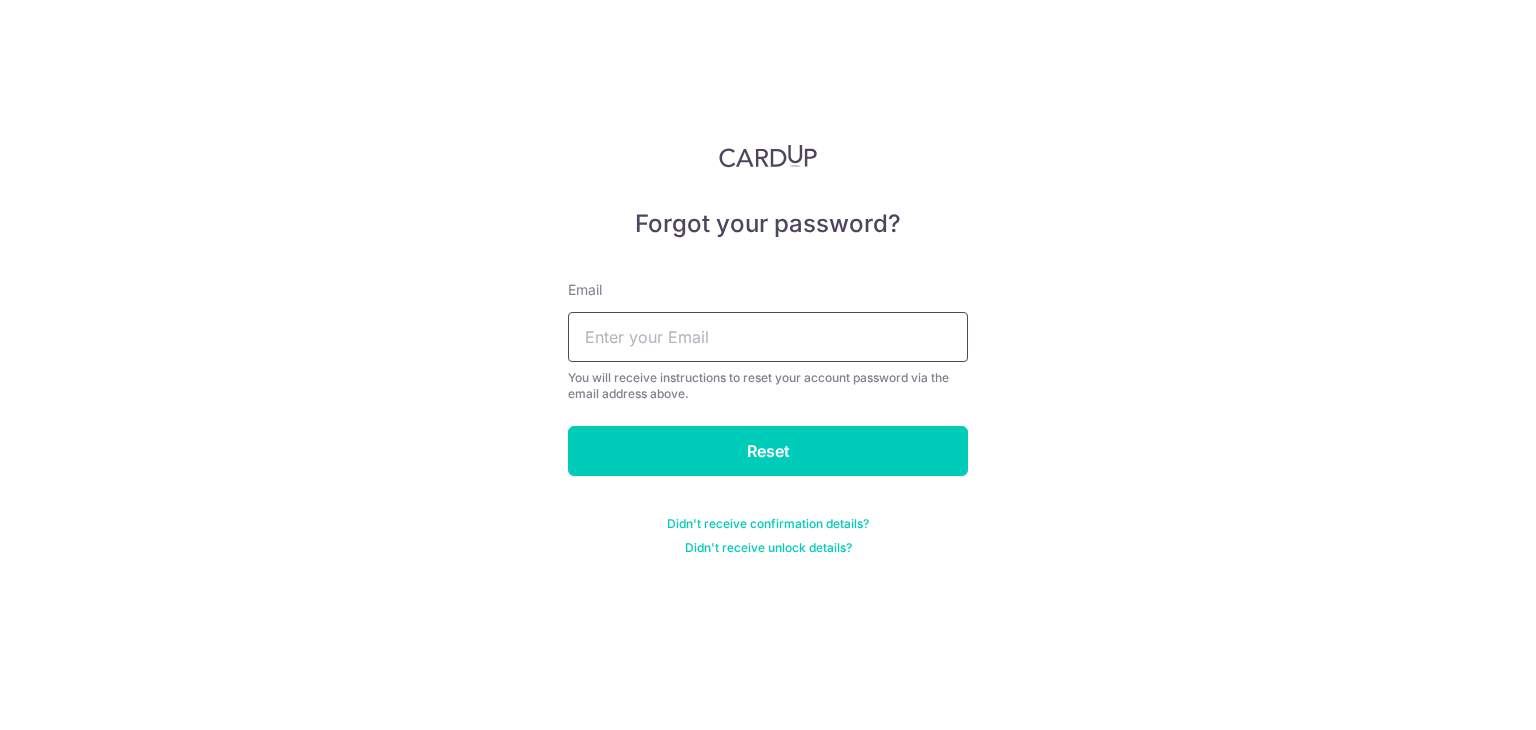 click at bounding box center (768, 337) 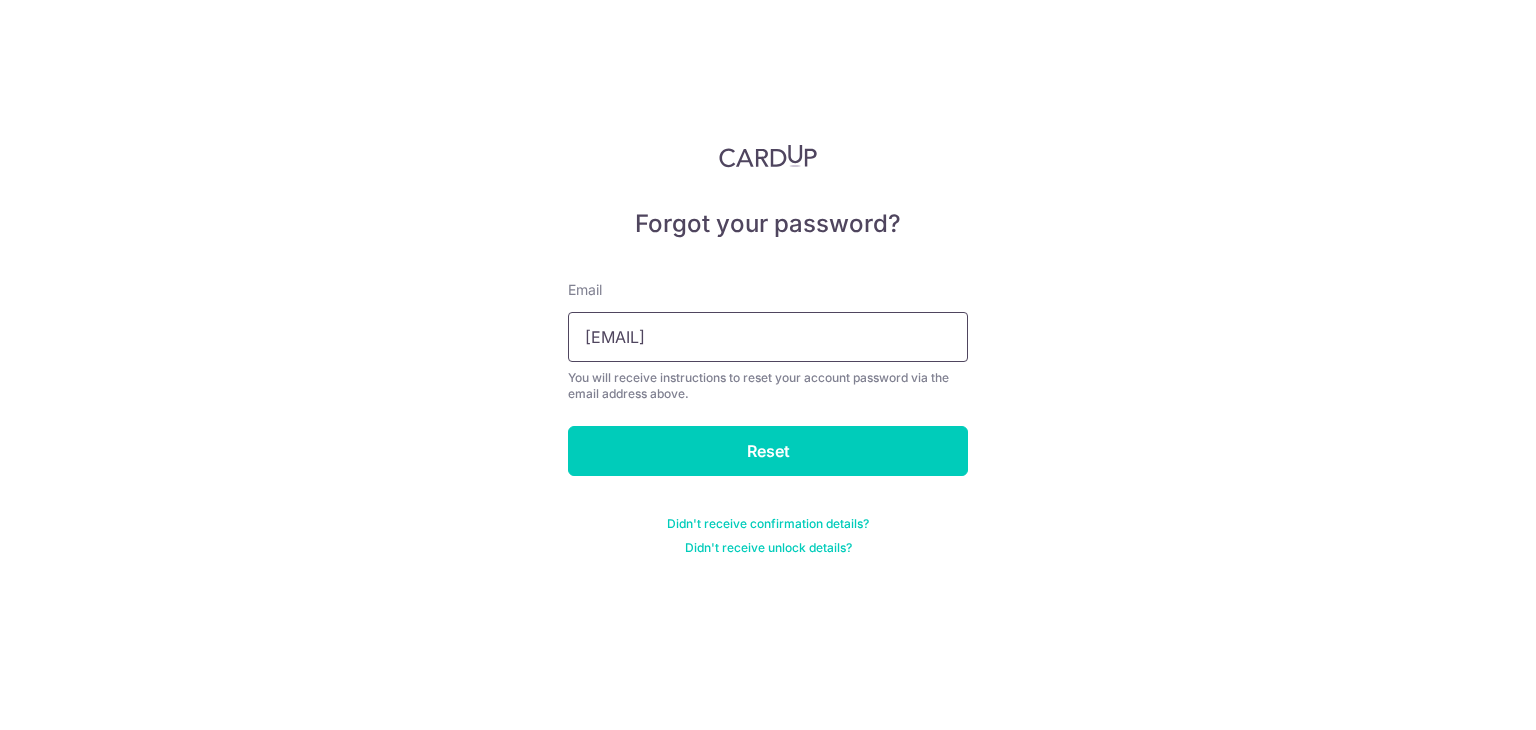 type on "[EMAIL]" 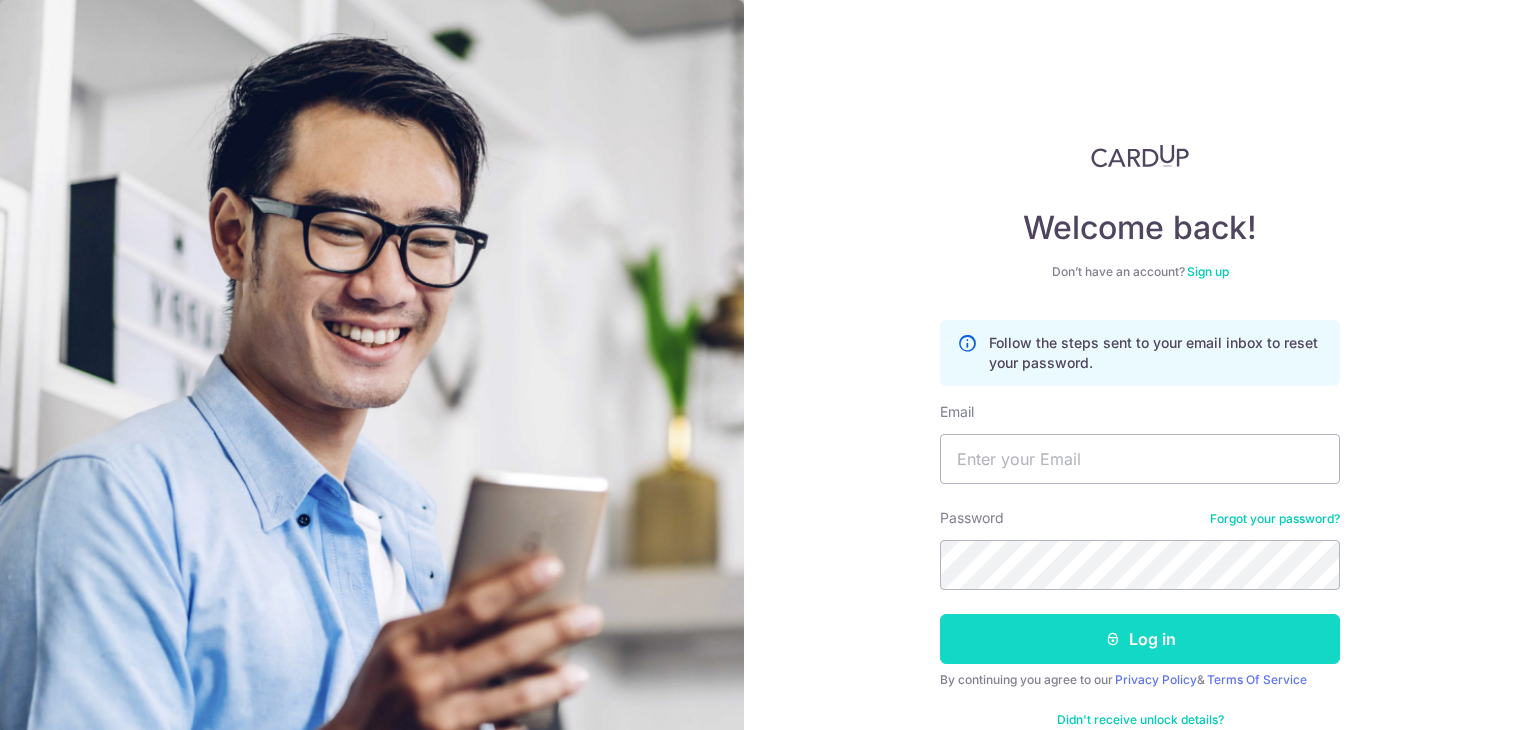 scroll, scrollTop: 0, scrollLeft: 0, axis: both 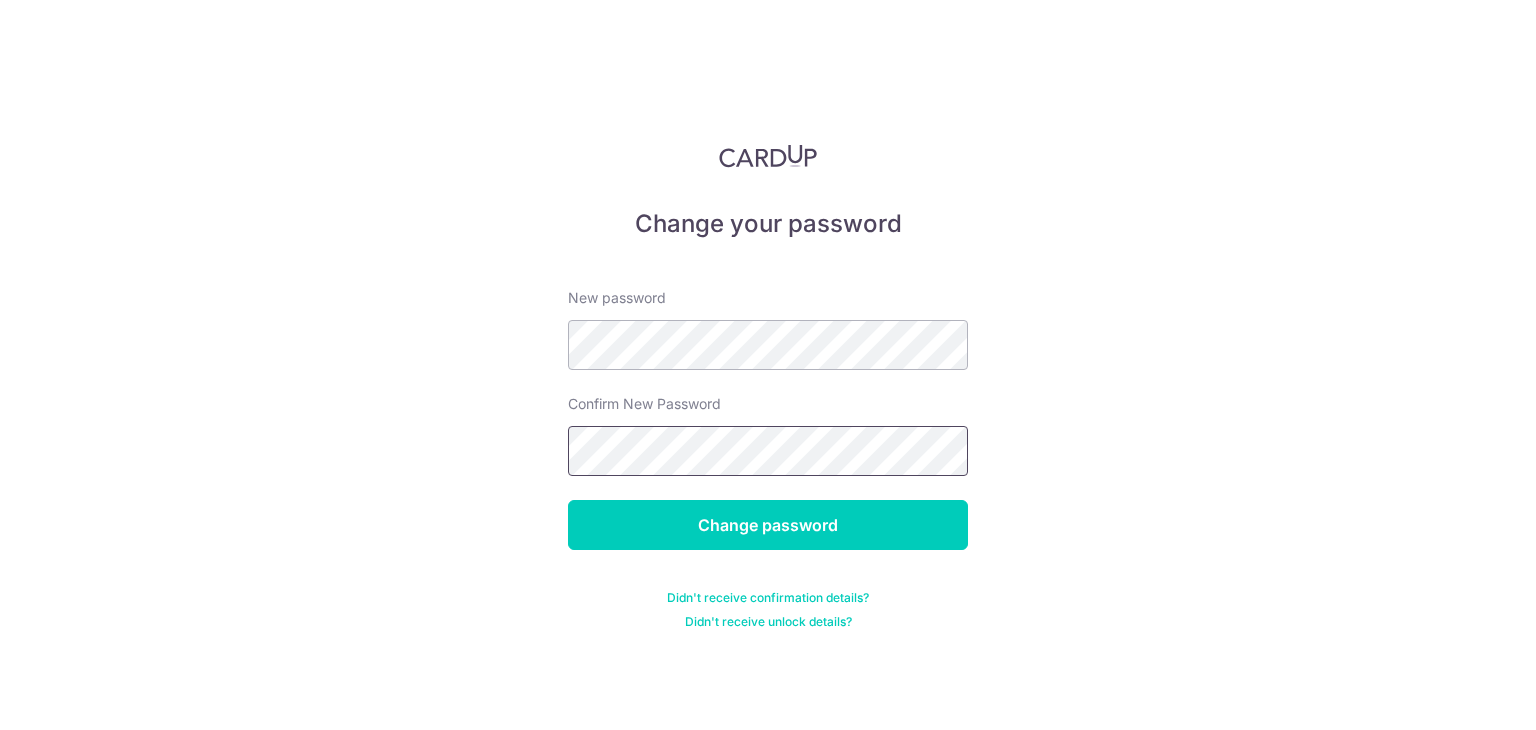 click on "Change password" at bounding box center [768, 525] 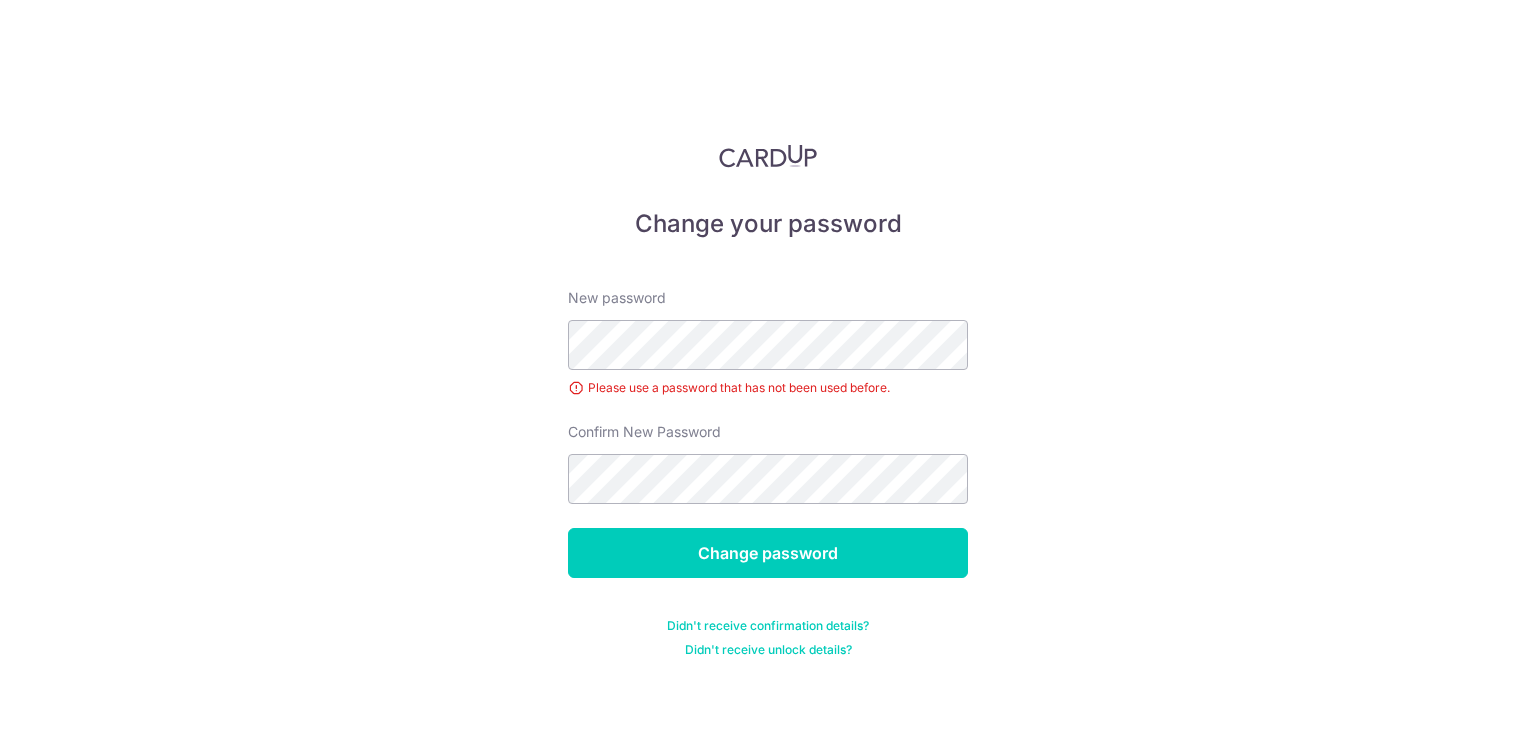scroll, scrollTop: 0, scrollLeft: 0, axis: both 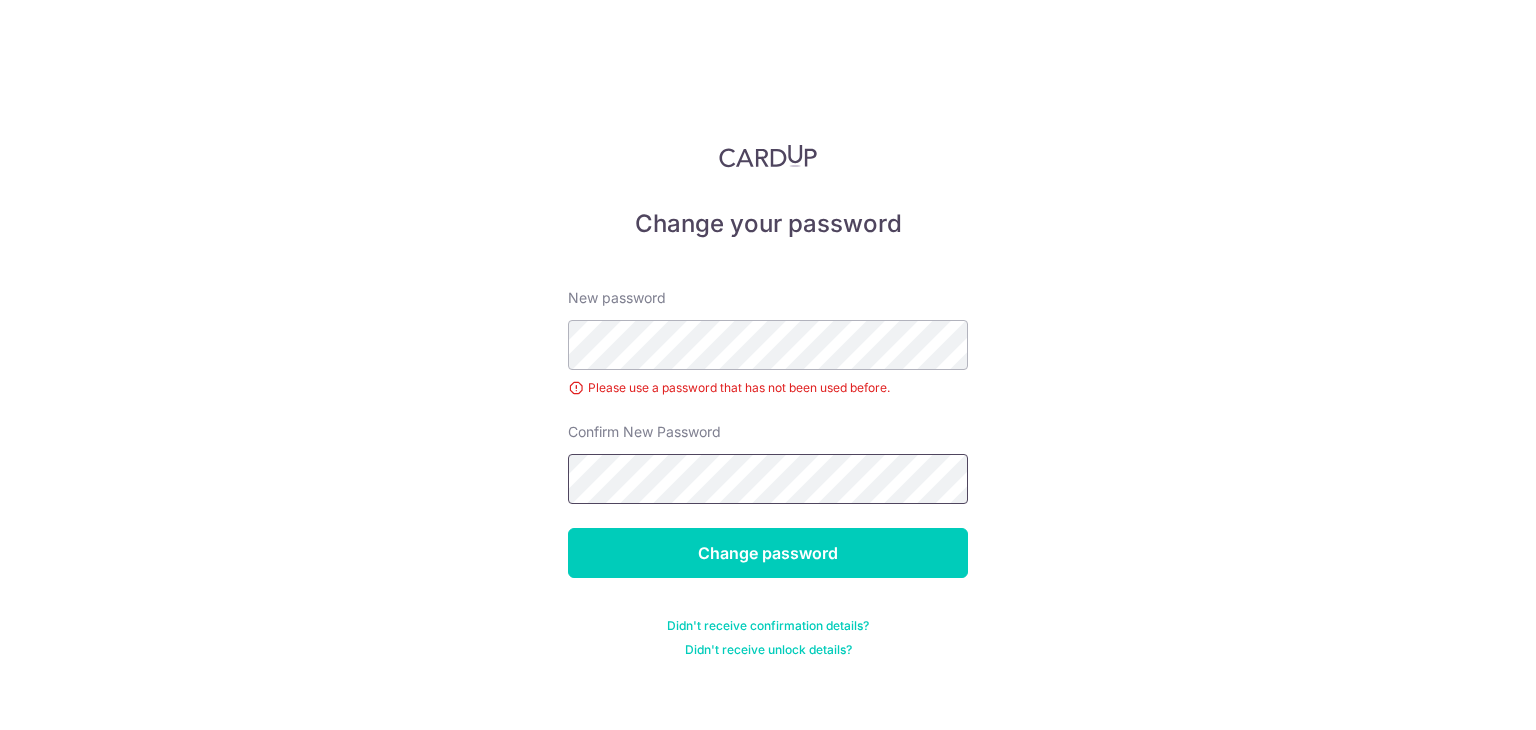 click on "Change password" at bounding box center (768, 553) 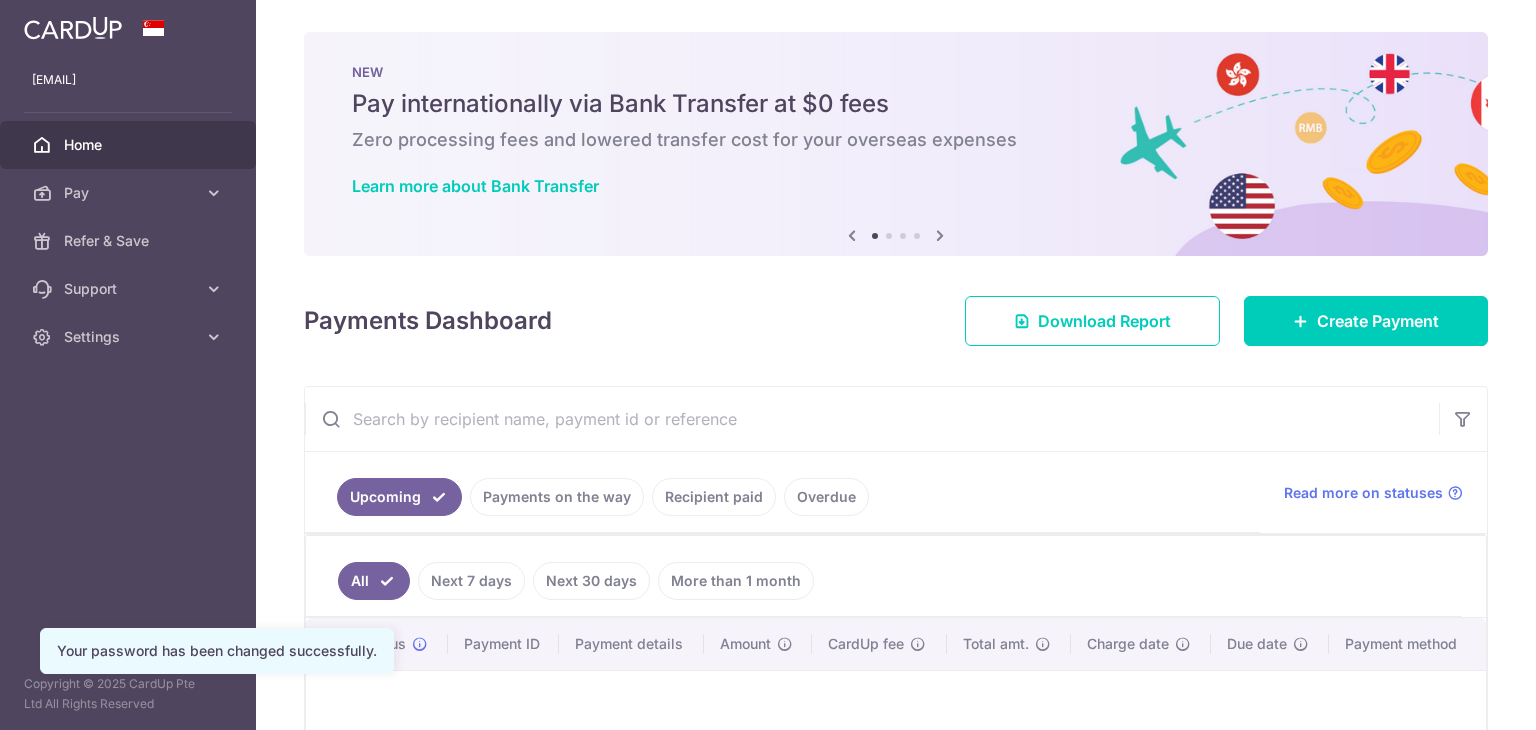 scroll, scrollTop: 0, scrollLeft: 0, axis: both 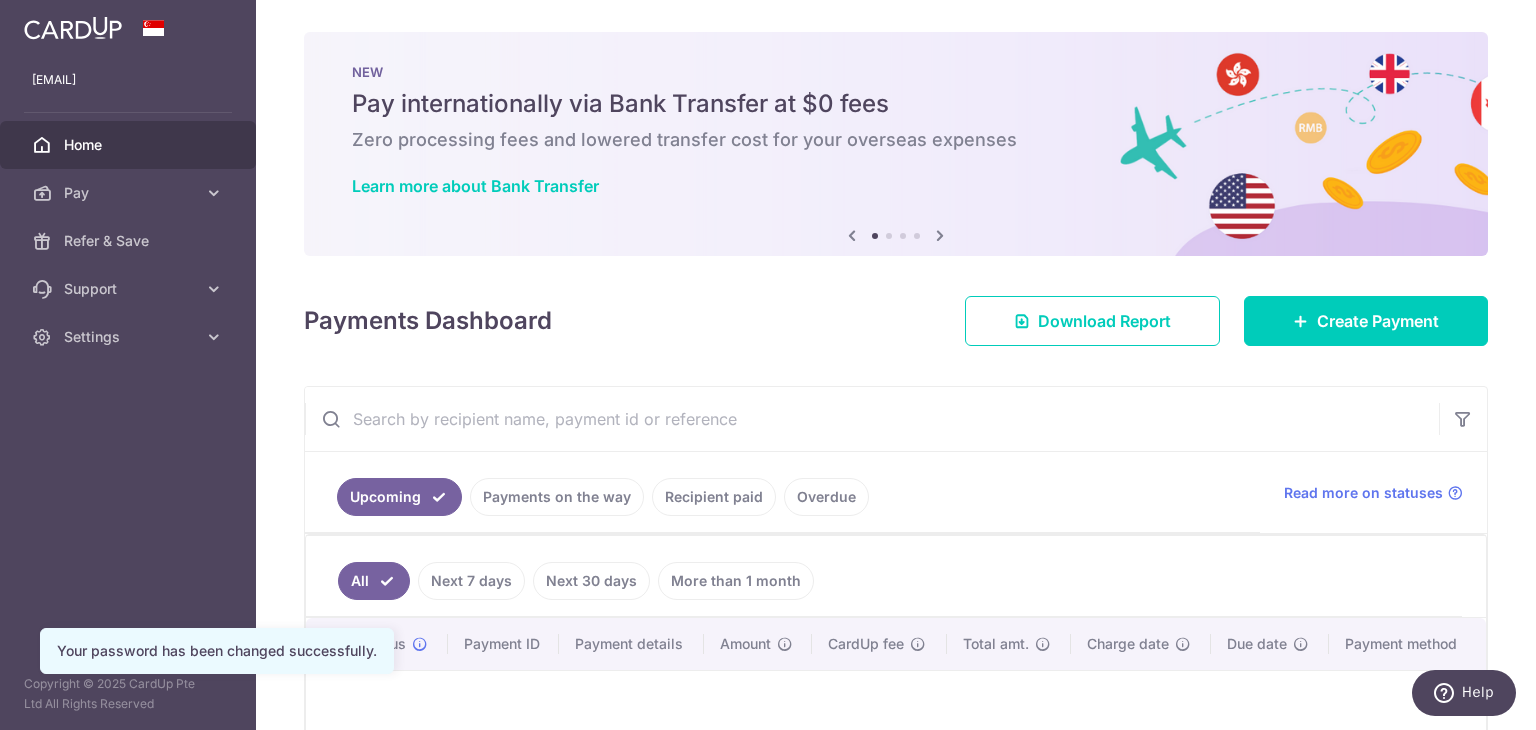 click on "Payments on the way" at bounding box center [557, 497] 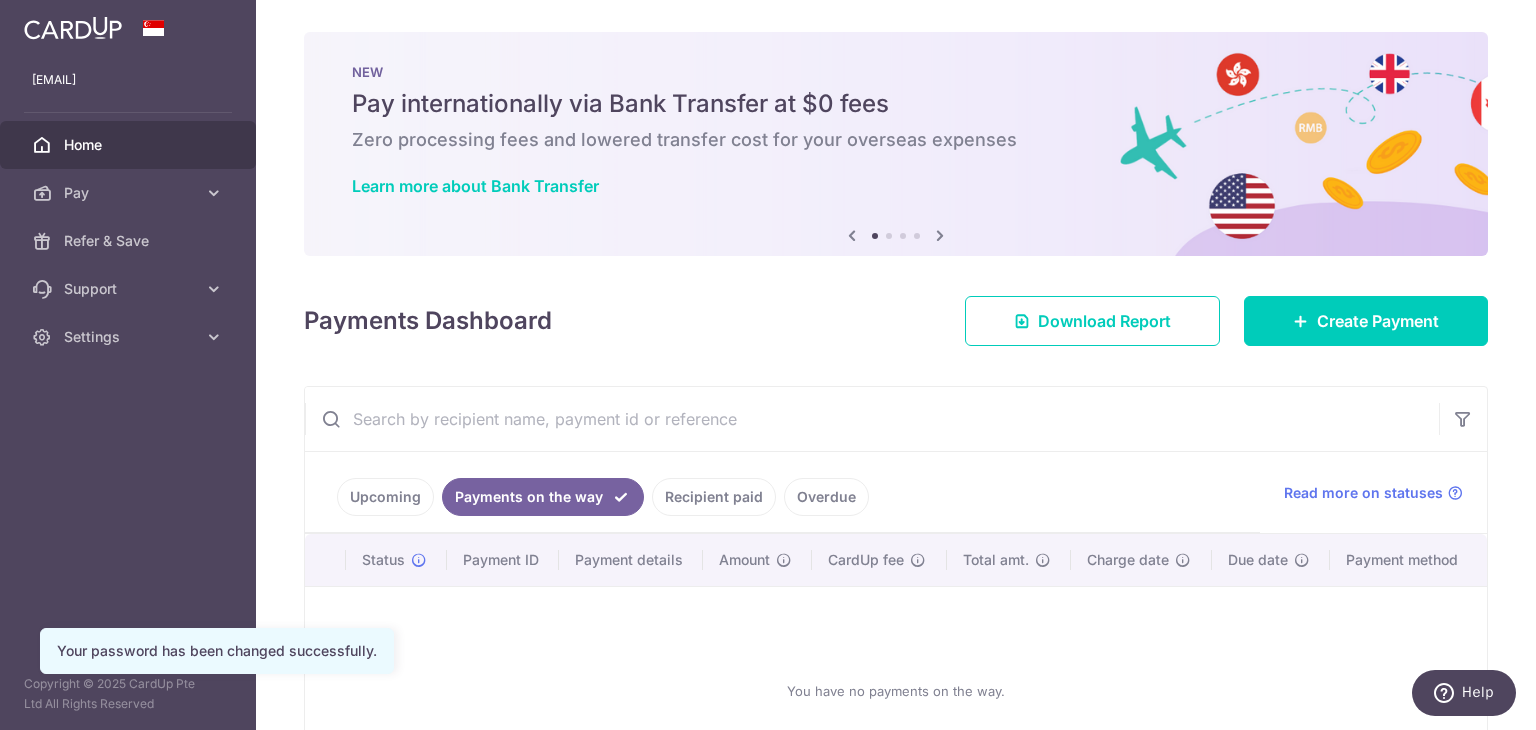 click on "Recipient paid" at bounding box center (714, 497) 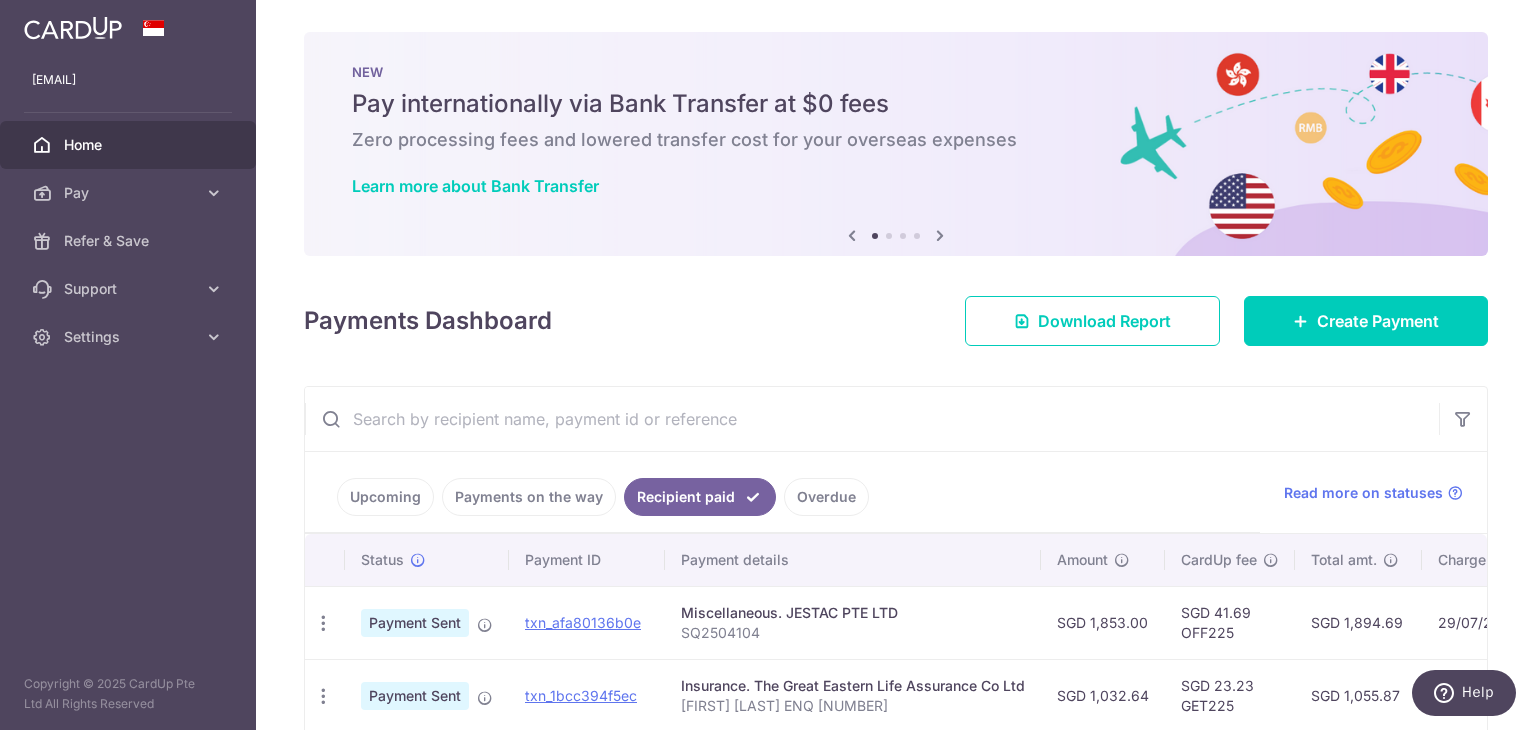 scroll, scrollTop: 100, scrollLeft: 0, axis: vertical 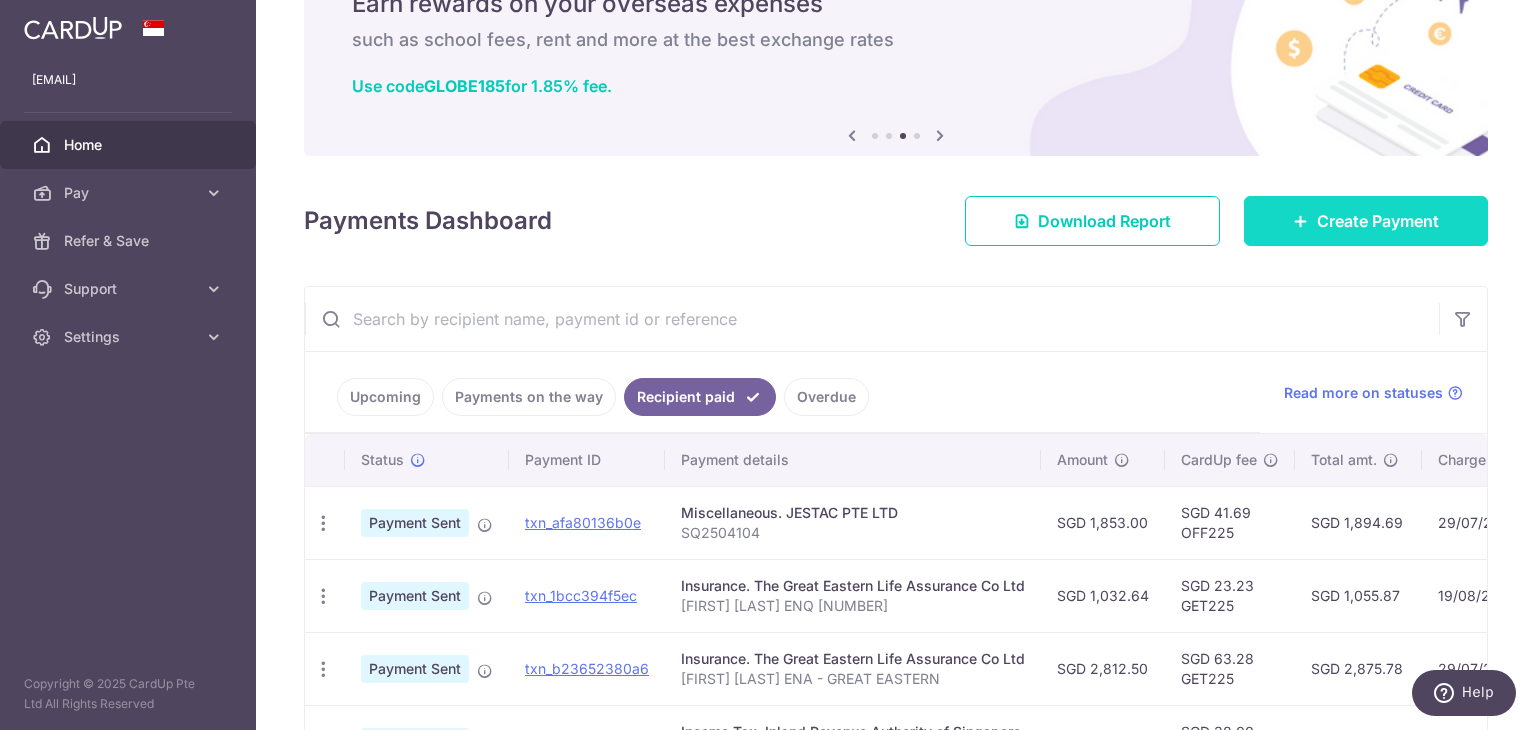 click on "Create Payment" at bounding box center [1378, 221] 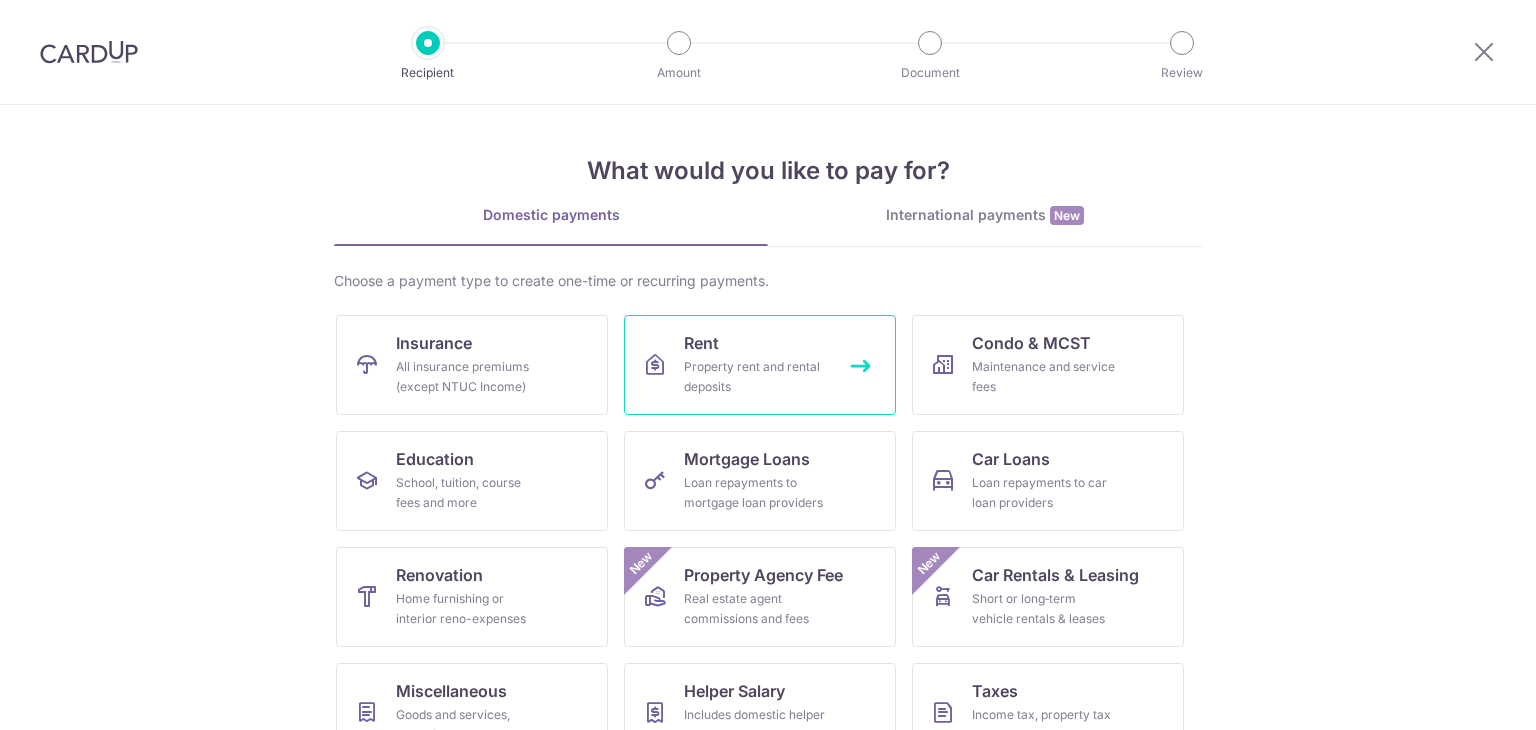 scroll, scrollTop: 0, scrollLeft: 0, axis: both 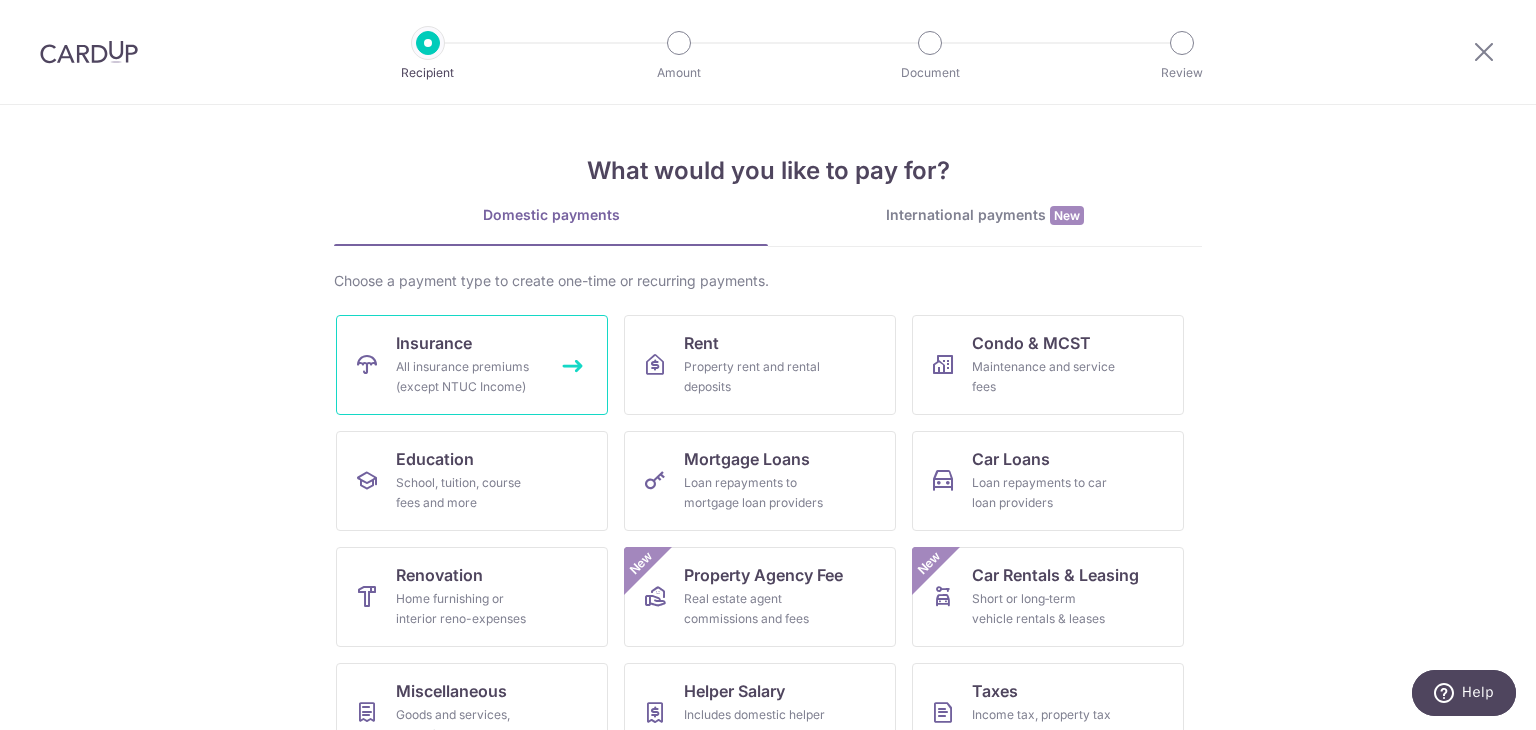 click on "Insurance All insurance premiums (except NTUC Income)" at bounding box center [472, 365] 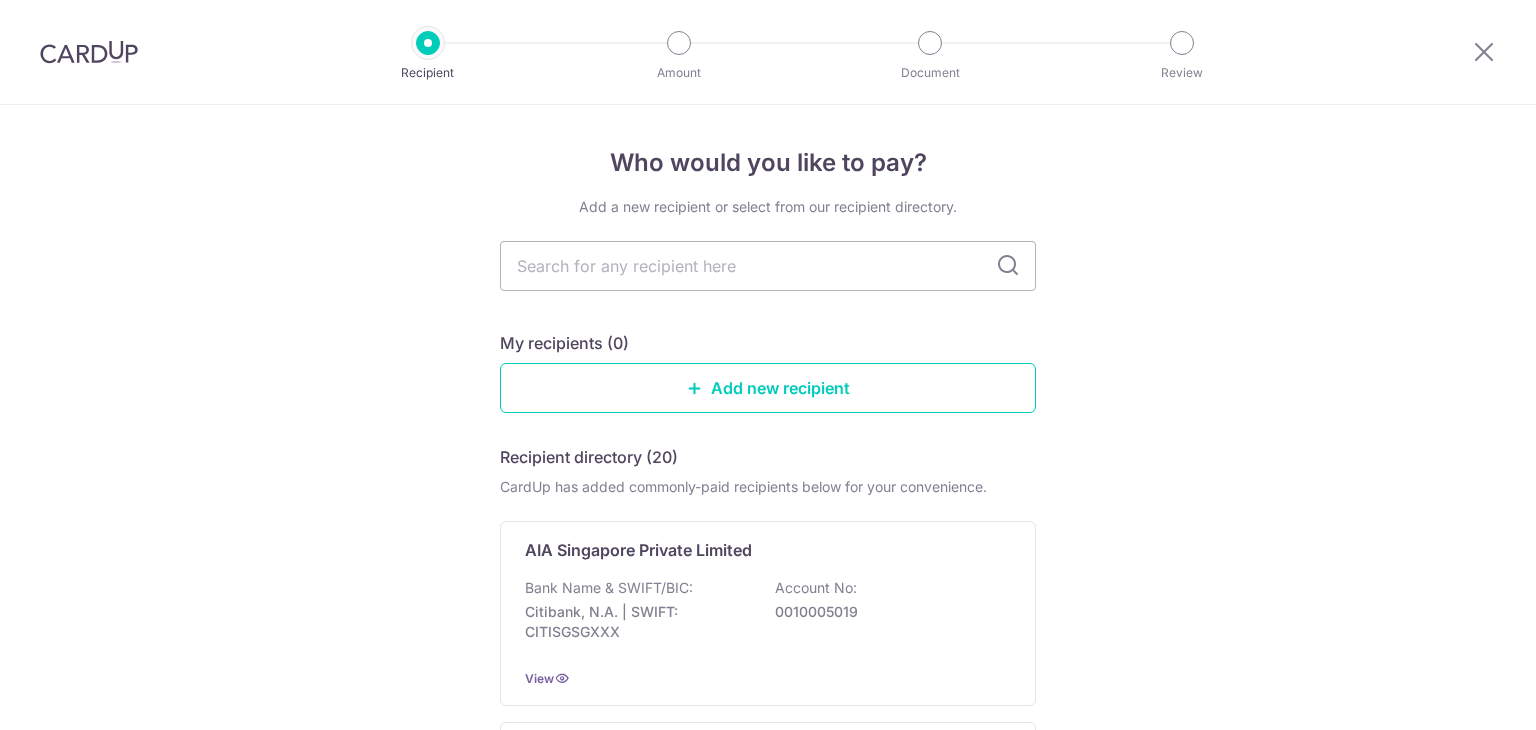 scroll, scrollTop: 0, scrollLeft: 0, axis: both 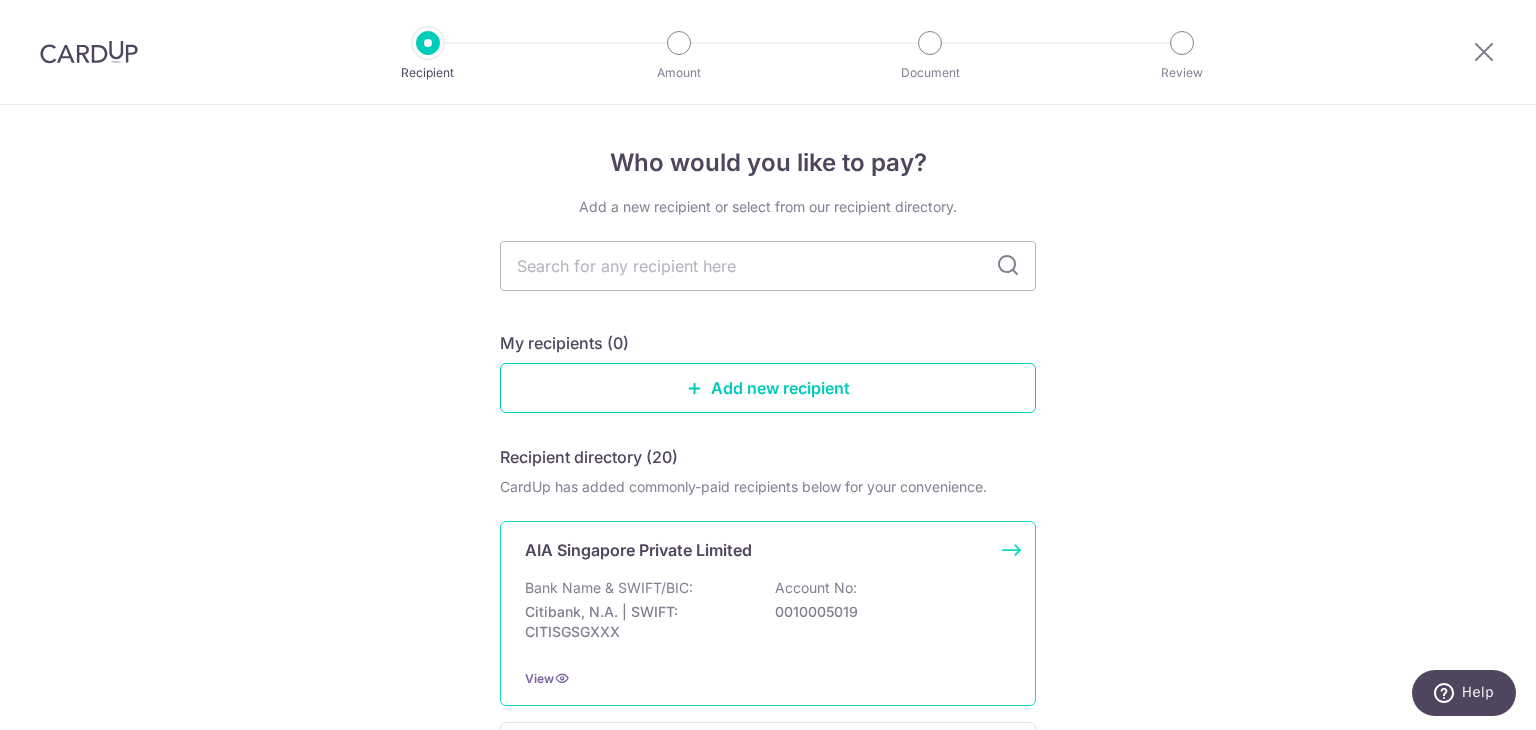 click on "AIA Singapore Private Limited" at bounding box center (638, 550) 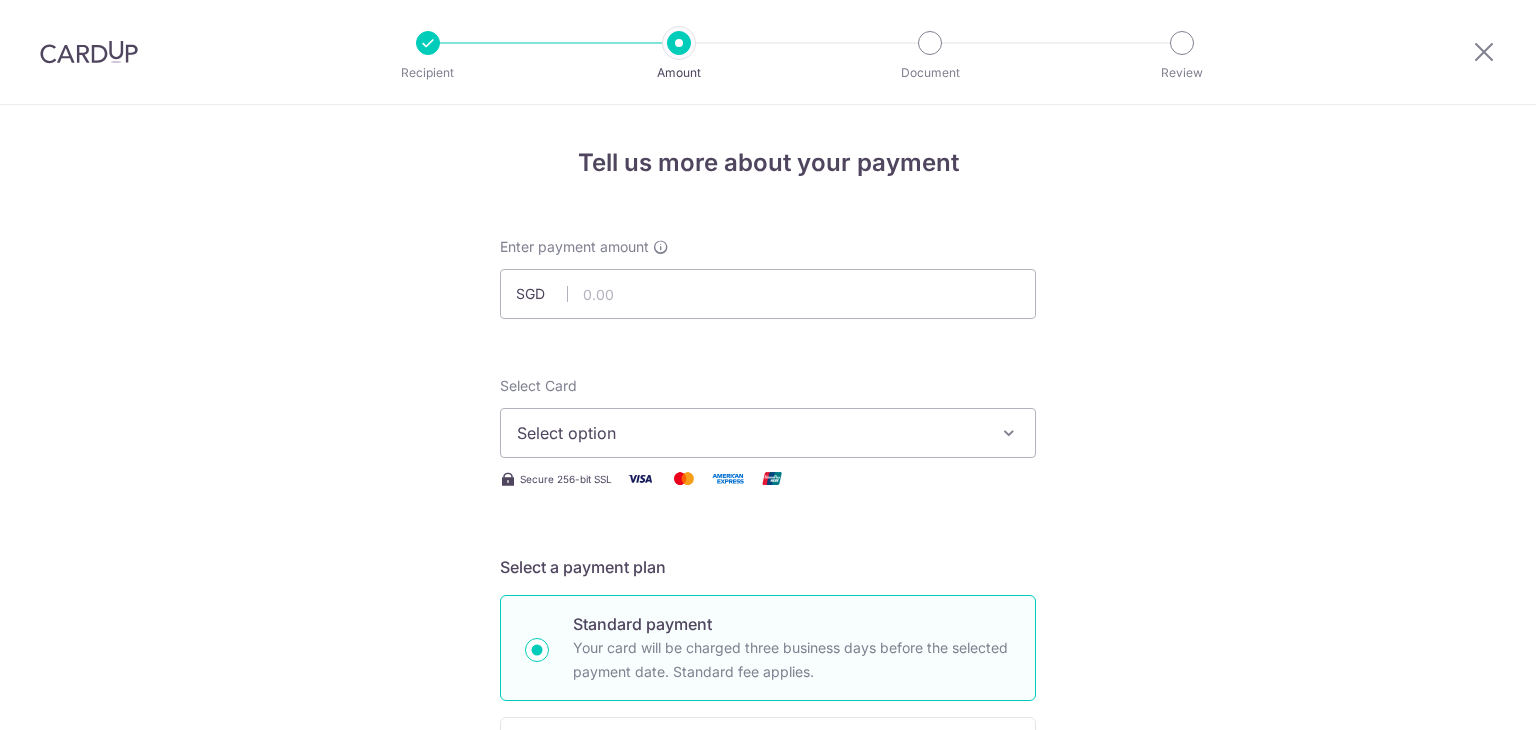 click at bounding box center [768, 294] 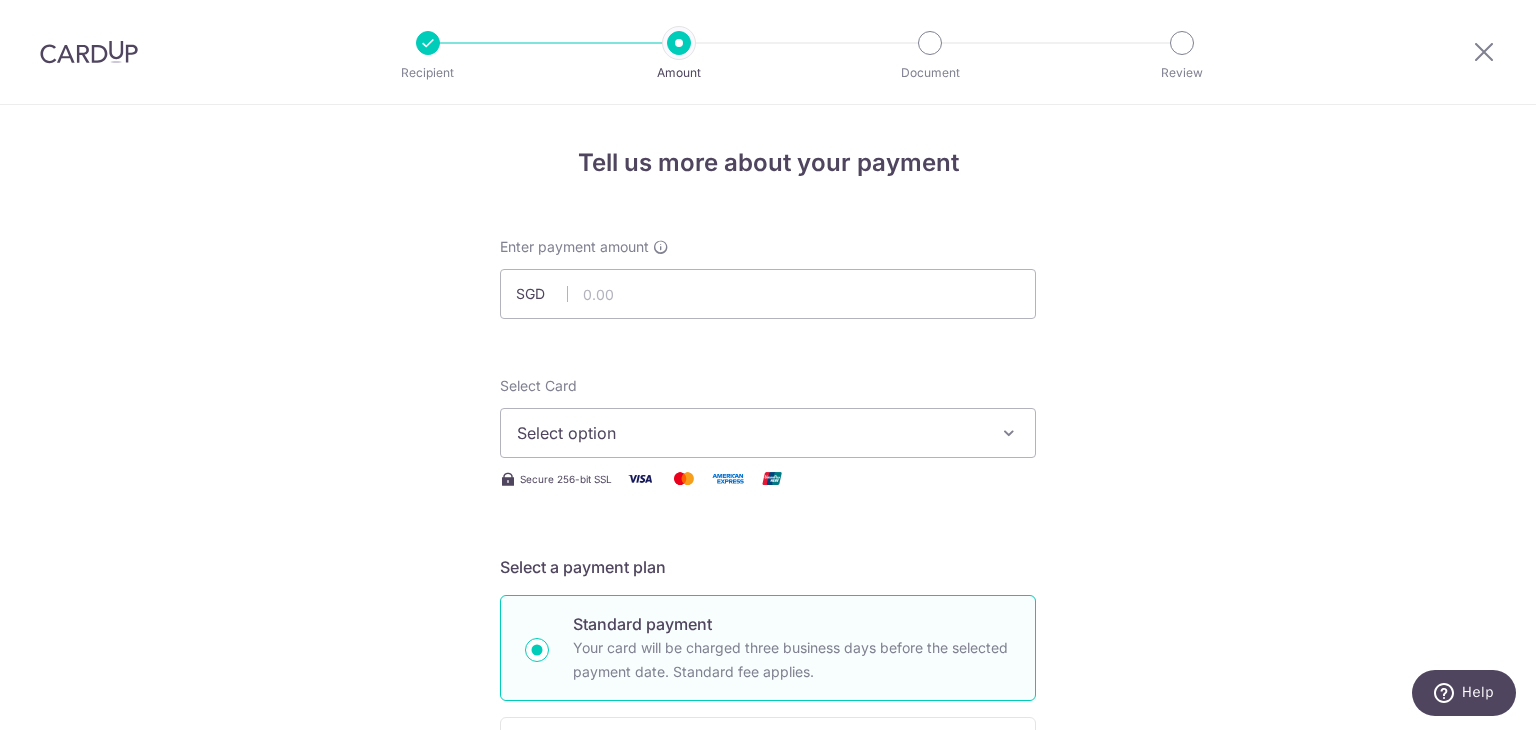 scroll, scrollTop: 0, scrollLeft: 0, axis: both 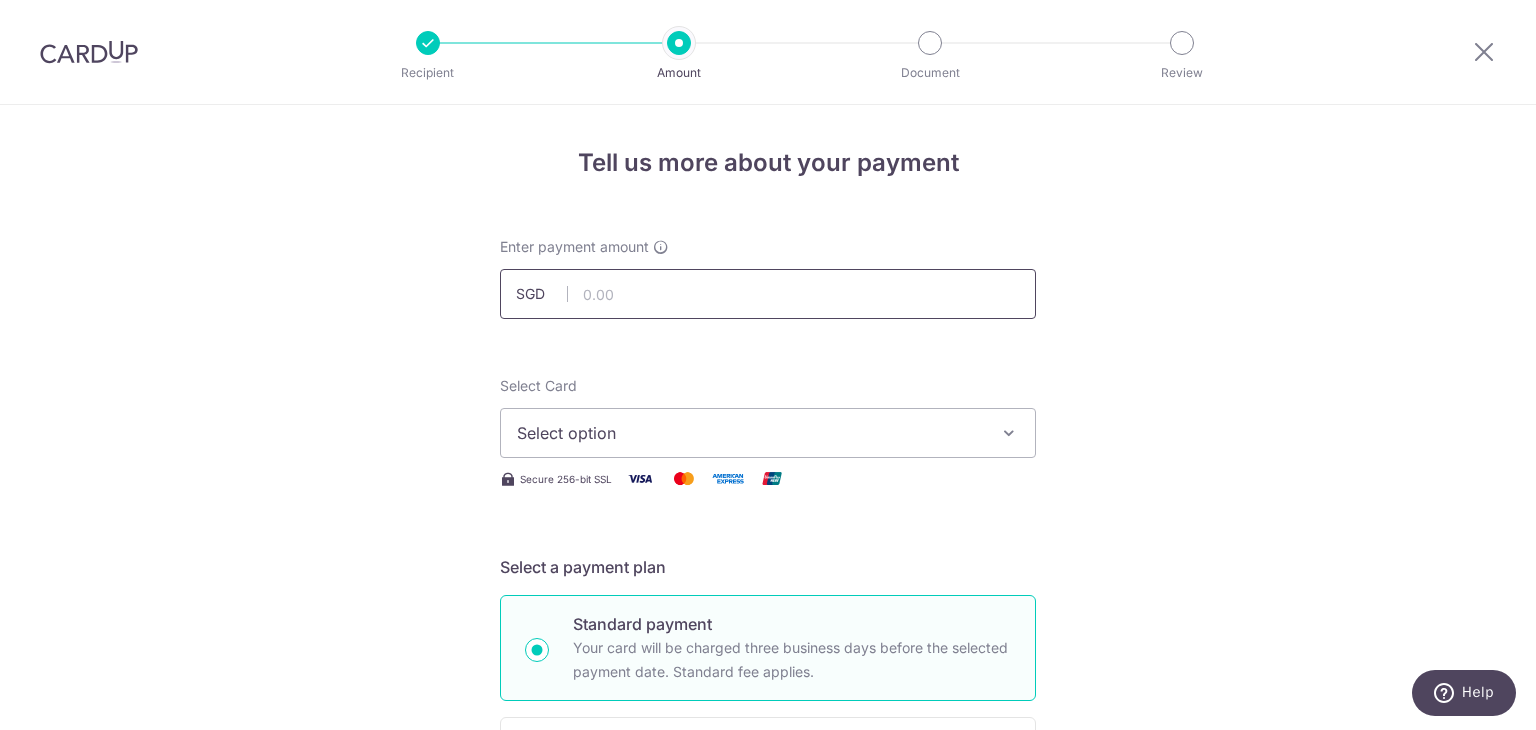 click at bounding box center (768, 294) 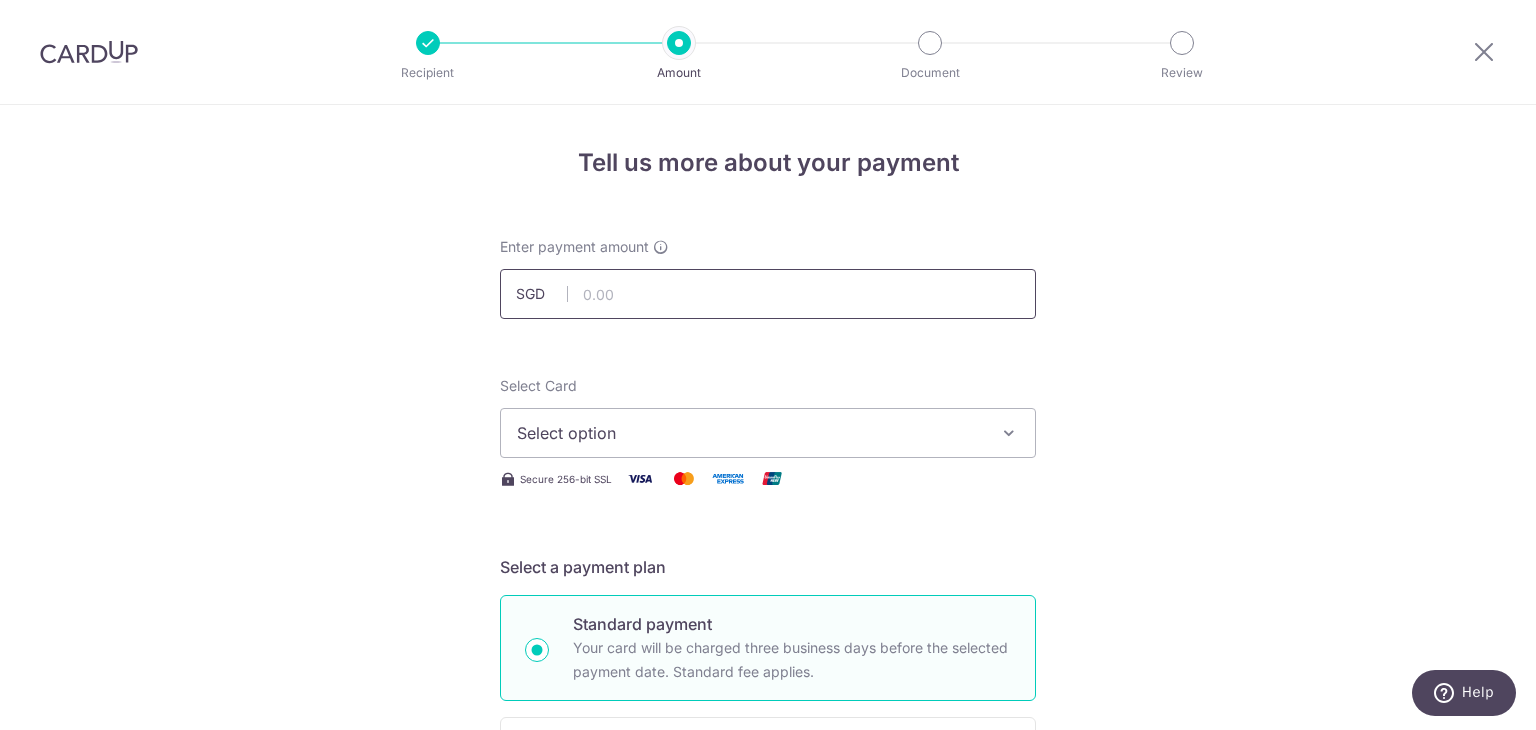 click at bounding box center (768, 294) 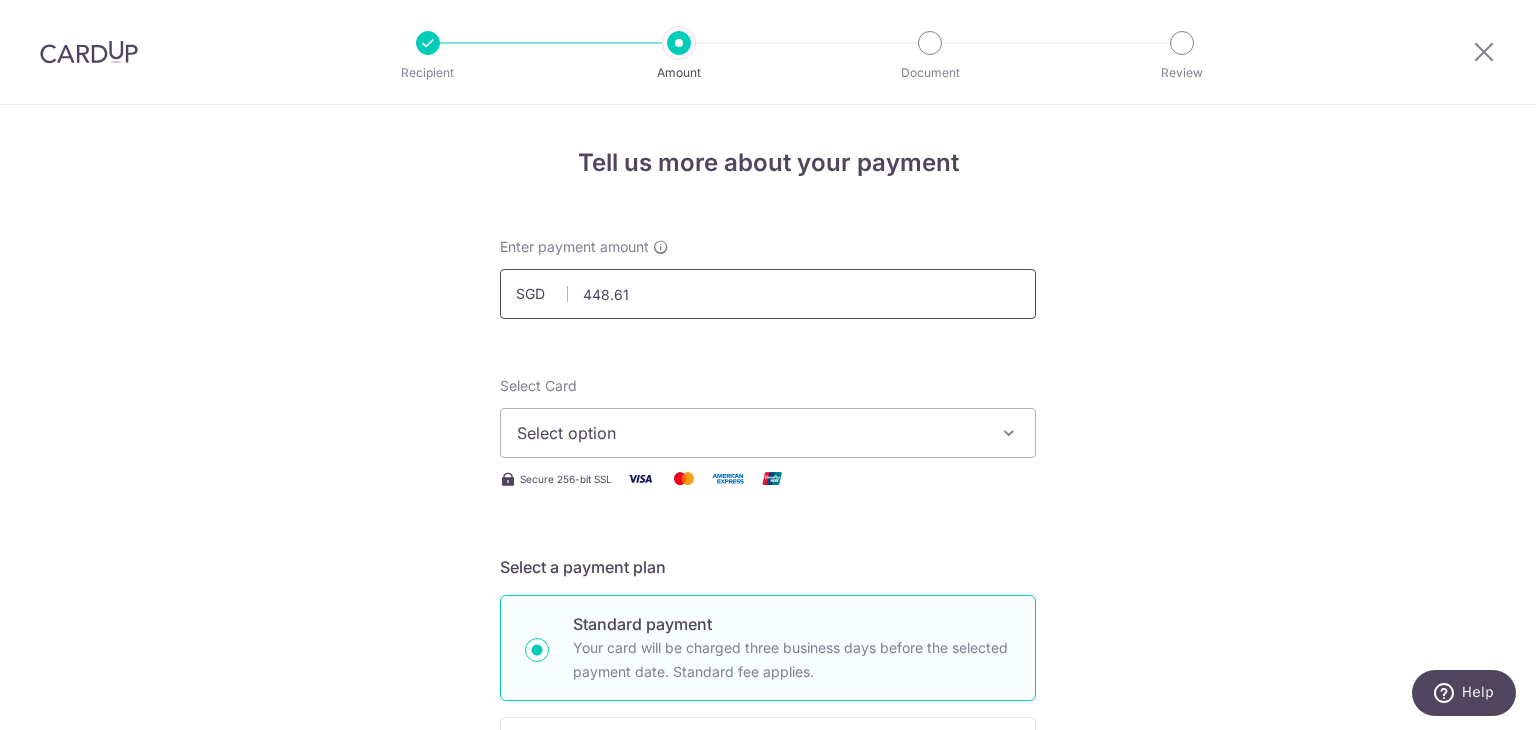 type on "448.61" 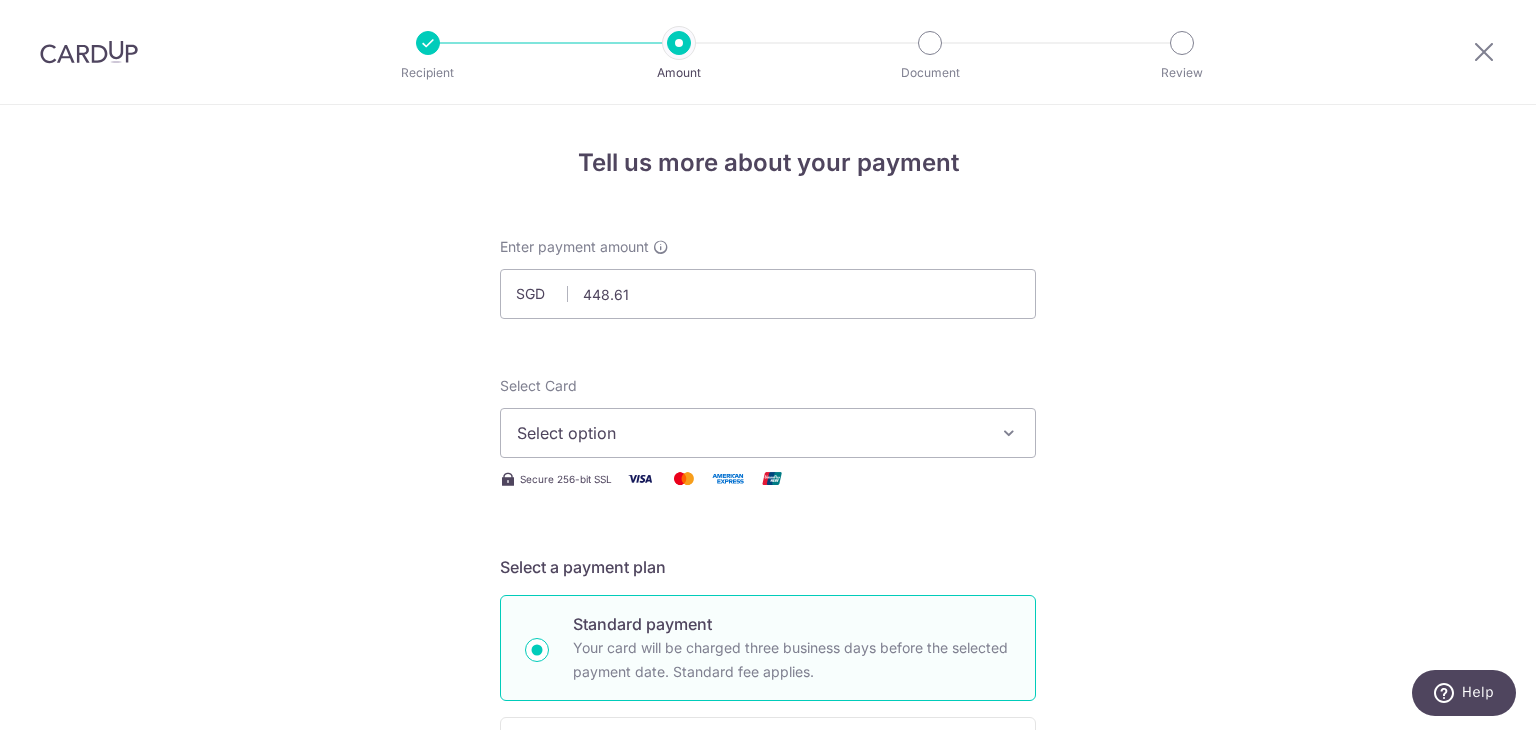 click on "Tell us more about your payment
Enter payment amount
SGD
448.61
448.61
Select Card
Select option
Add credit card
Your Cards
**** 1843
**** 6640
Secure 256-bit SSL
Text
New card details
Card" at bounding box center (768, 1009) 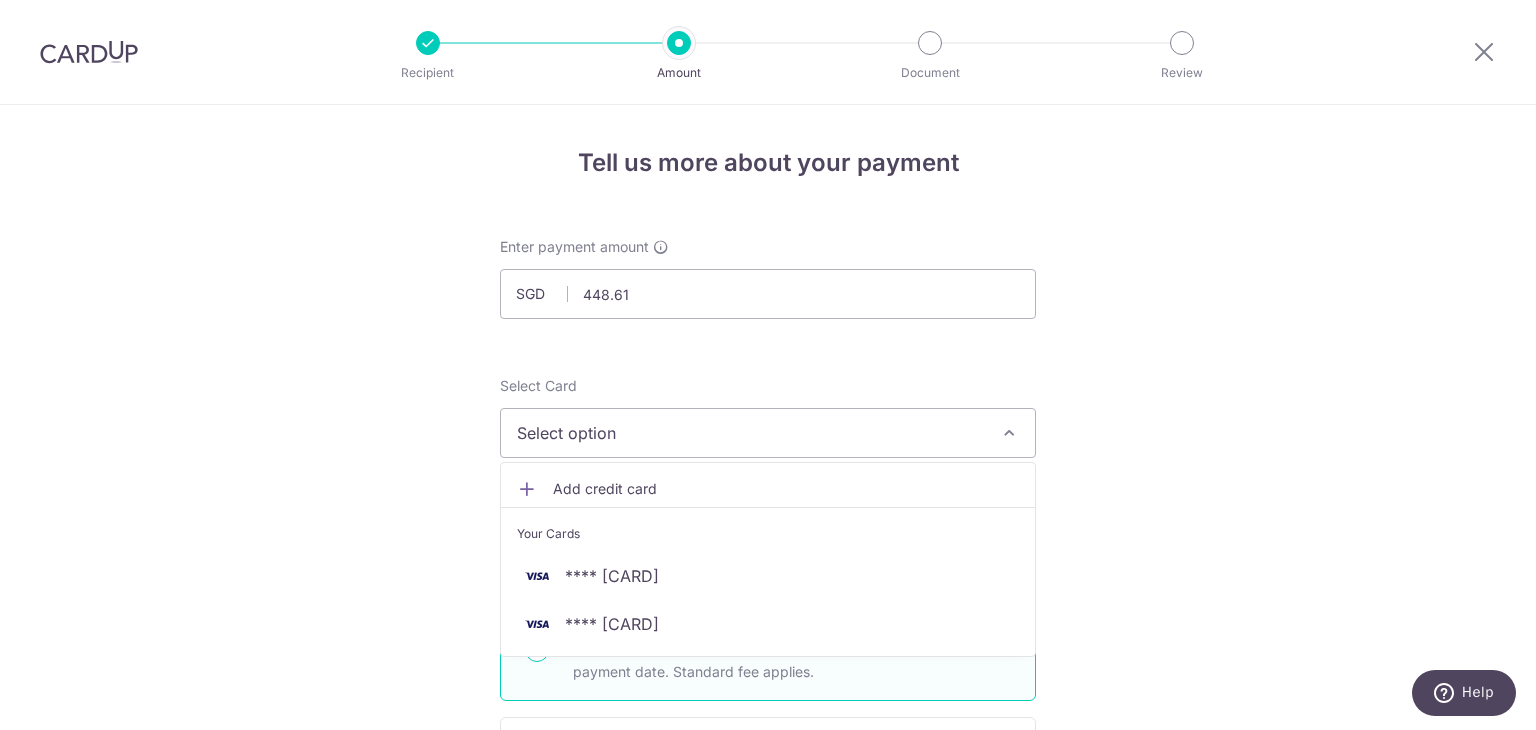 click on "Tell us more about your payment
Enter payment amount
SGD
448.61
448.61
Select Card
Select option
Add credit card
Your Cards
**** 1843
**** 6640
Secure 256-bit SSL
Text
New card details
Card" at bounding box center (768, 1009) 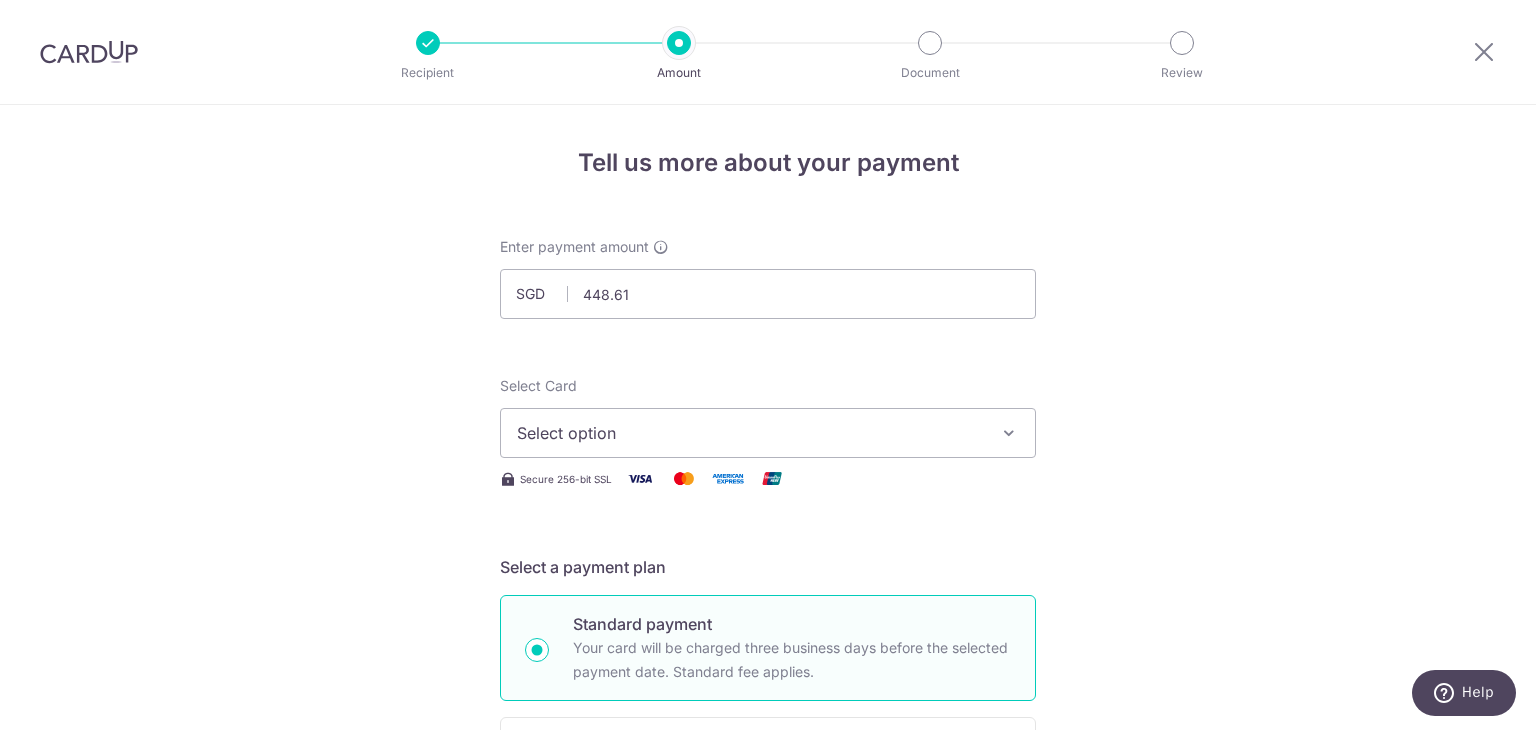 click on "Select option" at bounding box center [750, 433] 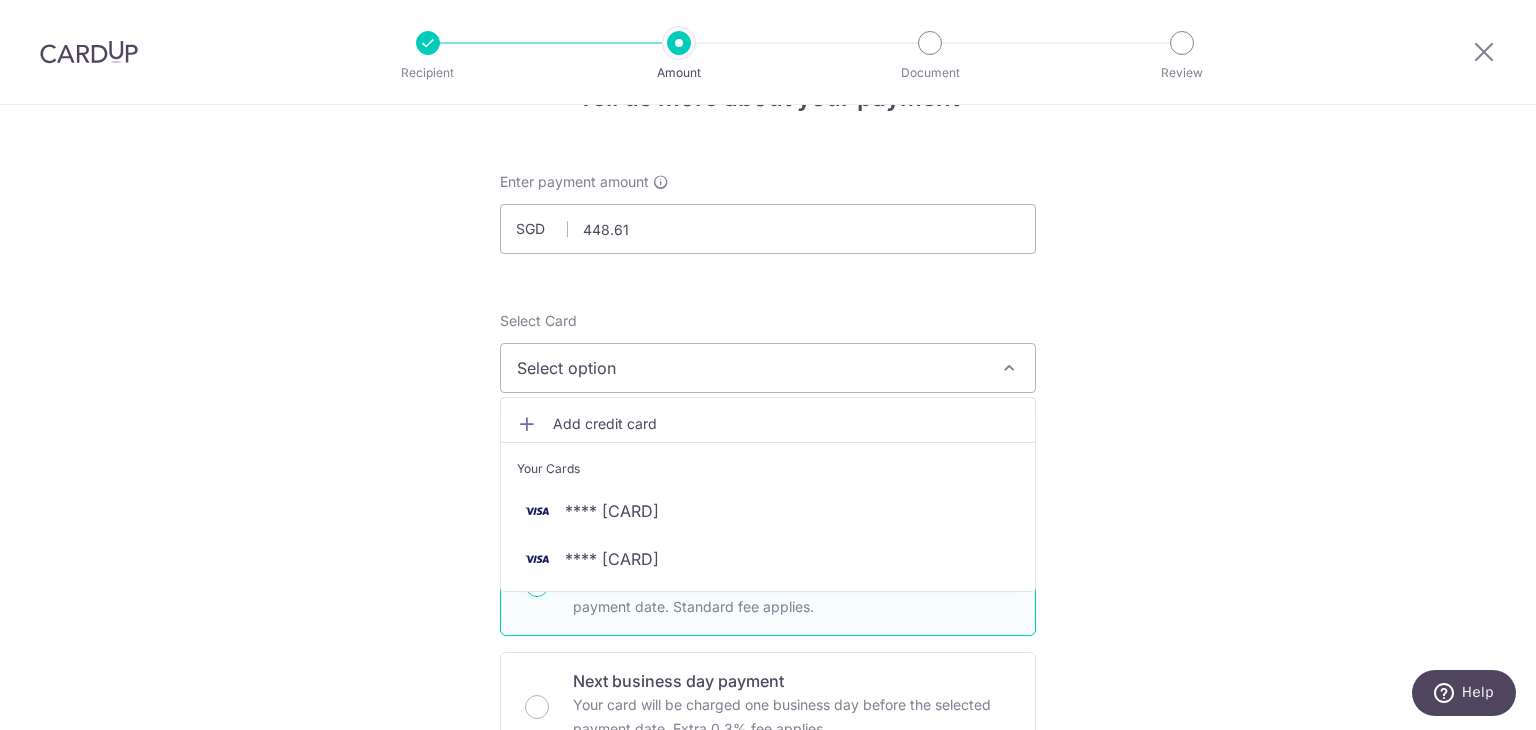 scroll, scrollTop: 200, scrollLeft: 0, axis: vertical 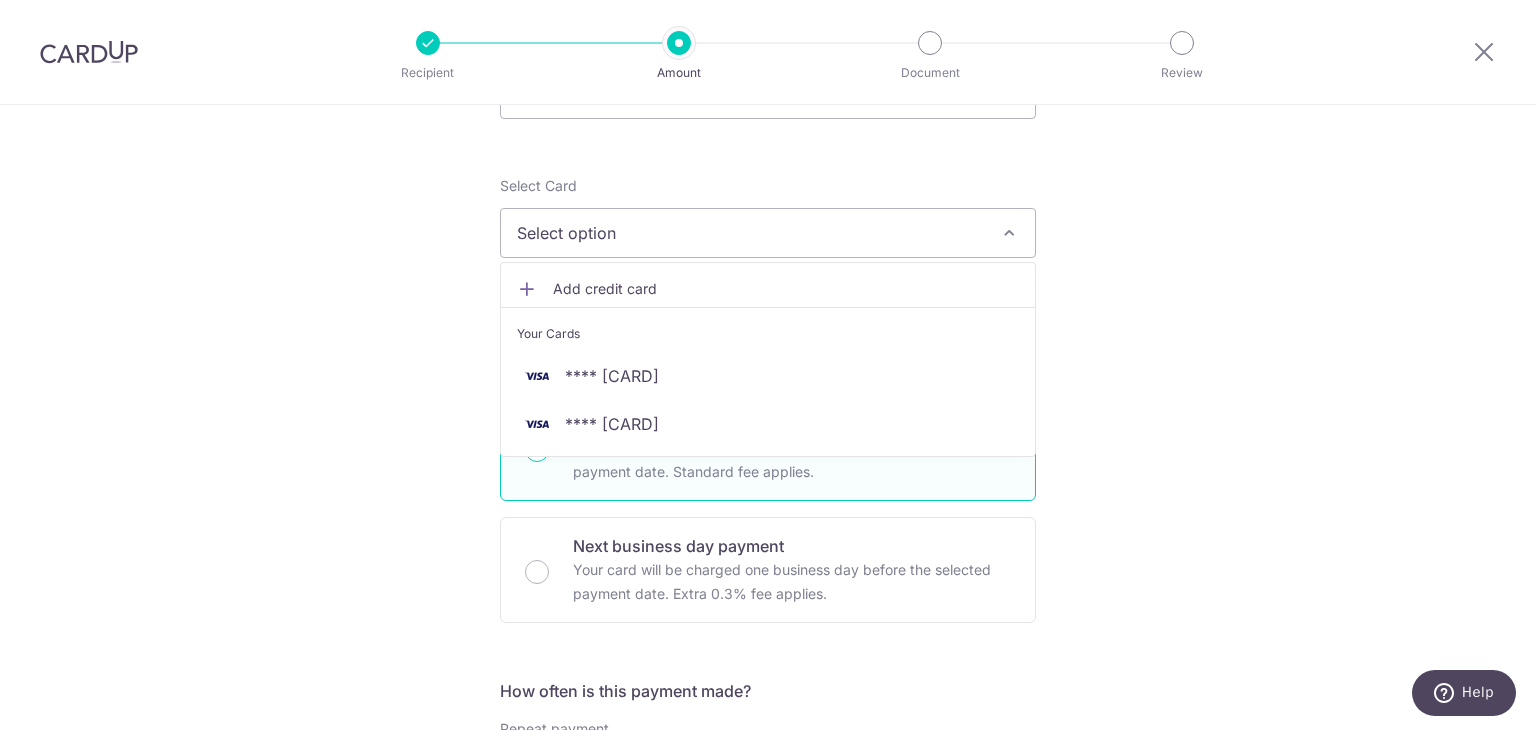click on "Tell us more about your payment
Enter payment amount
SGD
448.61
448.61
Select Card
Select option
Add credit card
Your Cards
**** 1843
**** 6640
Secure 256-bit SSL
Text
New card details
Card" at bounding box center [768, 809] 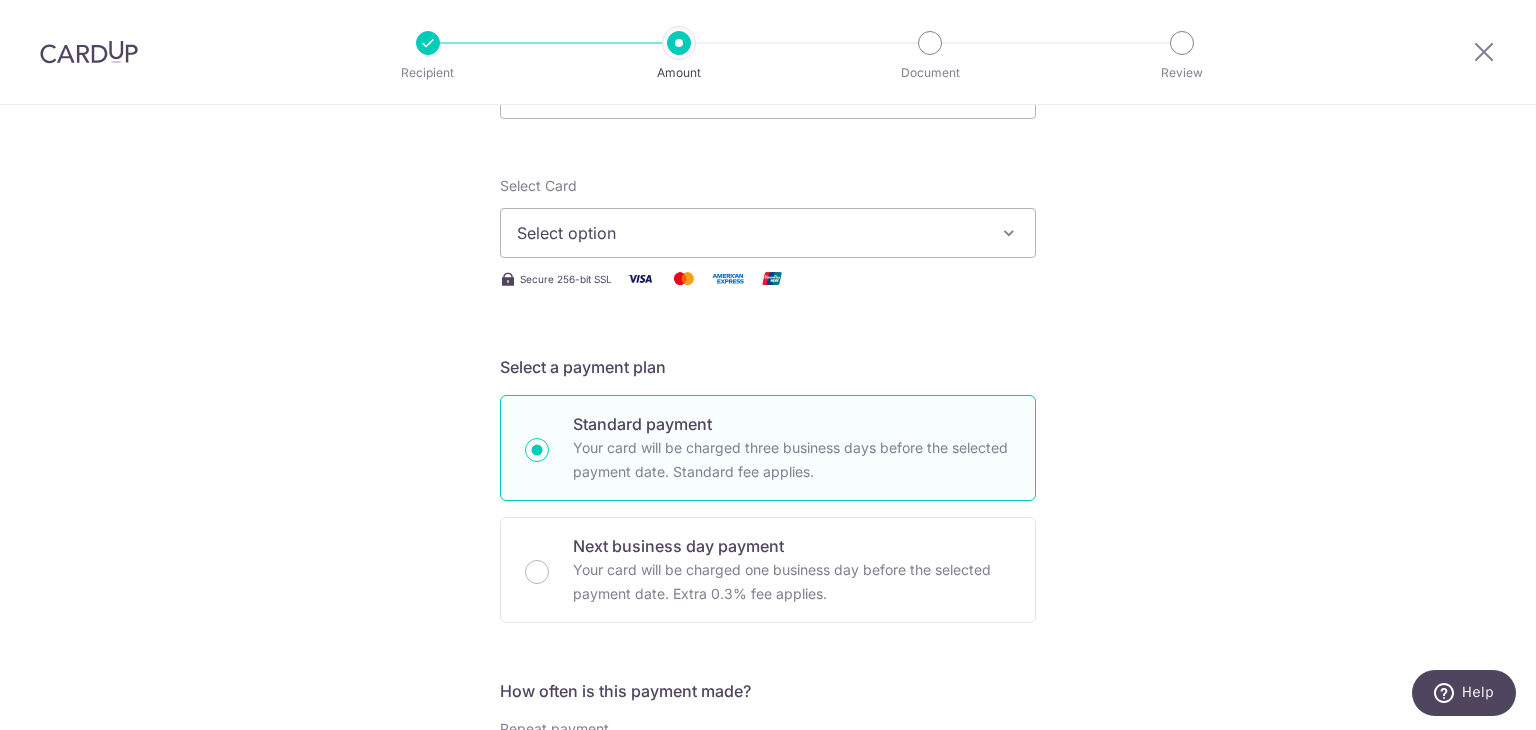 click on "Select option" at bounding box center [768, 233] 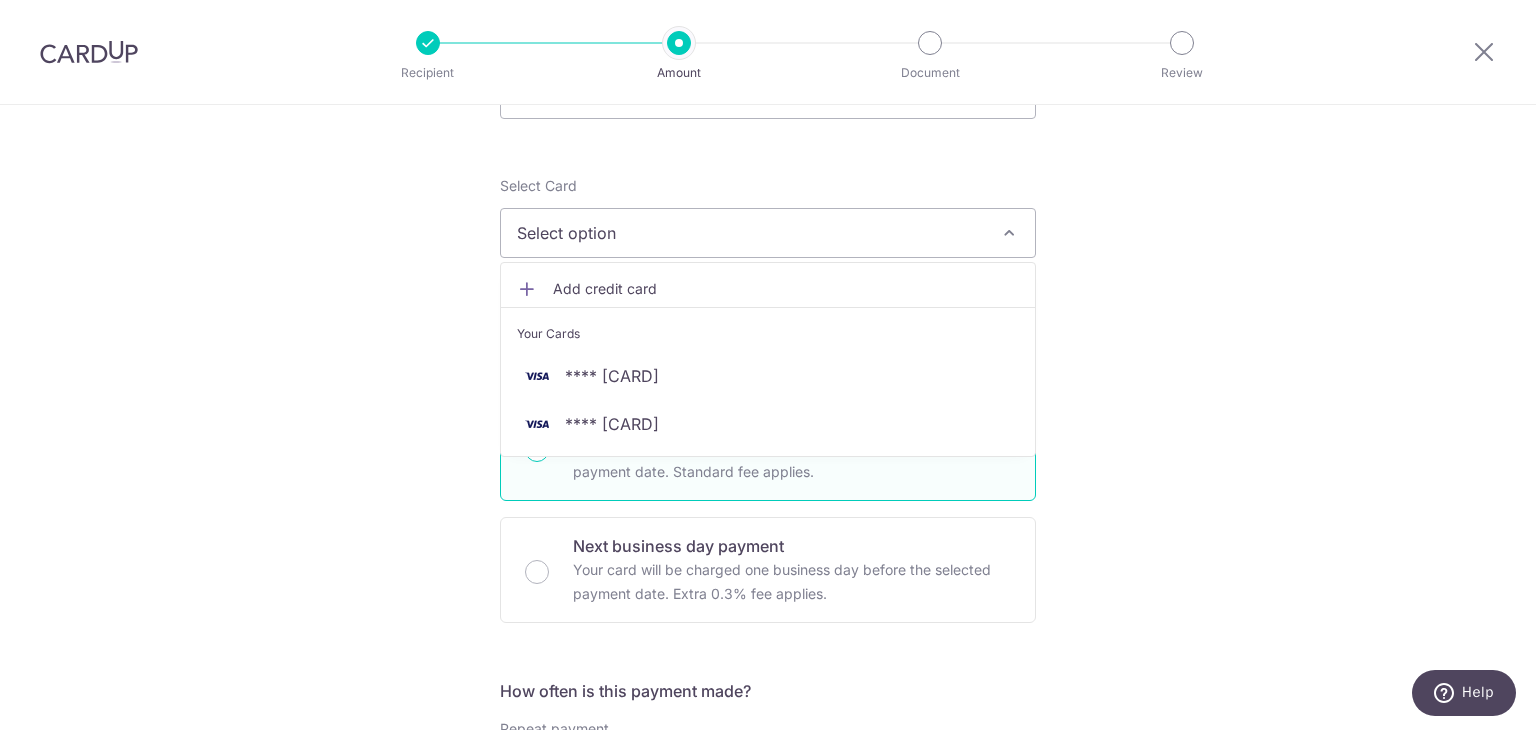 click on "Add credit card
Your Cards
**** 1843
**** 6640" at bounding box center [768, 359] 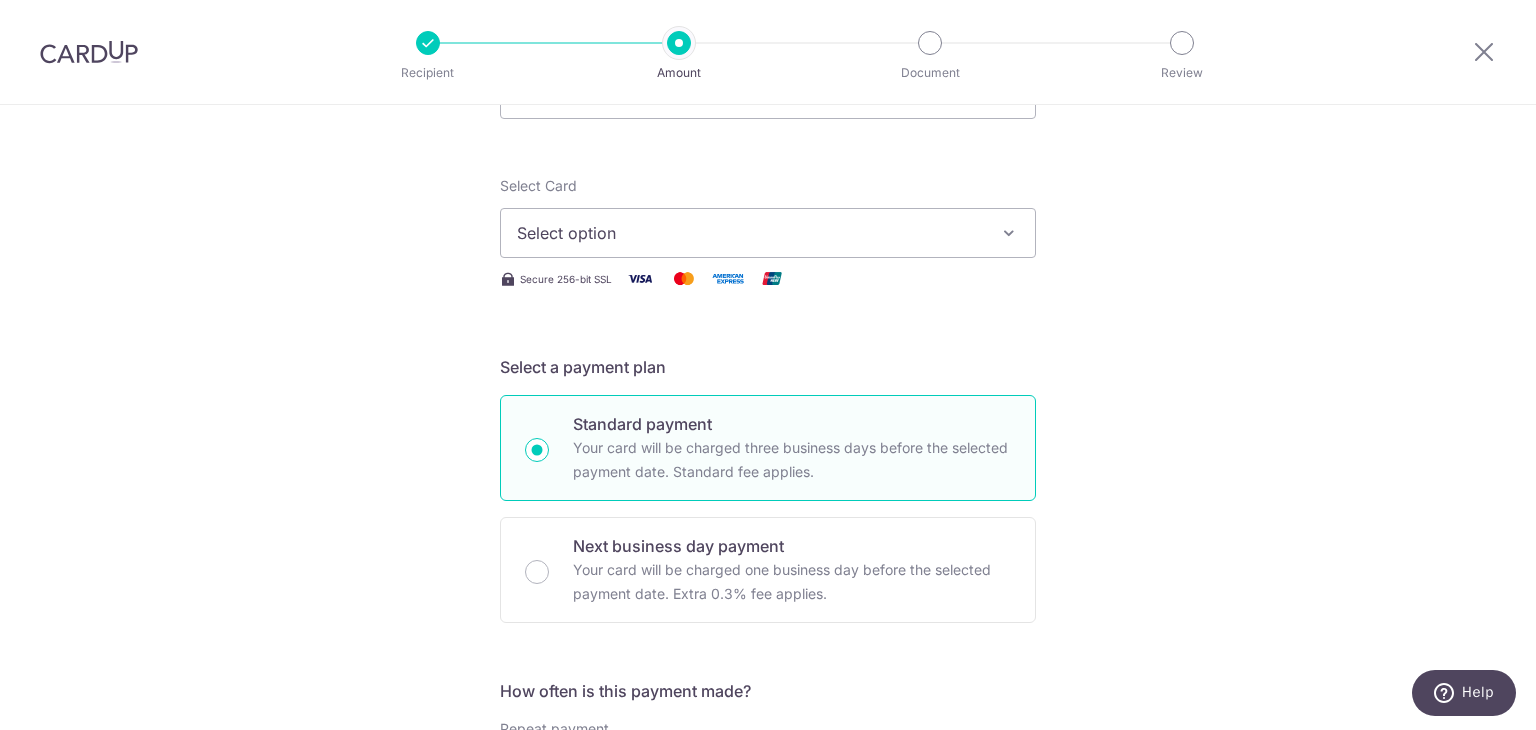 click on "Select option" at bounding box center (750, 233) 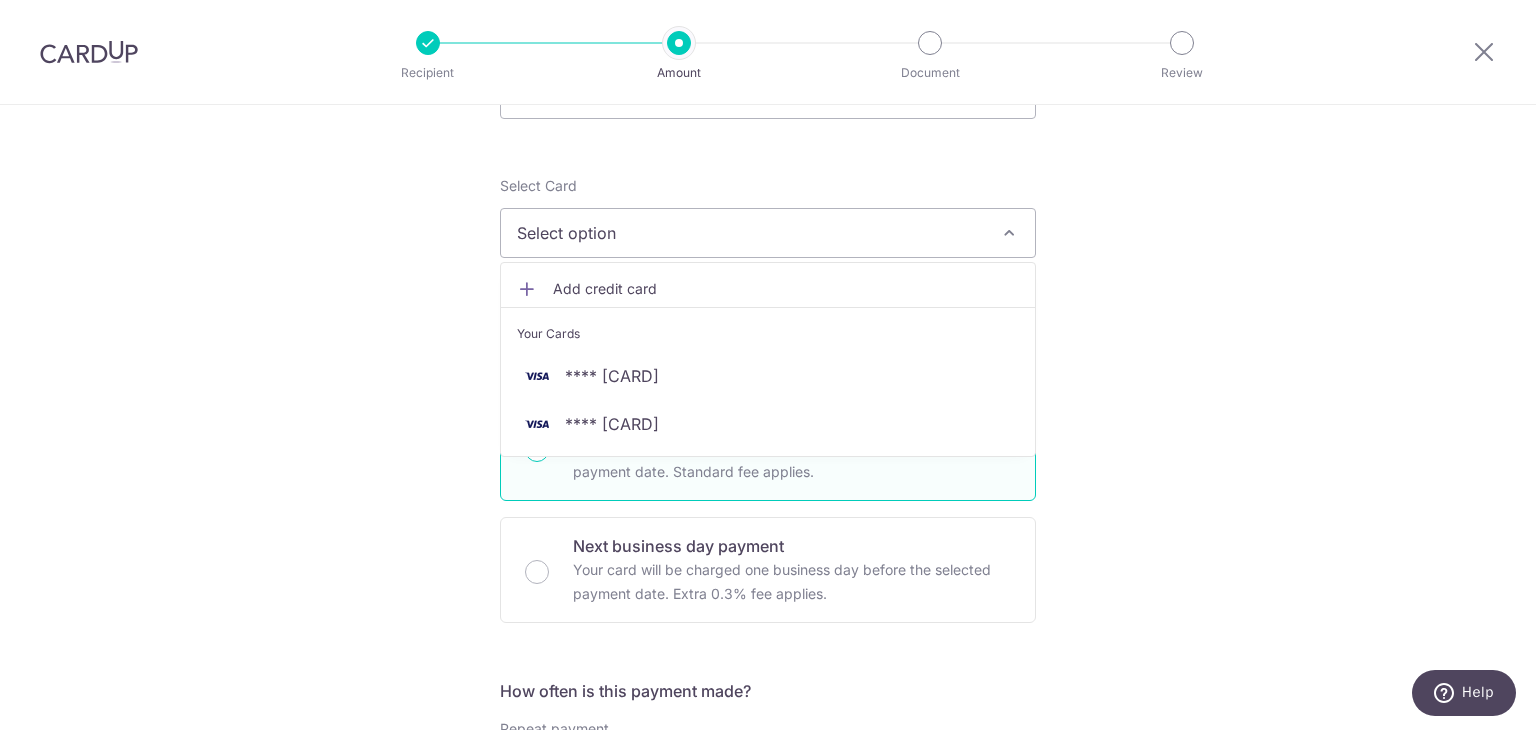click on "Add credit card" at bounding box center [786, 289] 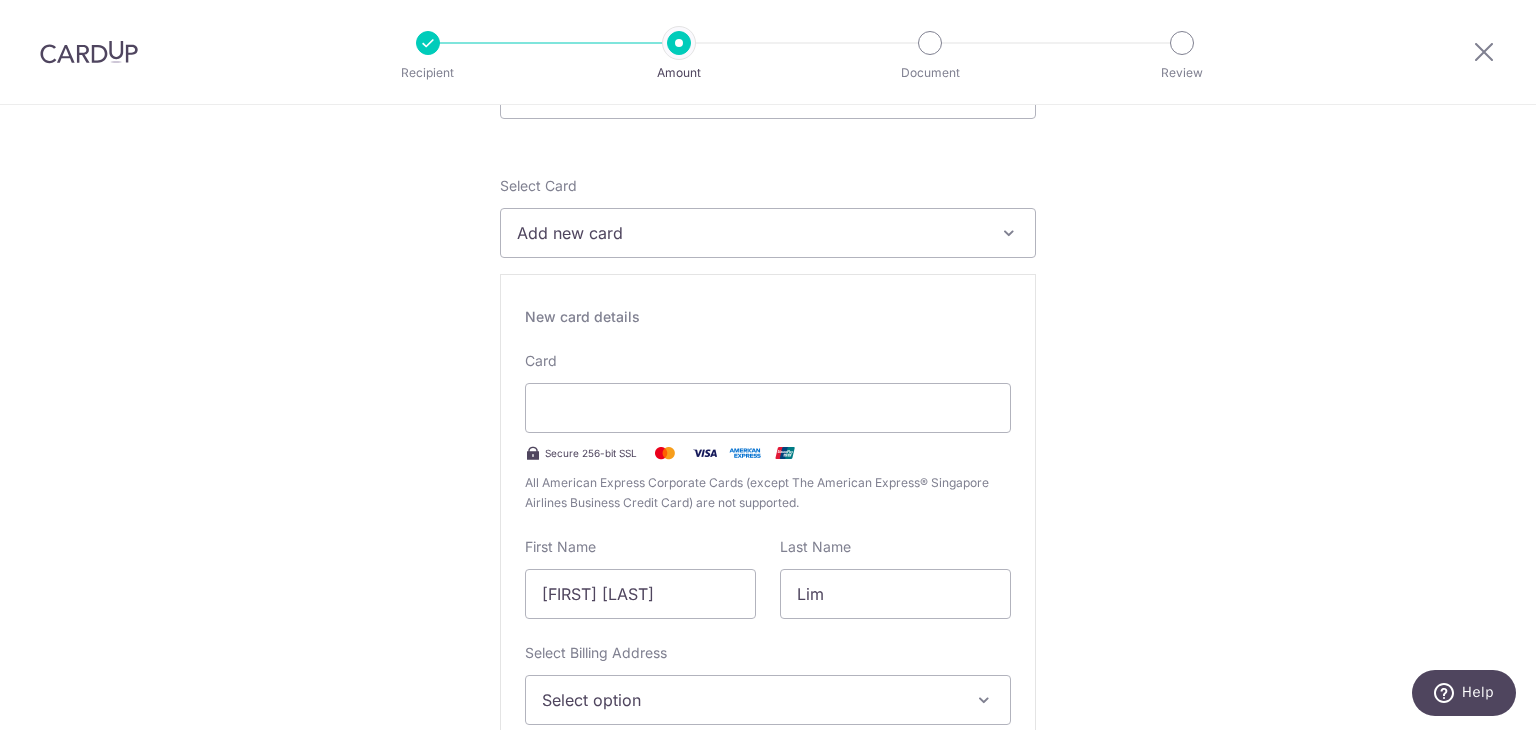 click on "Tell us more about your payment
Enter payment amount
SGD
448.61
448.61
Select Card
Add new card
Add credit card
Your Cards
**** 1843
**** 6640
Secure 256-bit SSL
Text
New card details
Card
Secure 256-bit SSL" at bounding box center (768, 1084) 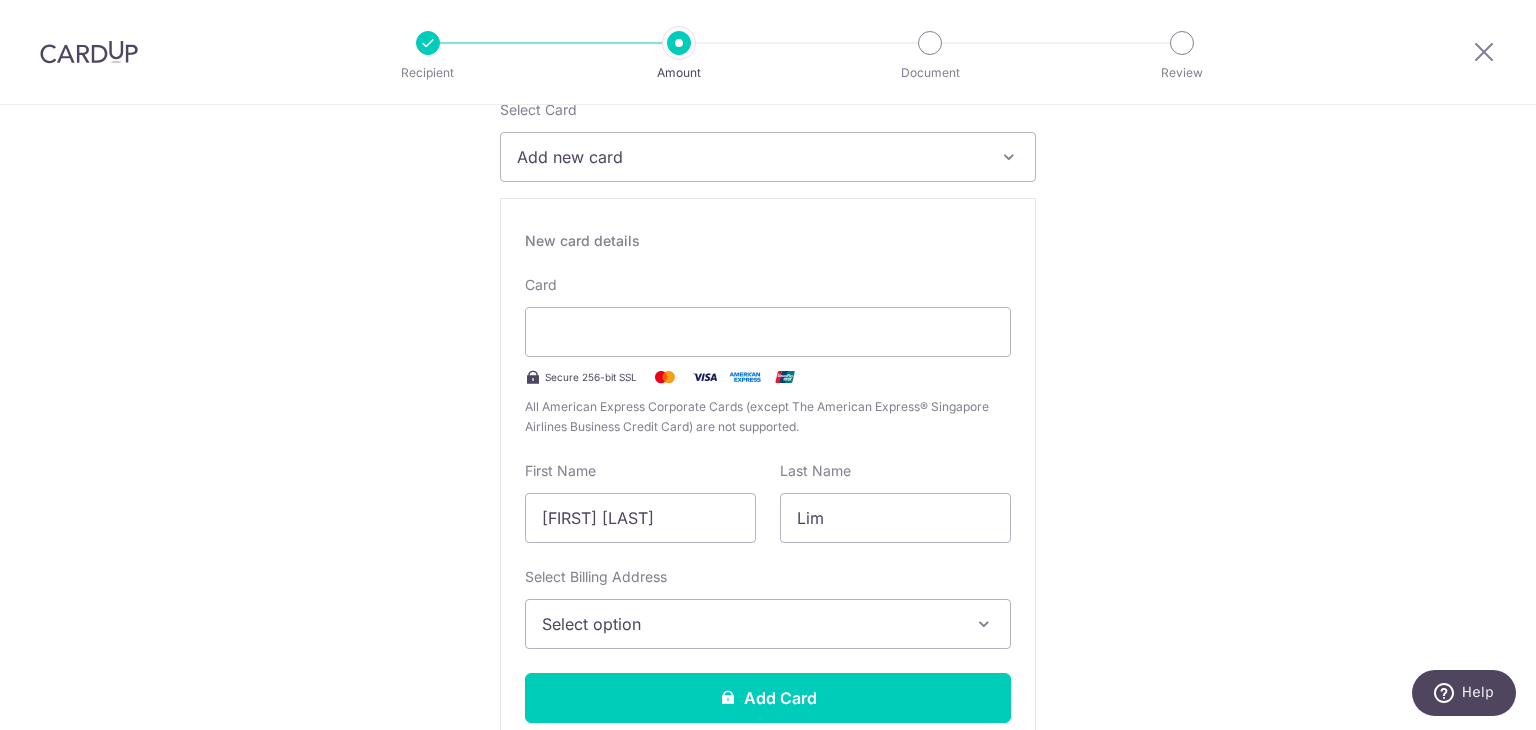 scroll, scrollTop: 400, scrollLeft: 0, axis: vertical 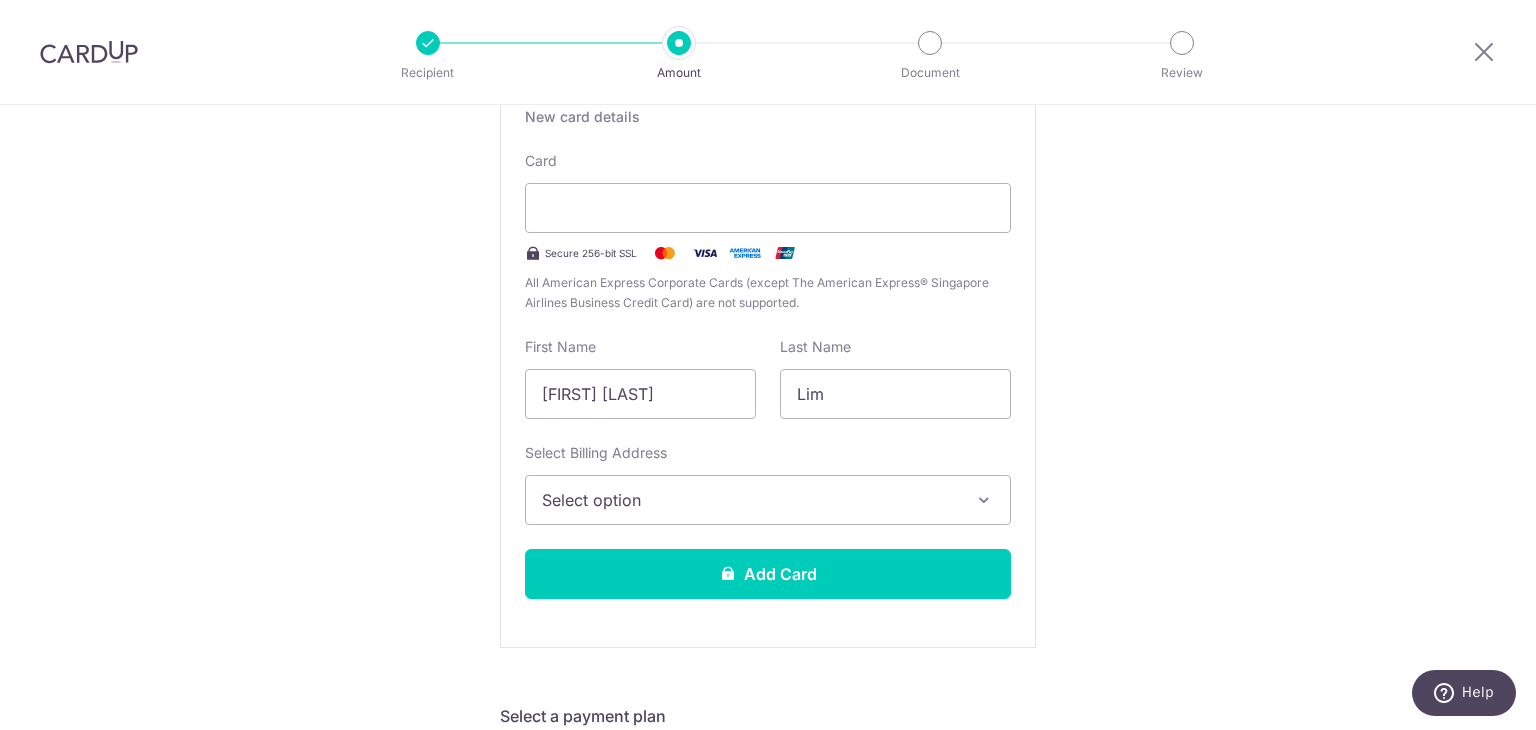 click on "Select option" at bounding box center [768, 500] 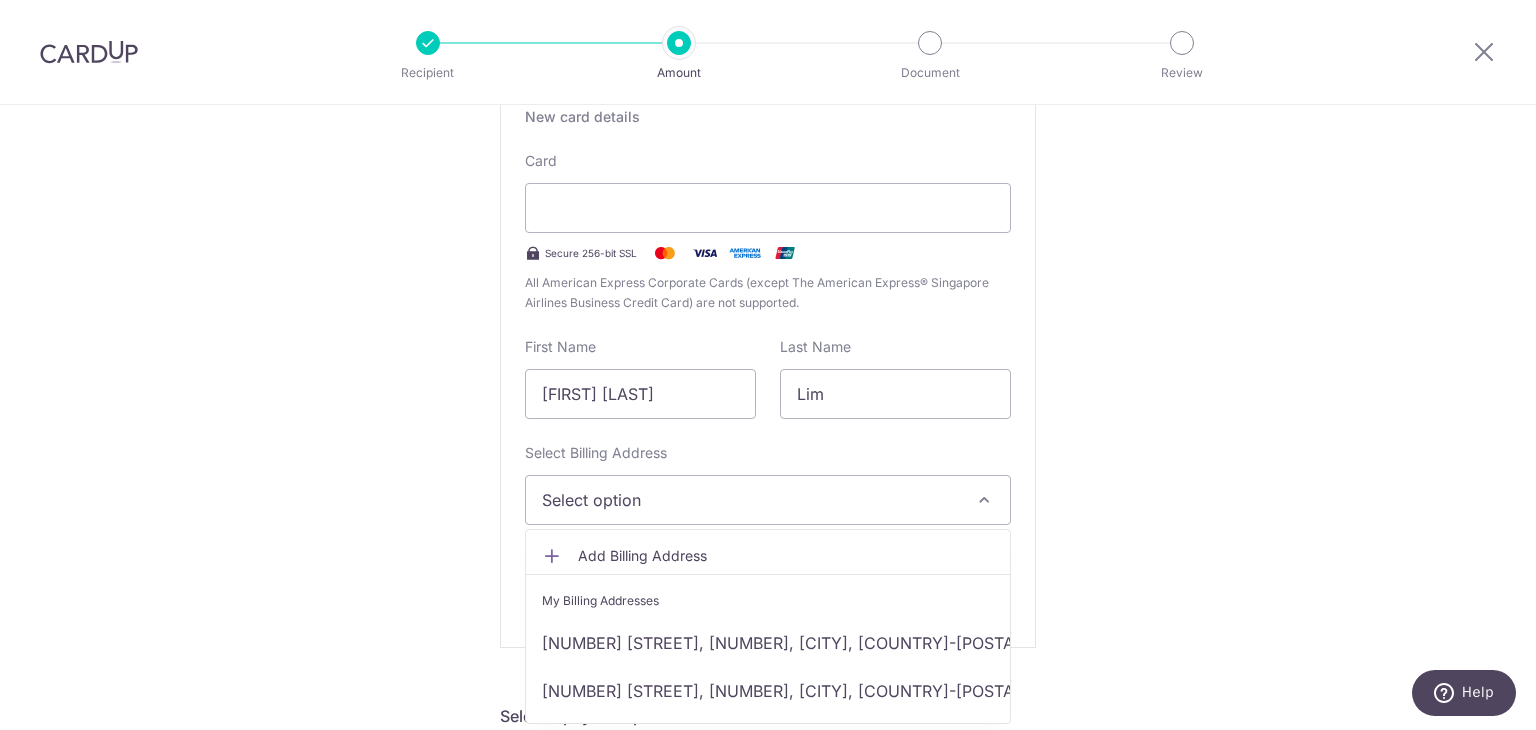 scroll, scrollTop: 500, scrollLeft: 0, axis: vertical 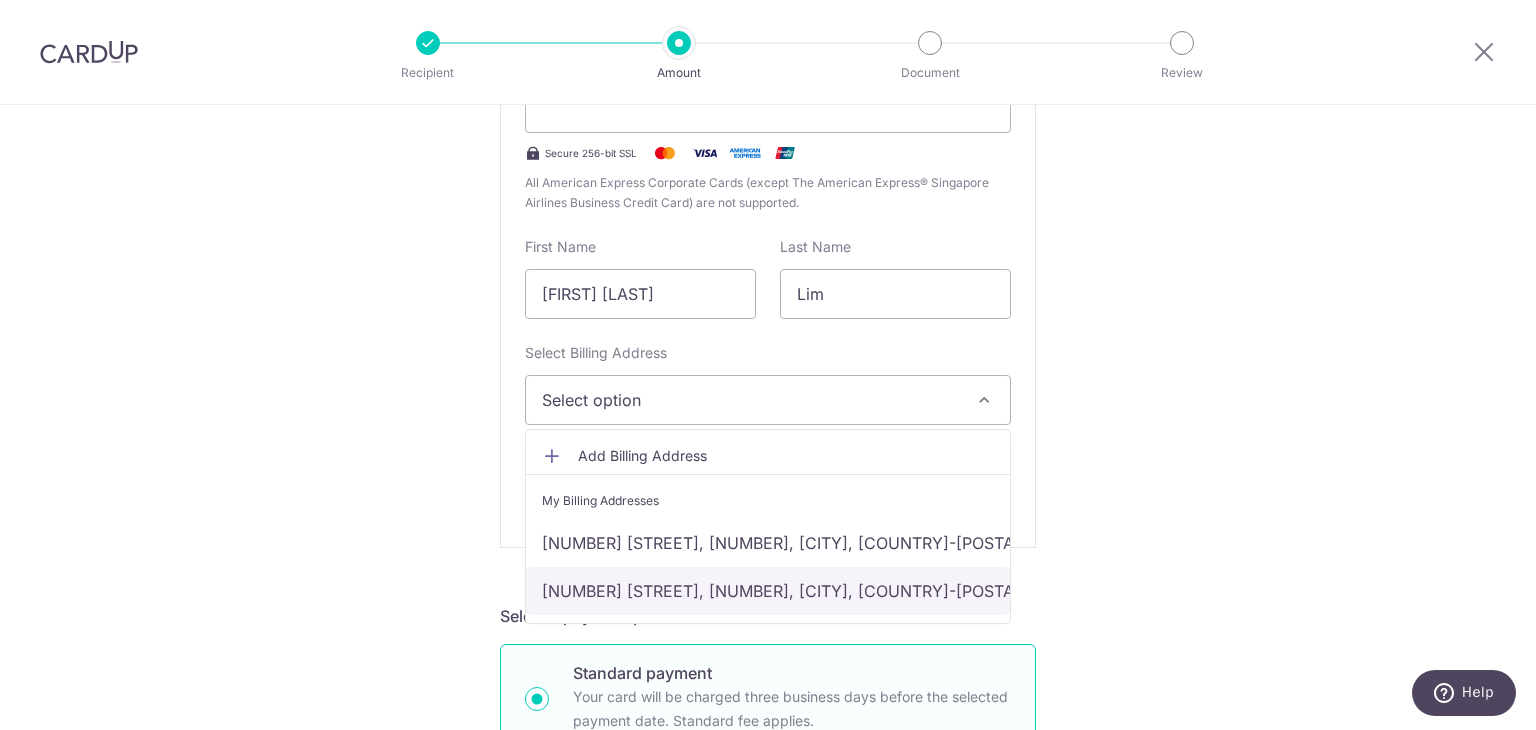click on "170A Sengkang East Dr, 15-42, Singapore, Singapore-541170" at bounding box center (768, 591) 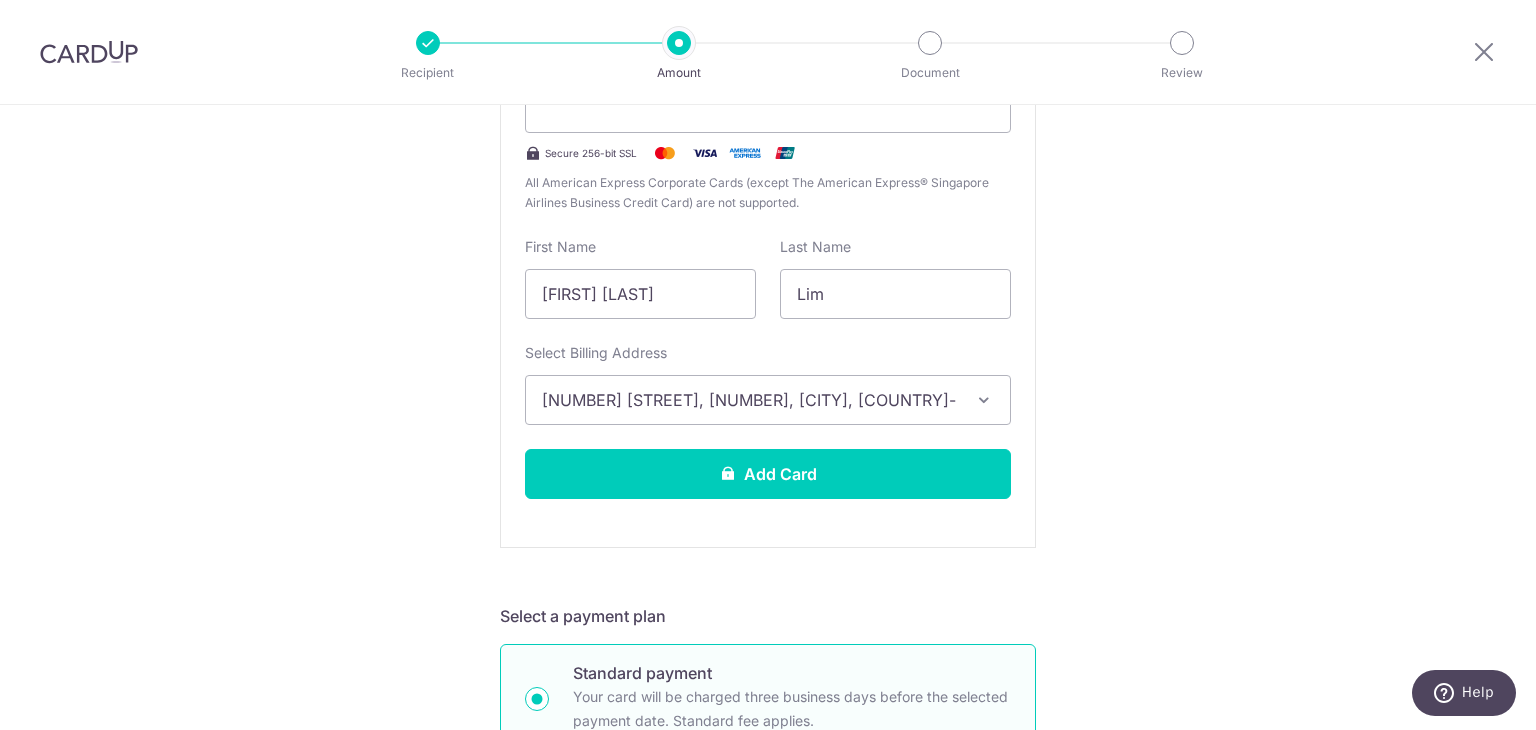click on "Tell us more about your payment
Enter payment amount
SGD
448.61
448.61
Select Card
Add new card
Add credit card
Your Cards
**** 1843
**** 6640
Secure 256-bit SSL
Text
New card details
Card
Secure 256-bit SSL" at bounding box center [768, 784] 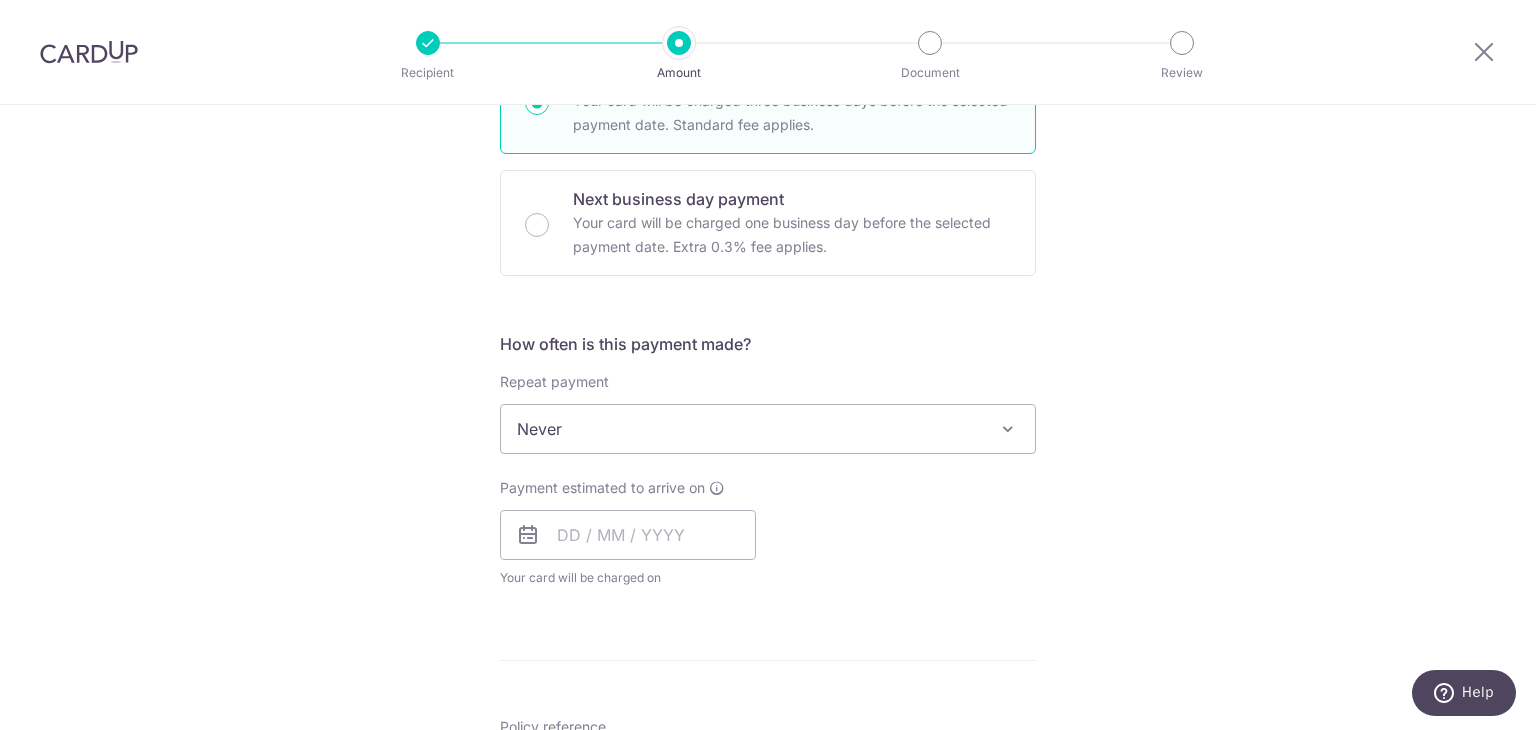 scroll, scrollTop: 1100, scrollLeft: 0, axis: vertical 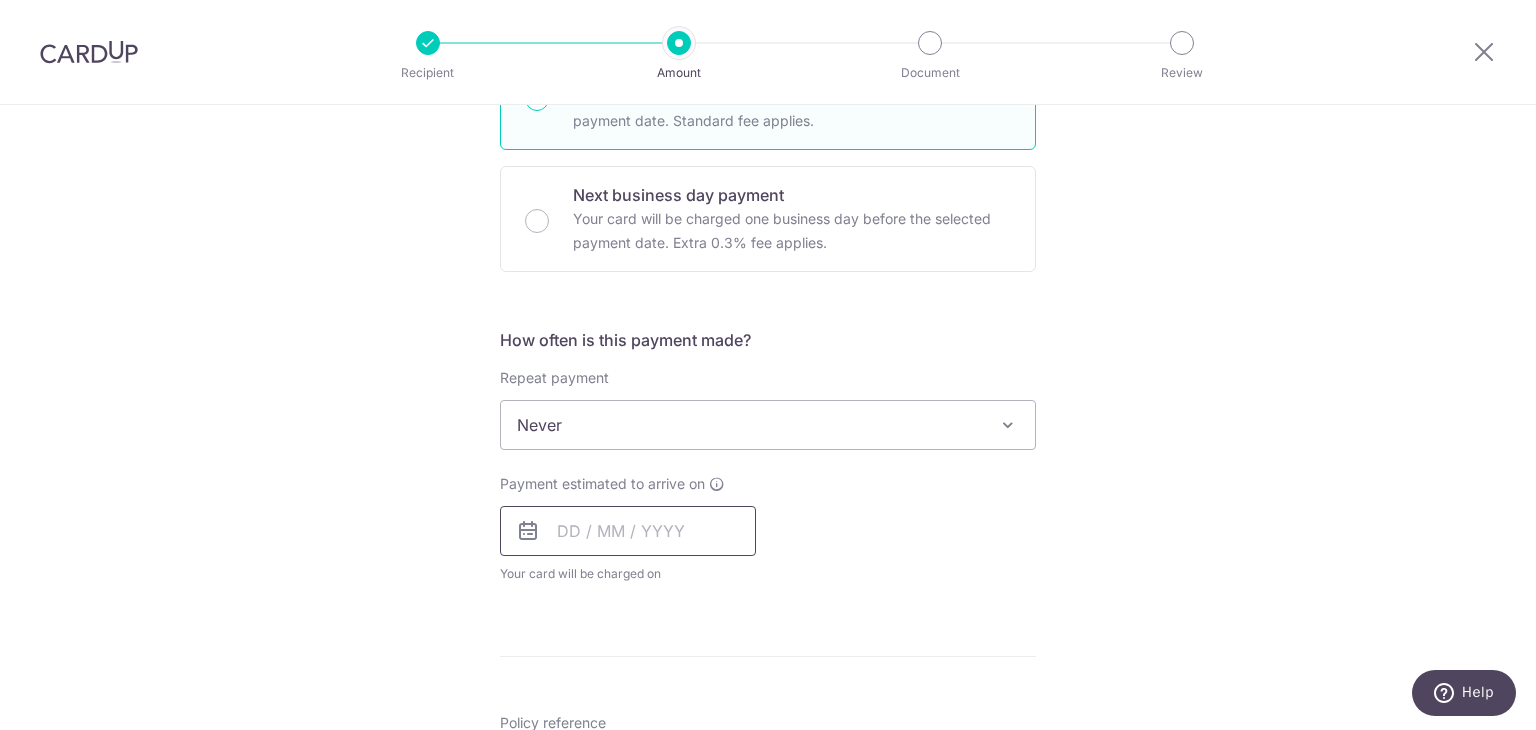 click at bounding box center (628, 531) 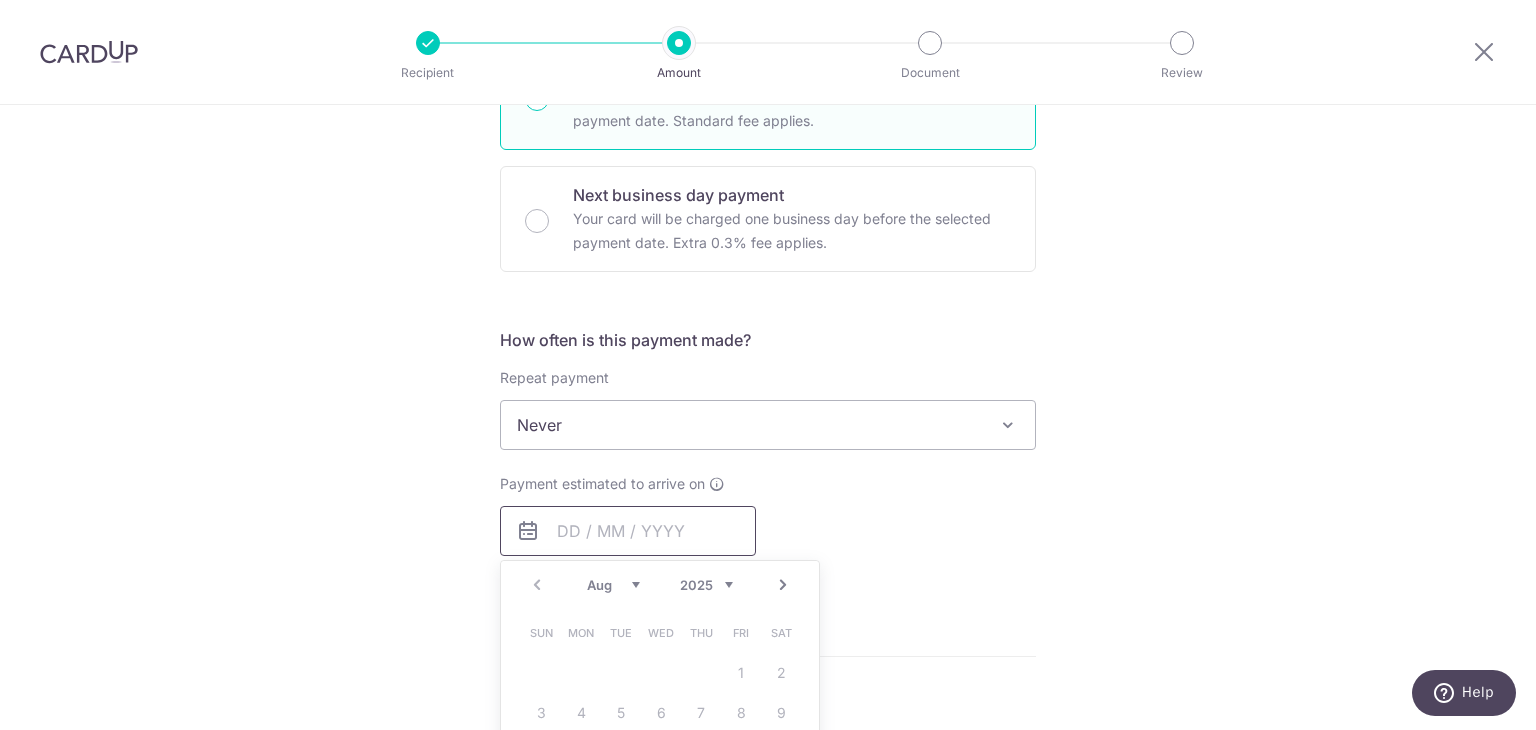 scroll, scrollTop: 1200, scrollLeft: 0, axis: vertical 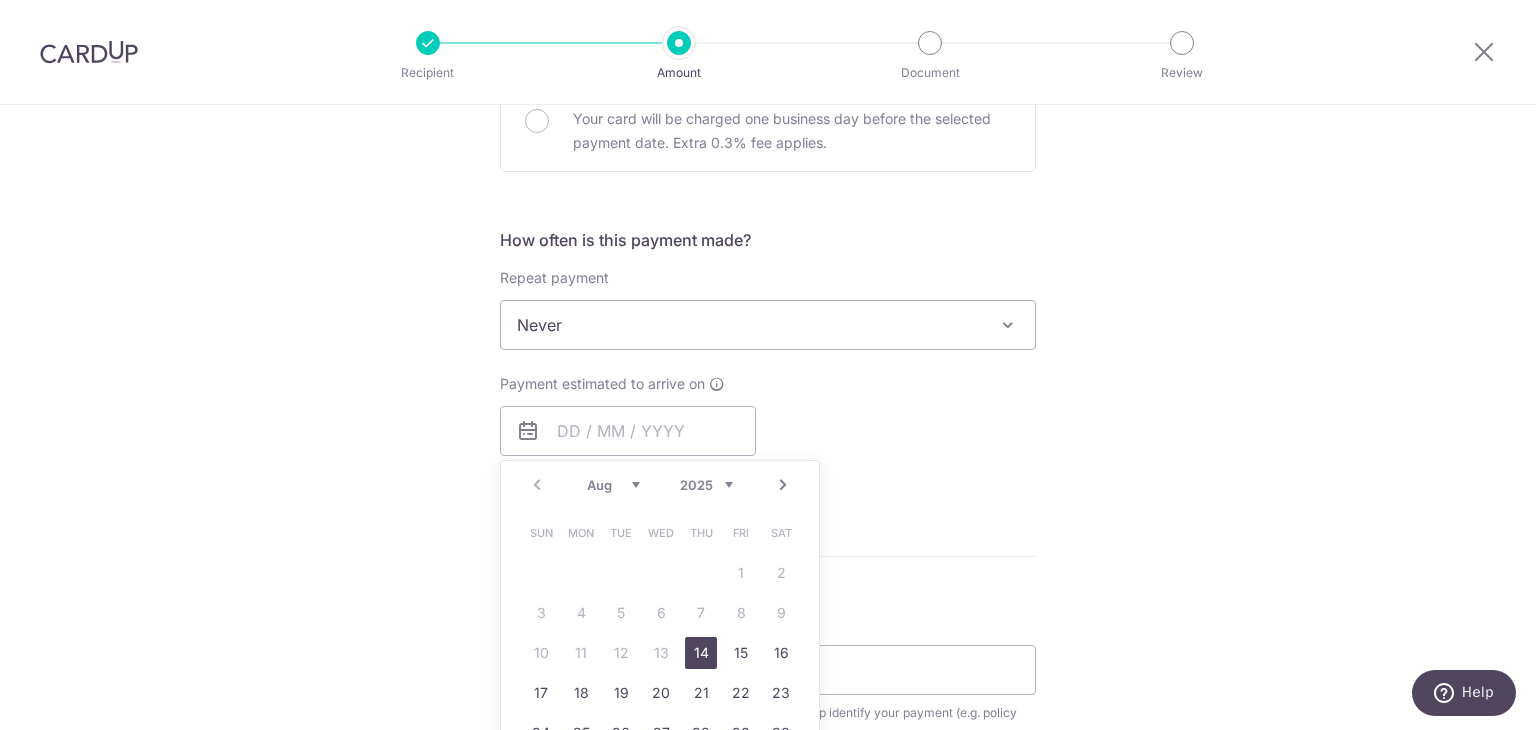 click on "14" at bounding box center [701, 653] 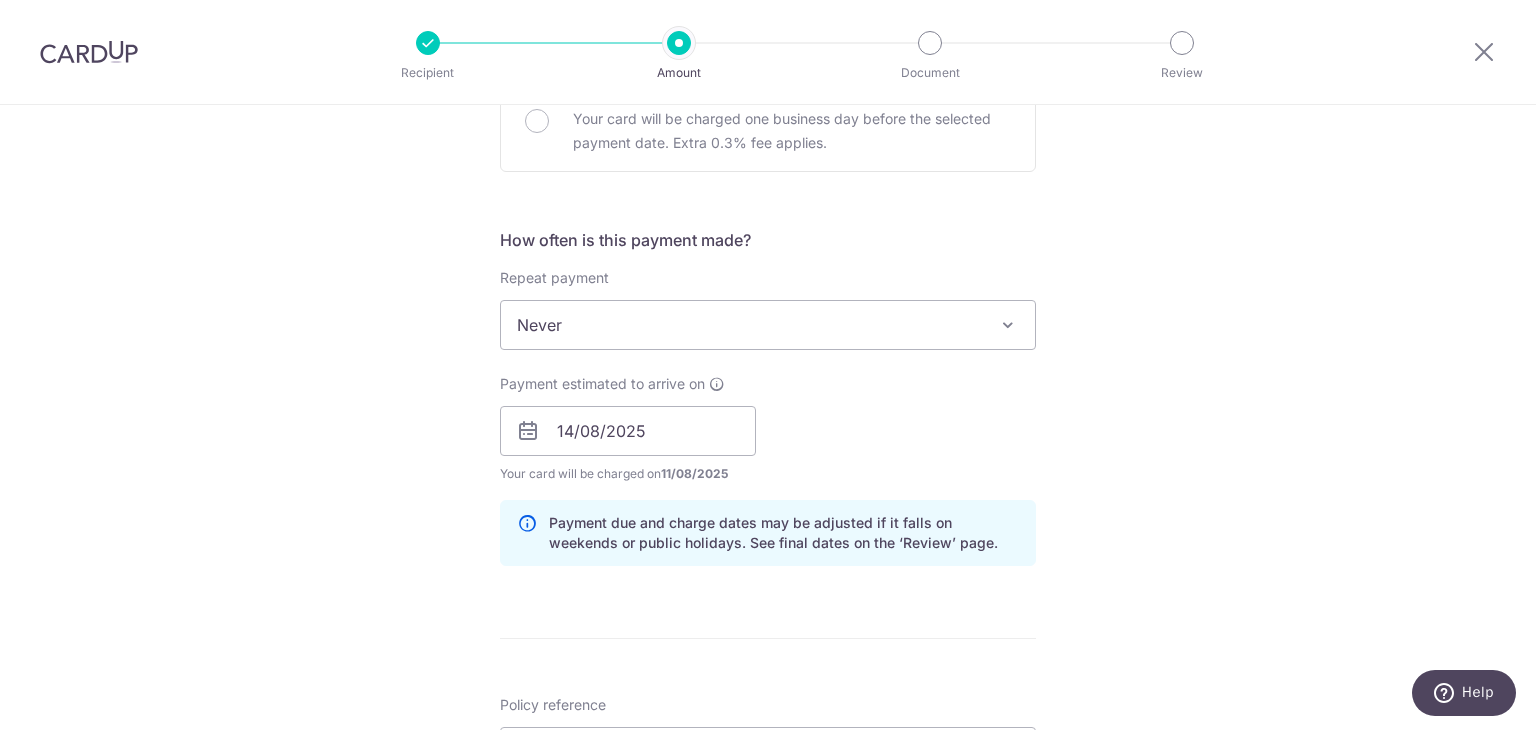 click on "Tell us more about your payment
Enter payment amount
SGD
448.61
448.61
Select Card
Add new card
Add credit card
Your Cards
**** 1843
**** 6640
Secure 256-bit SSL
Text
New card details
Card
Secure 256-bit SSL" at bounding box center [768, 125] 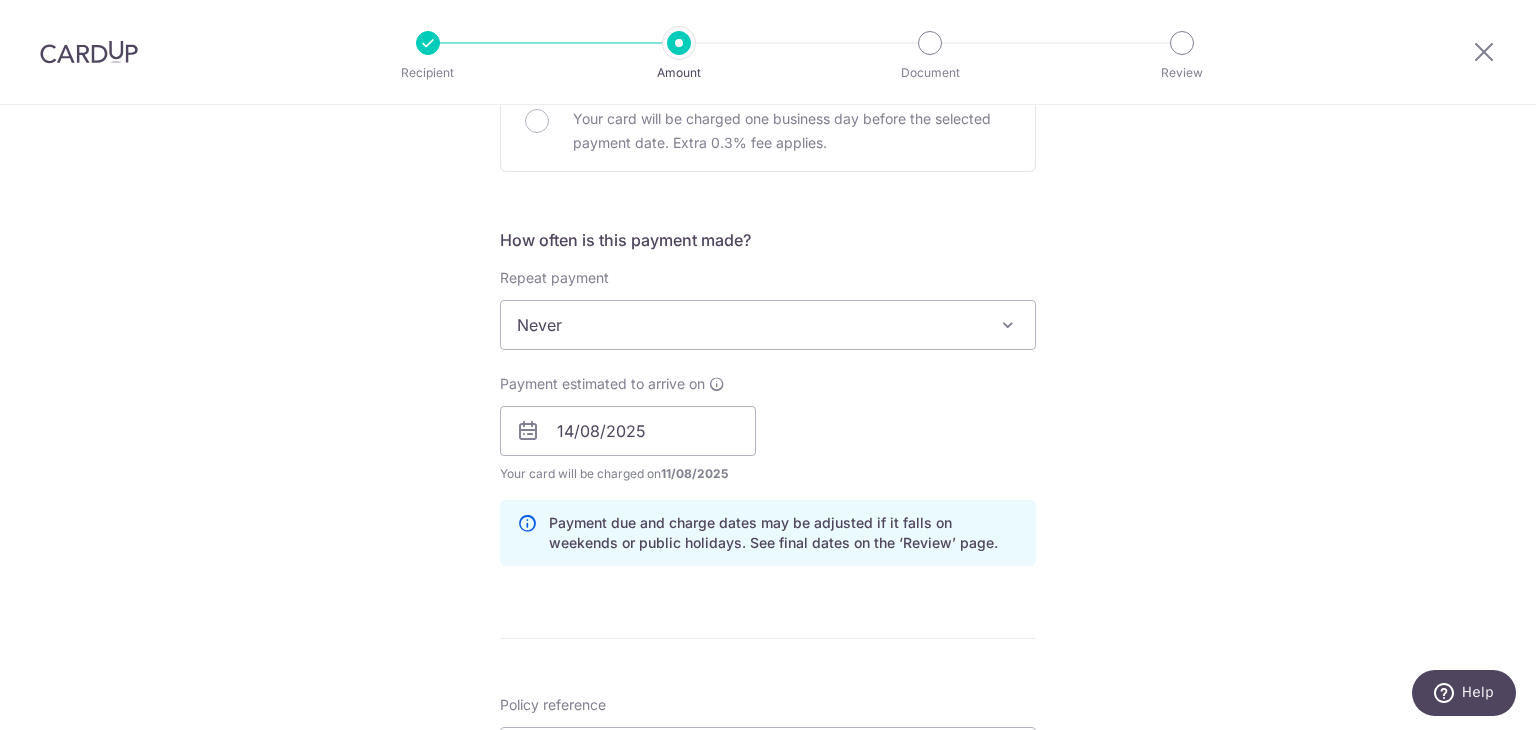 scroll, scrollTop: 1400, scrollLeft: 0, axis: vertical 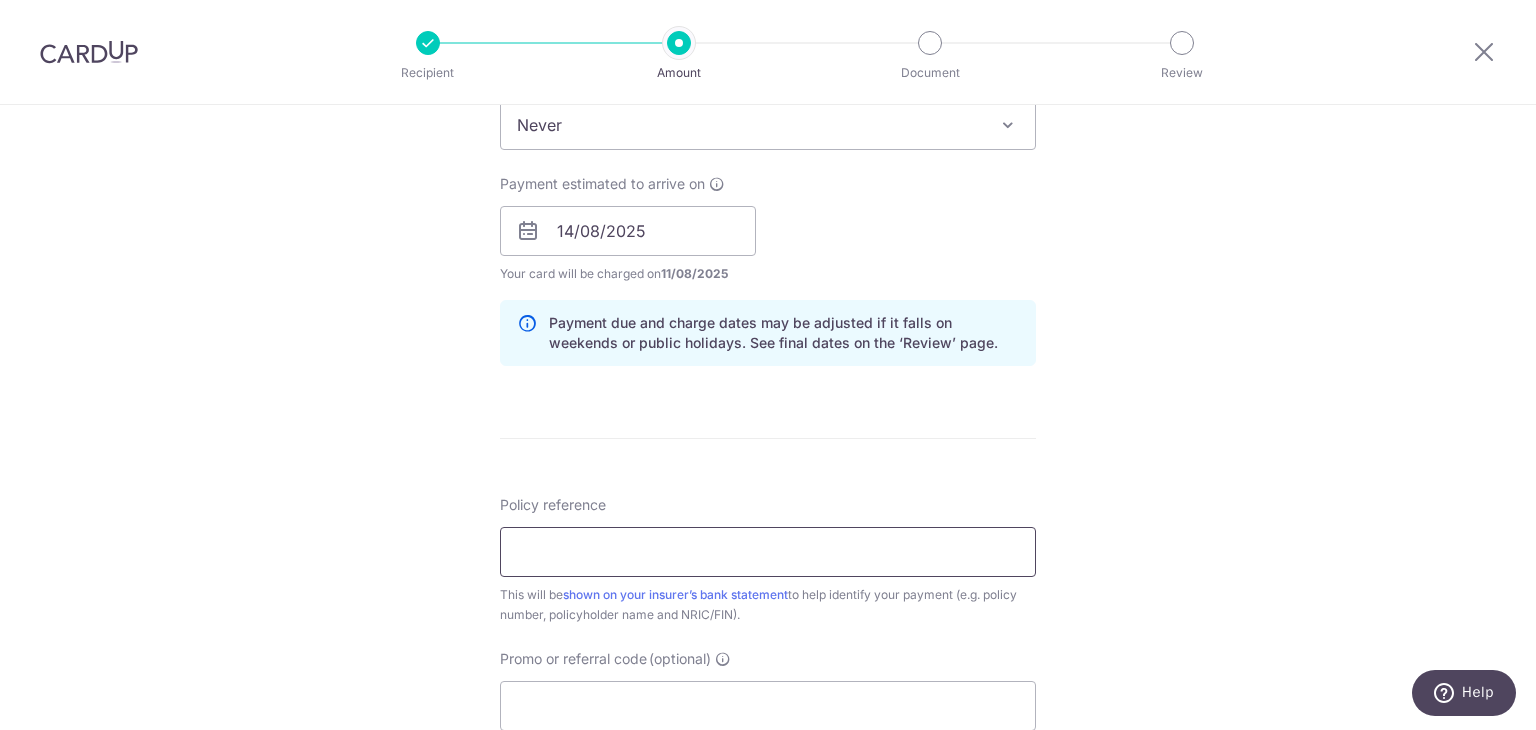 click on "Policy reference" at bounding box center (768, 552) 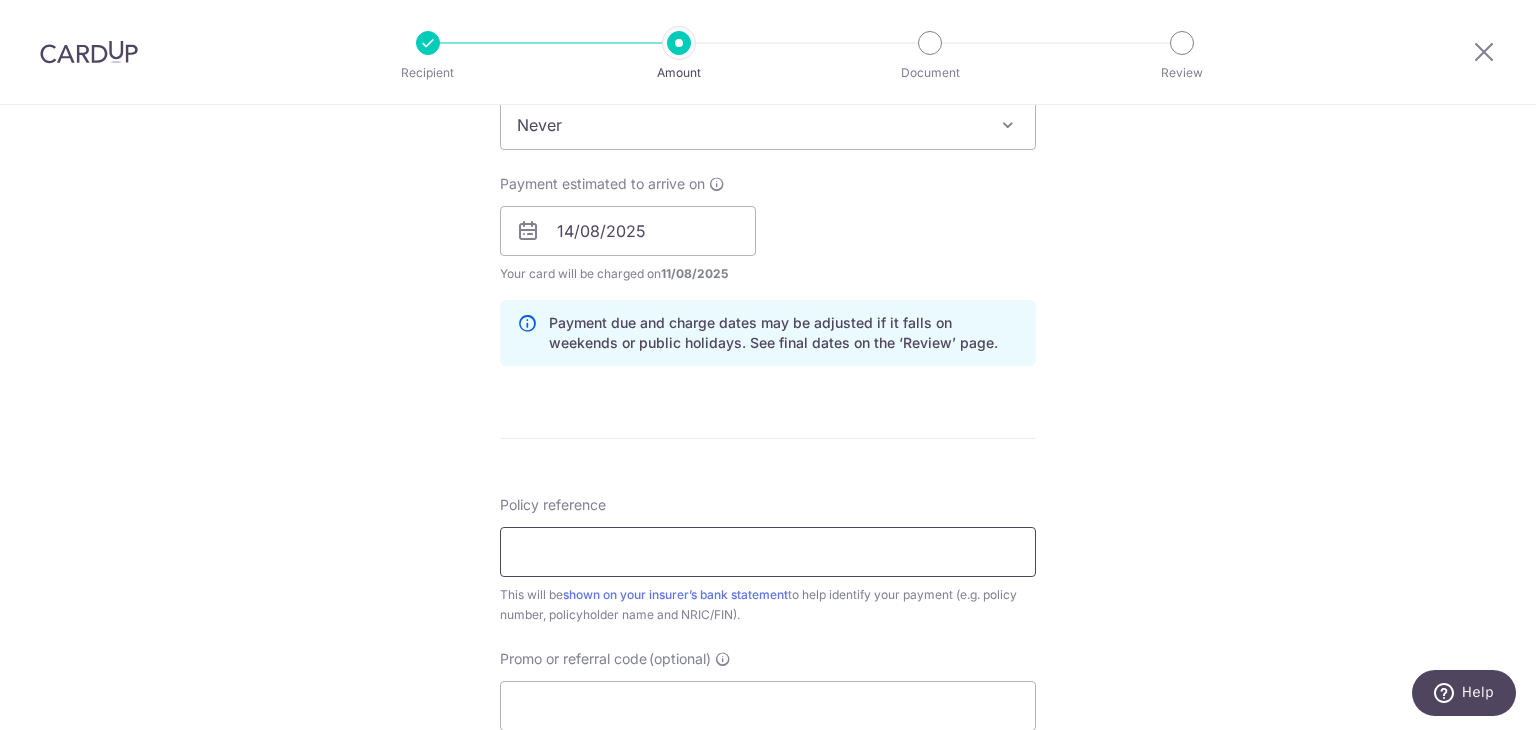 click on "Policy reference" at bounding box center [768, 552] 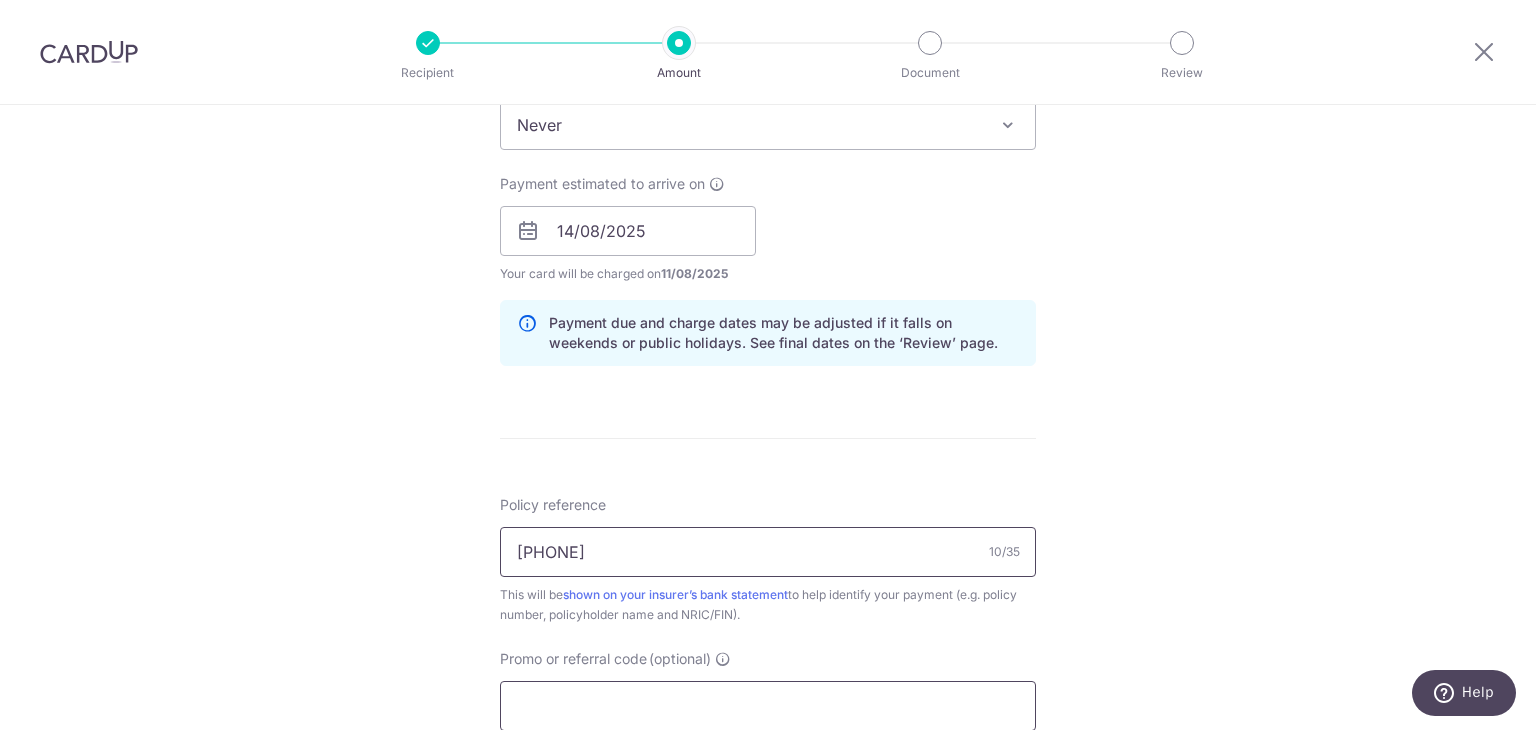 type on "[DATE]" 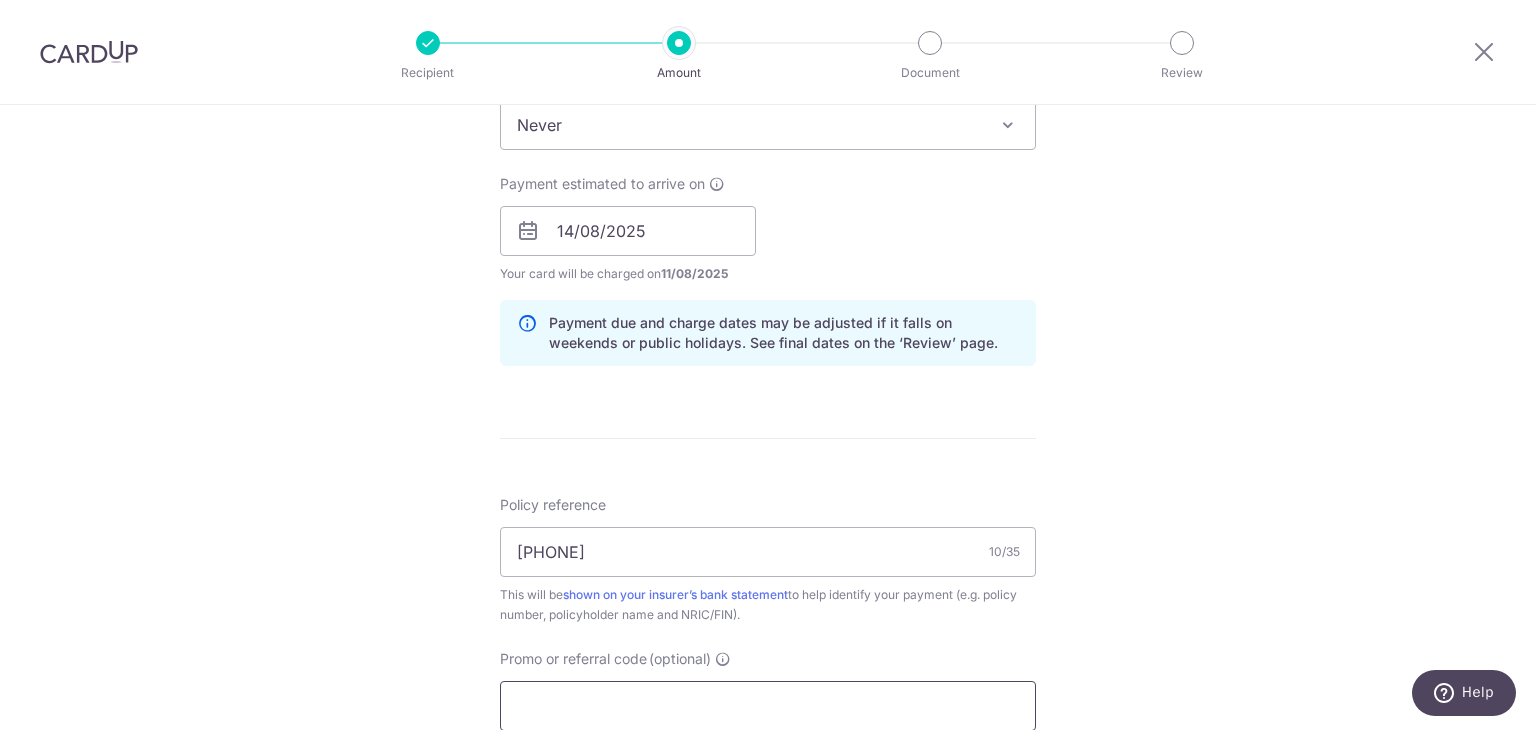 click on "Promo or referral code
(optional)" at bounding box center [768, 706] 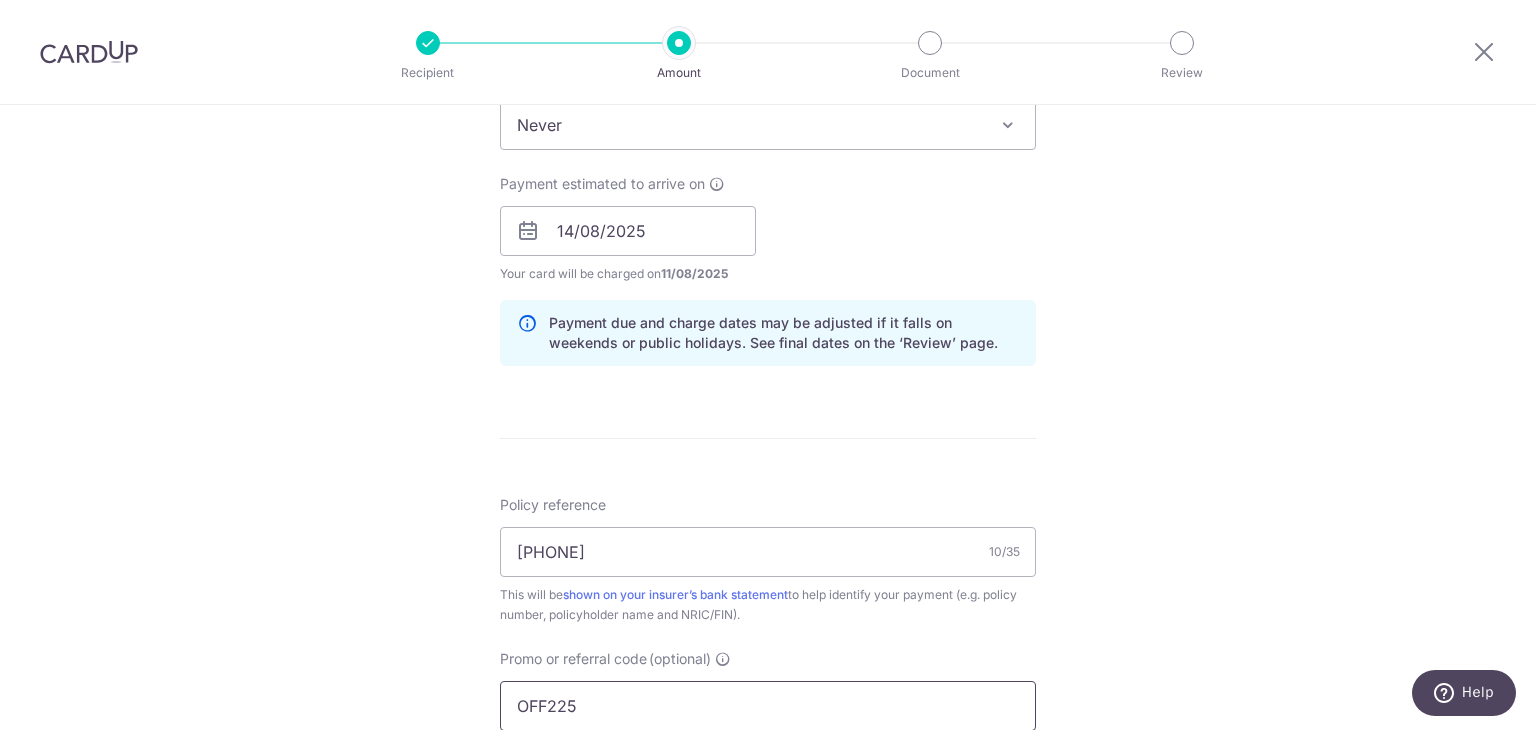 type on "OFF225" 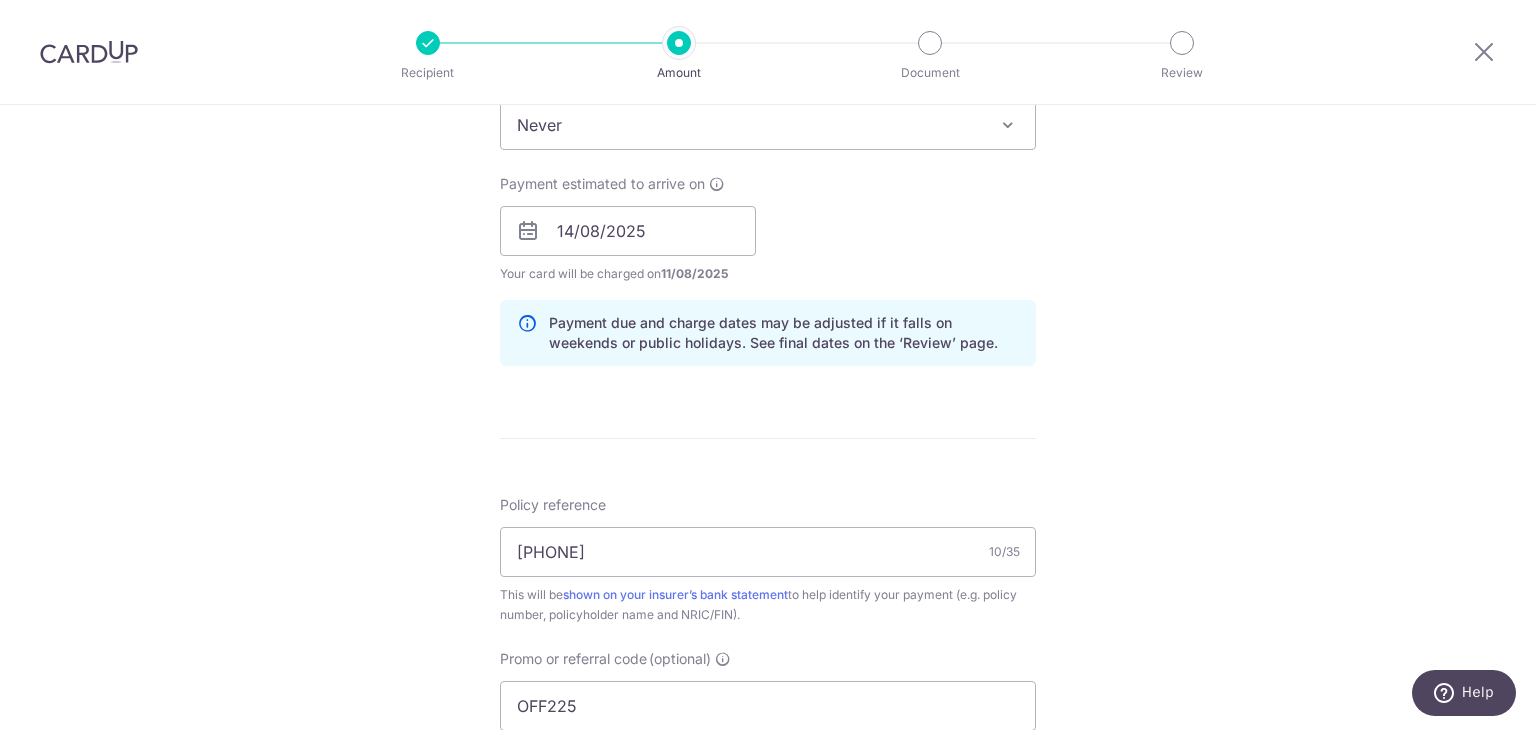 click on "Tell us more about your payment
Enter payment amount
SGD
448.61
448.61
Select Card
Add new card
Add credit card
Your Cards
**** 1843
**** 6640
Secure 256-bit SSL
Text
New card details
Card
Secure 256-bit SSL" at bounding box center (768, -30) 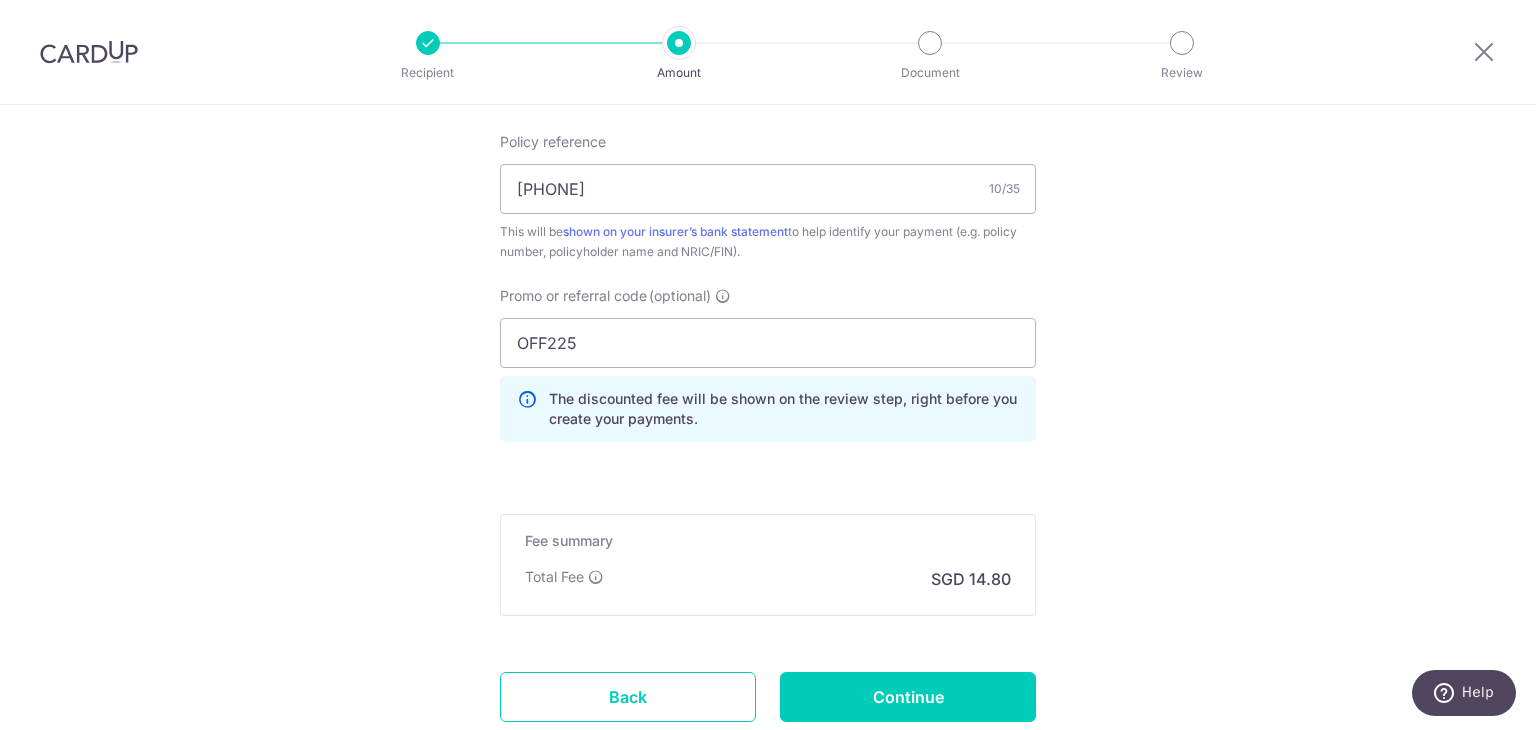 scroll, scrollTop: 1900, scrollLeft: 0, axis: vertical 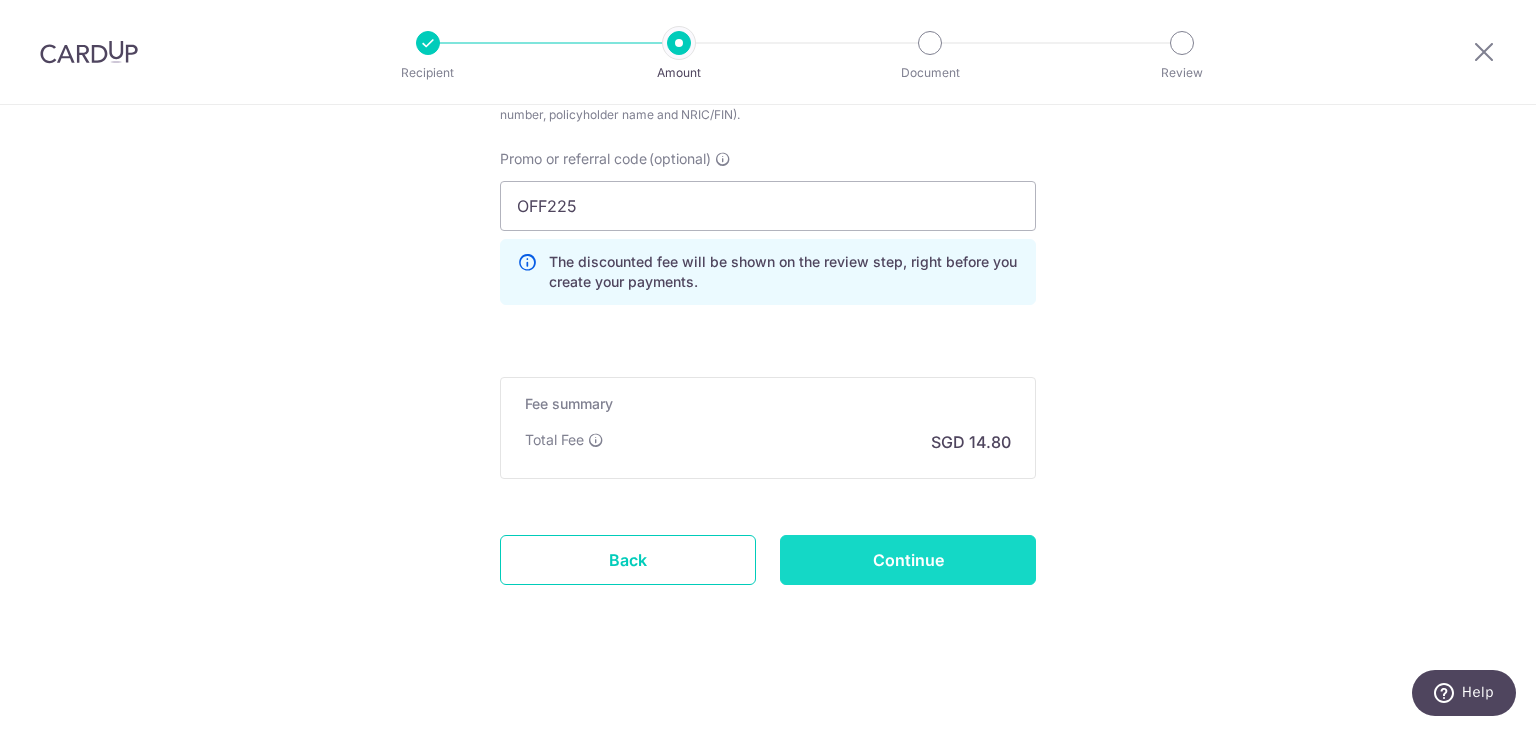 click on "Continue" at bounding box center (908, 560) 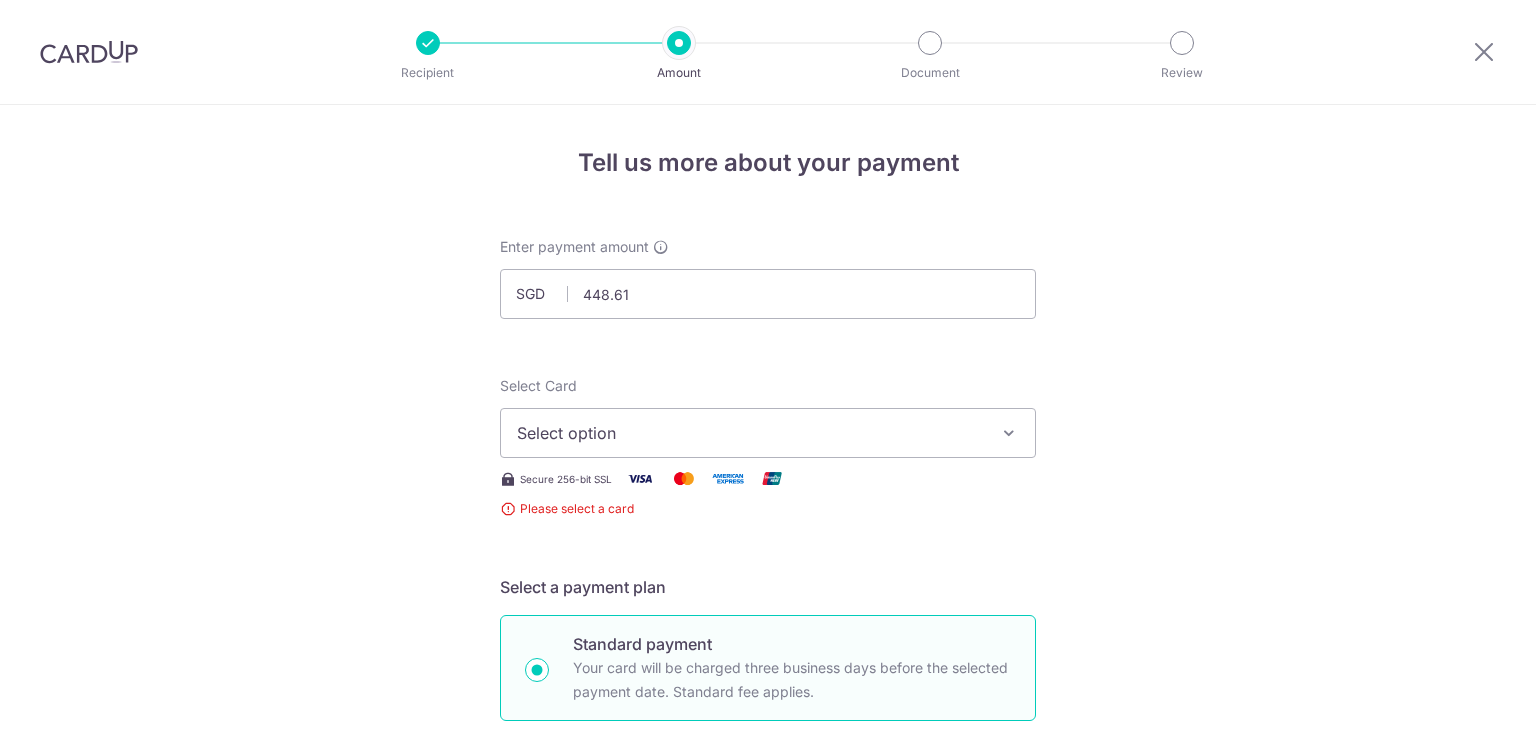 scroll, scrollTop: 0, scrollLeft: 0, axis: both 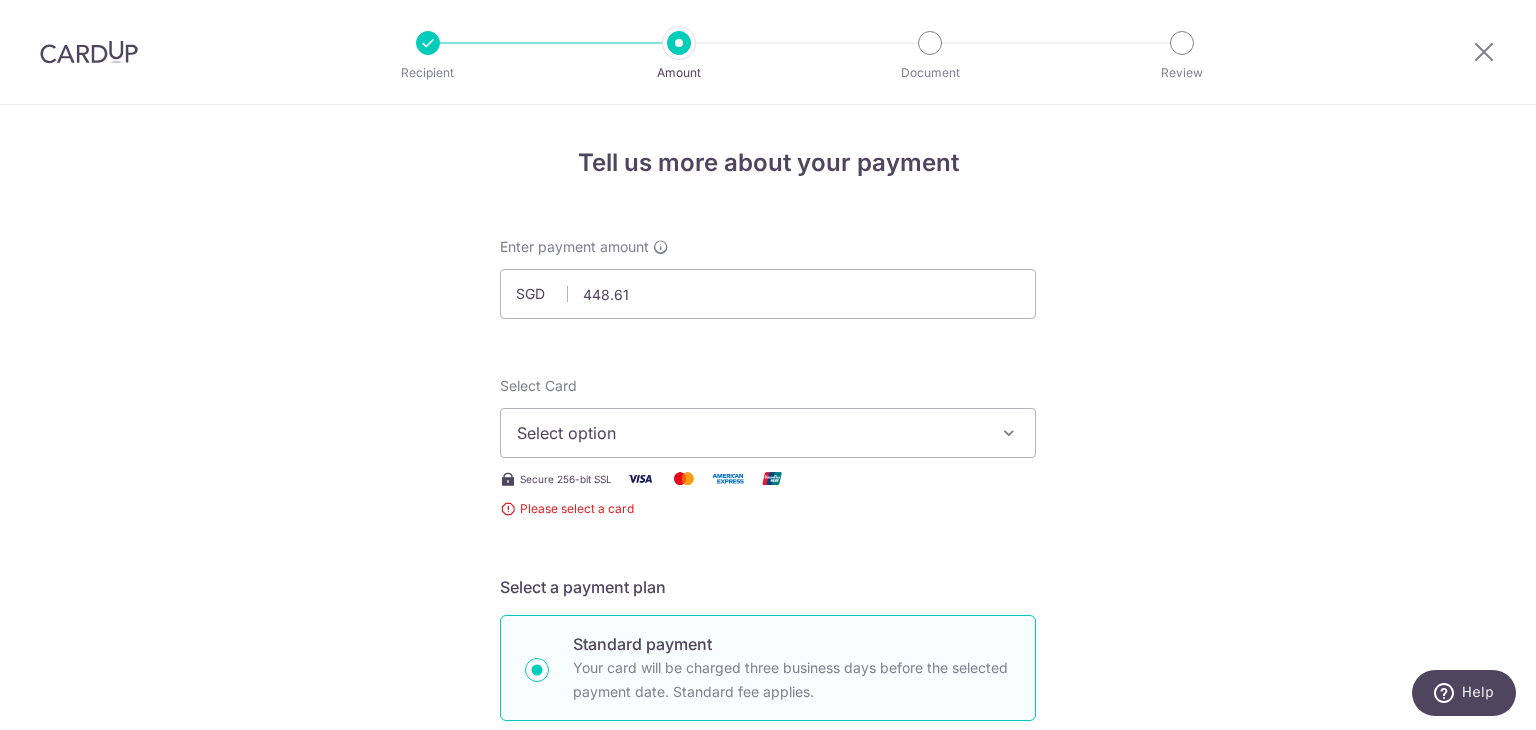 click on "Select option" at bounding box center (750, 433) 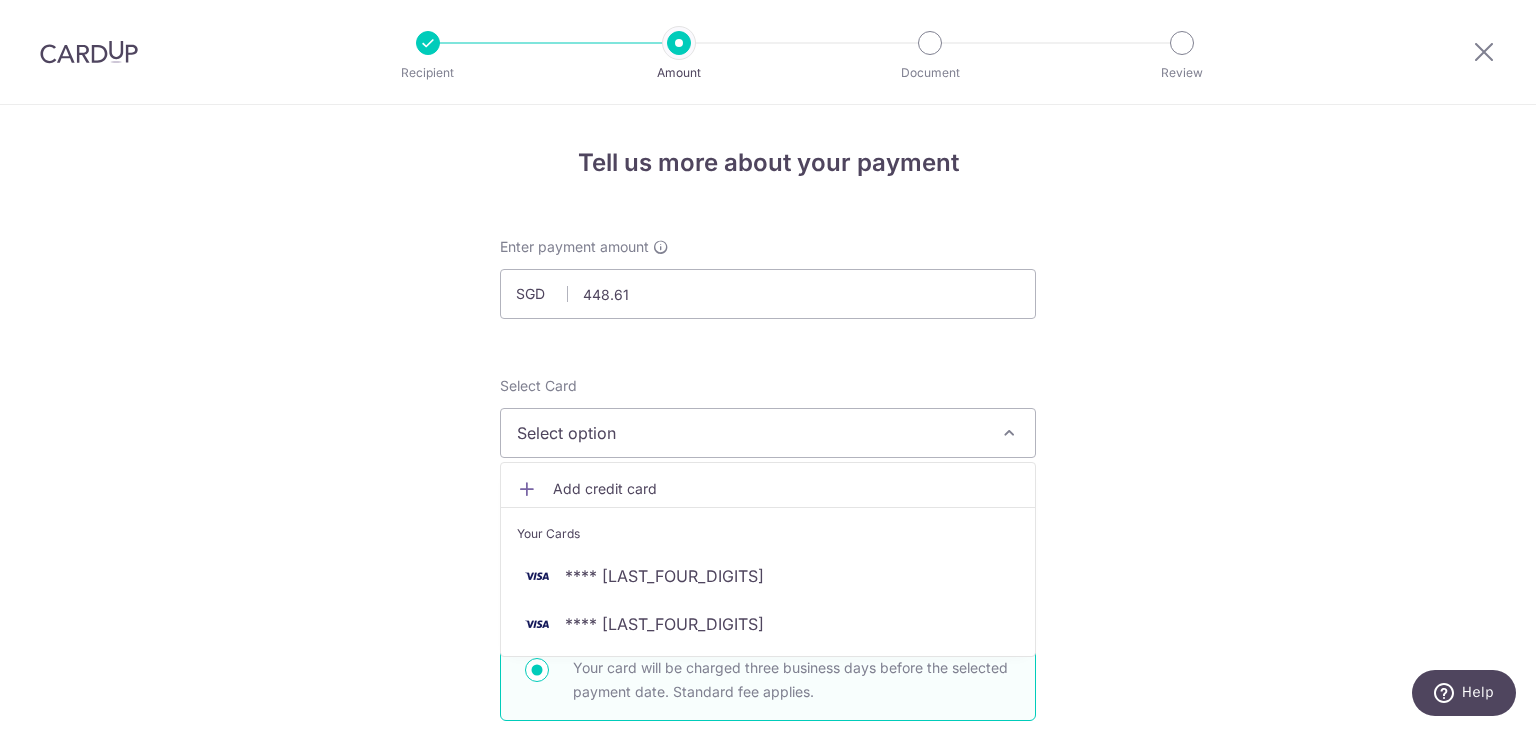 click on "Add credit card" at bounding box center (786, 489) 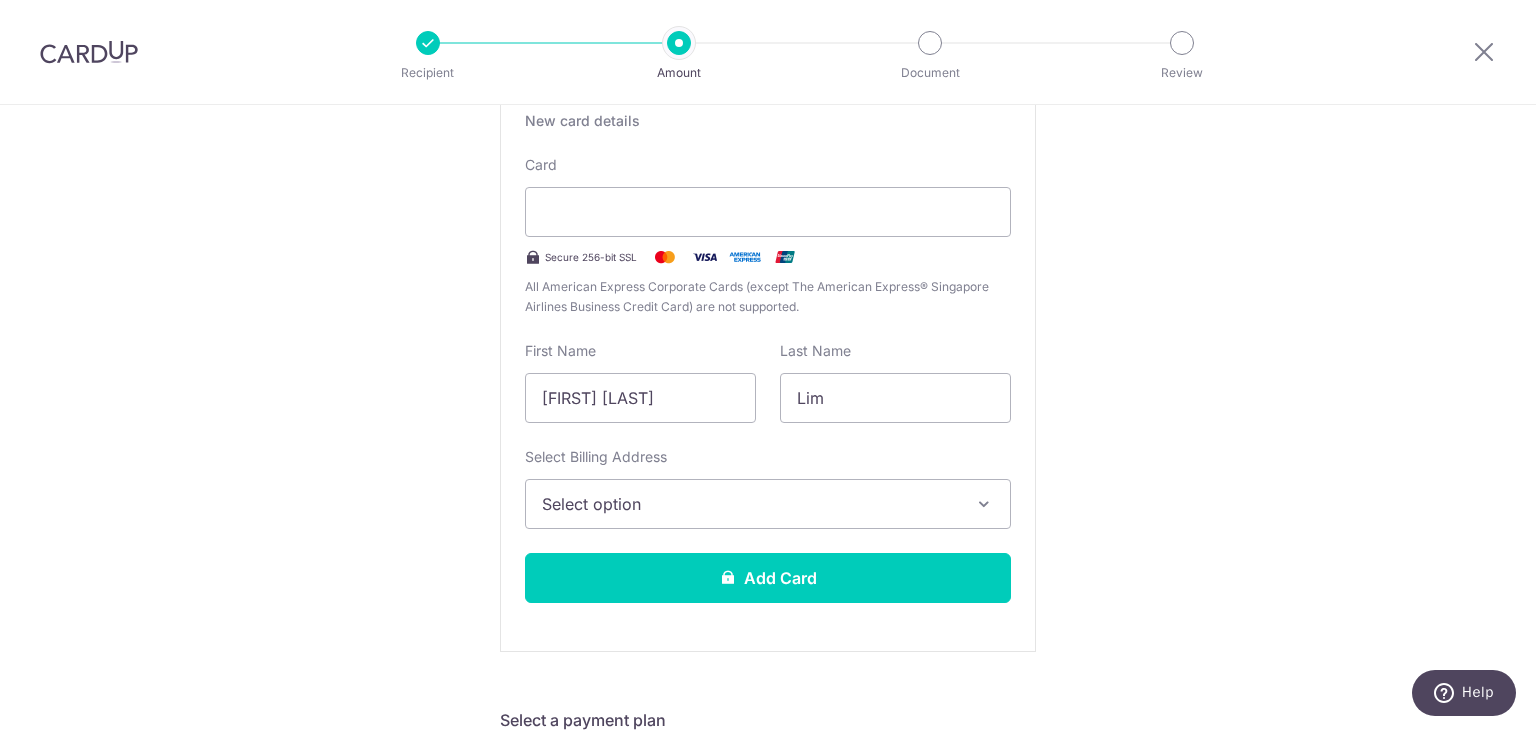 scroll, scrollTop: 400, scrollLeft: 0, axis: vertical 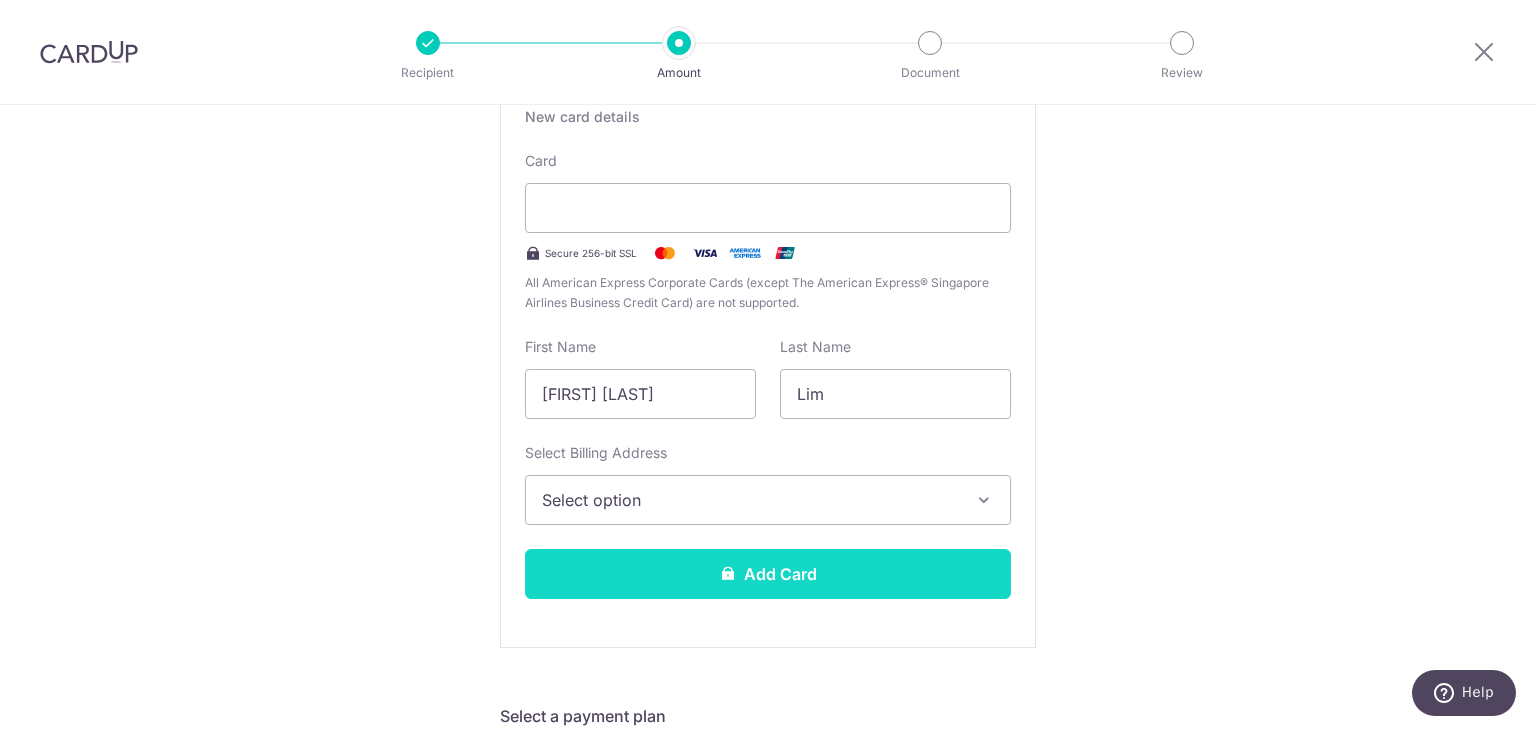 click on "Add Card" at bounding box center (768, 574) 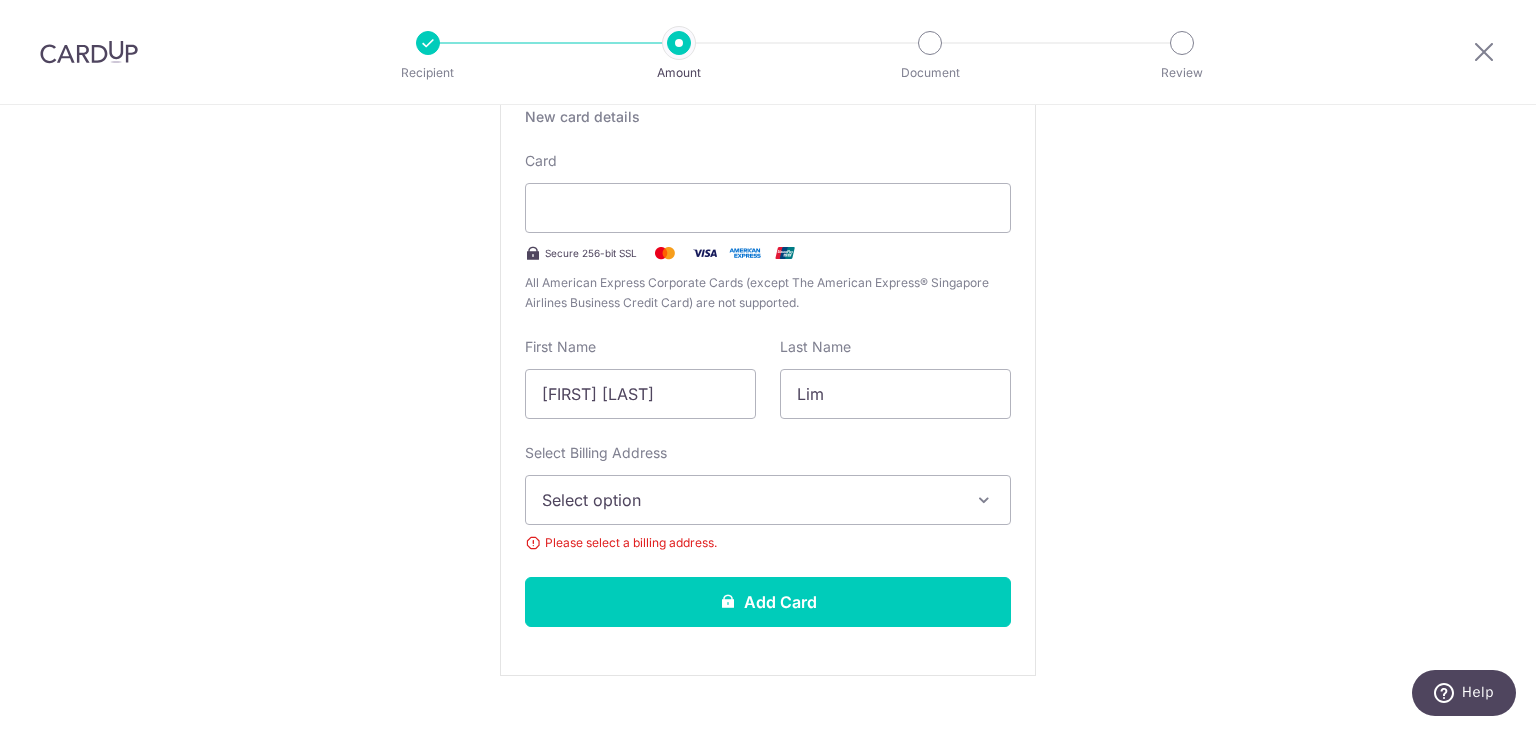 click on "Select option" at bounding box center (750, 500) 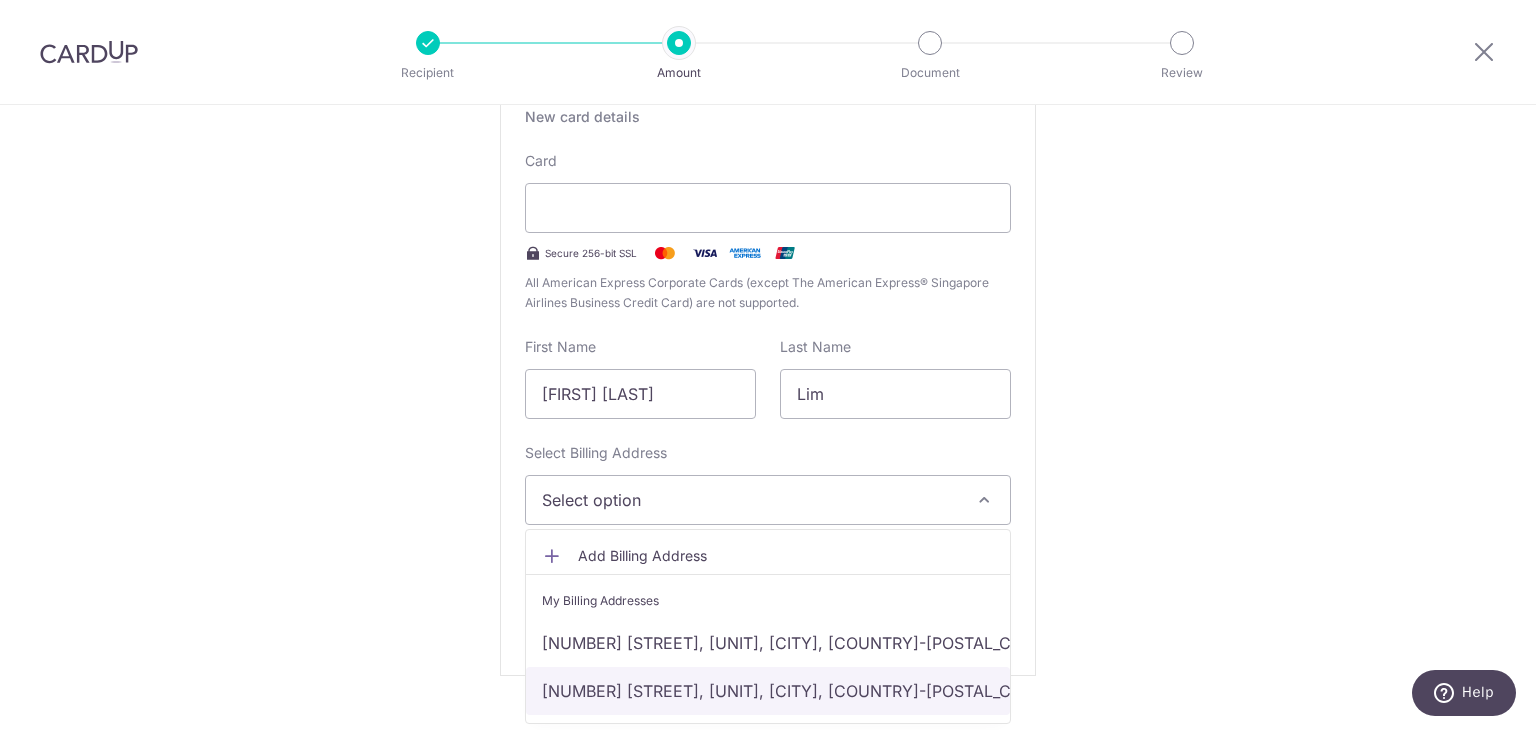 click on "[NUMBER] [STREET], [POSTAL_CODE], Singapore, Singapore-[POSTAL_CODE]" at bounding box center (768, 691) 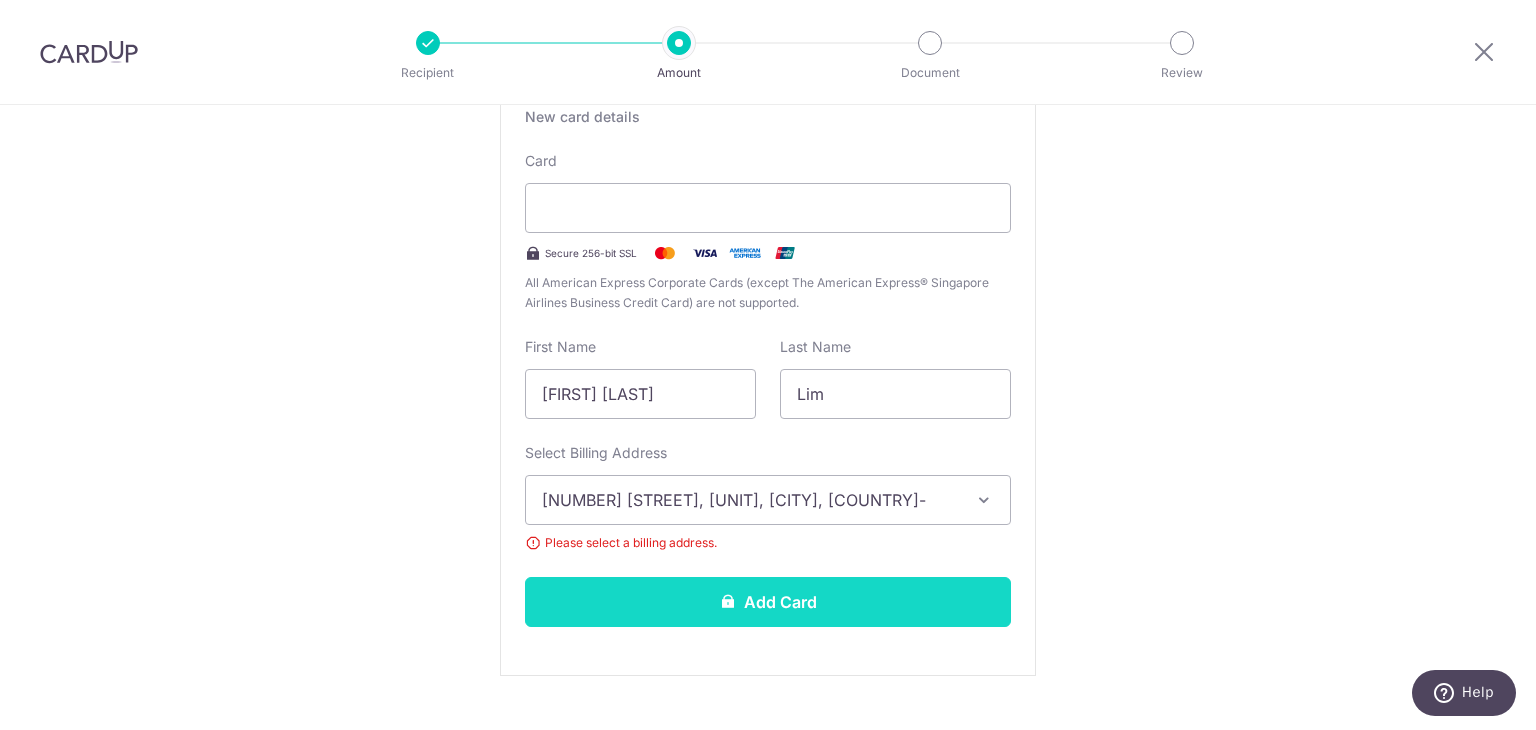 click on "Add Card" at bounding box center (768, 602) 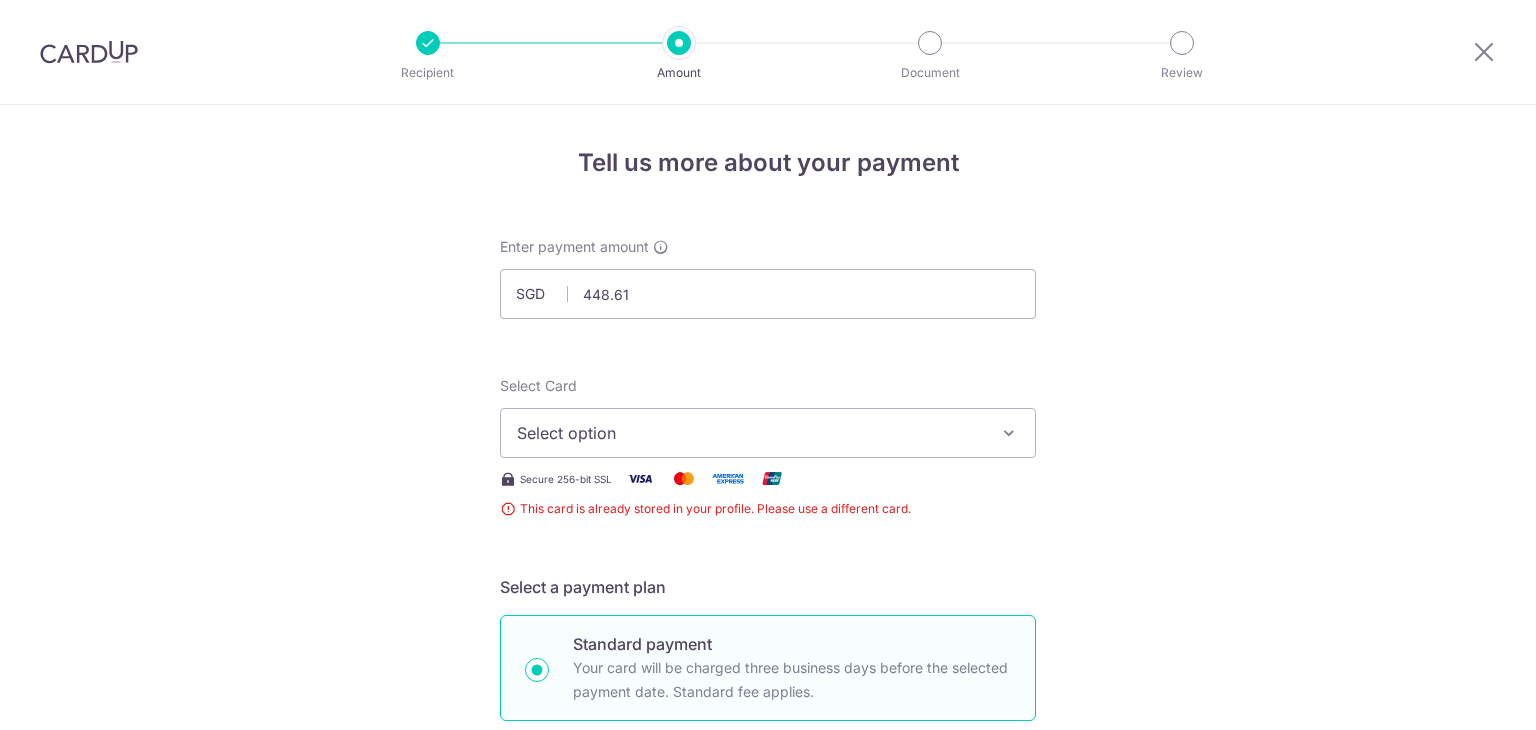scroll, scrollTop: 0, scrollLeft: 0, axis: both 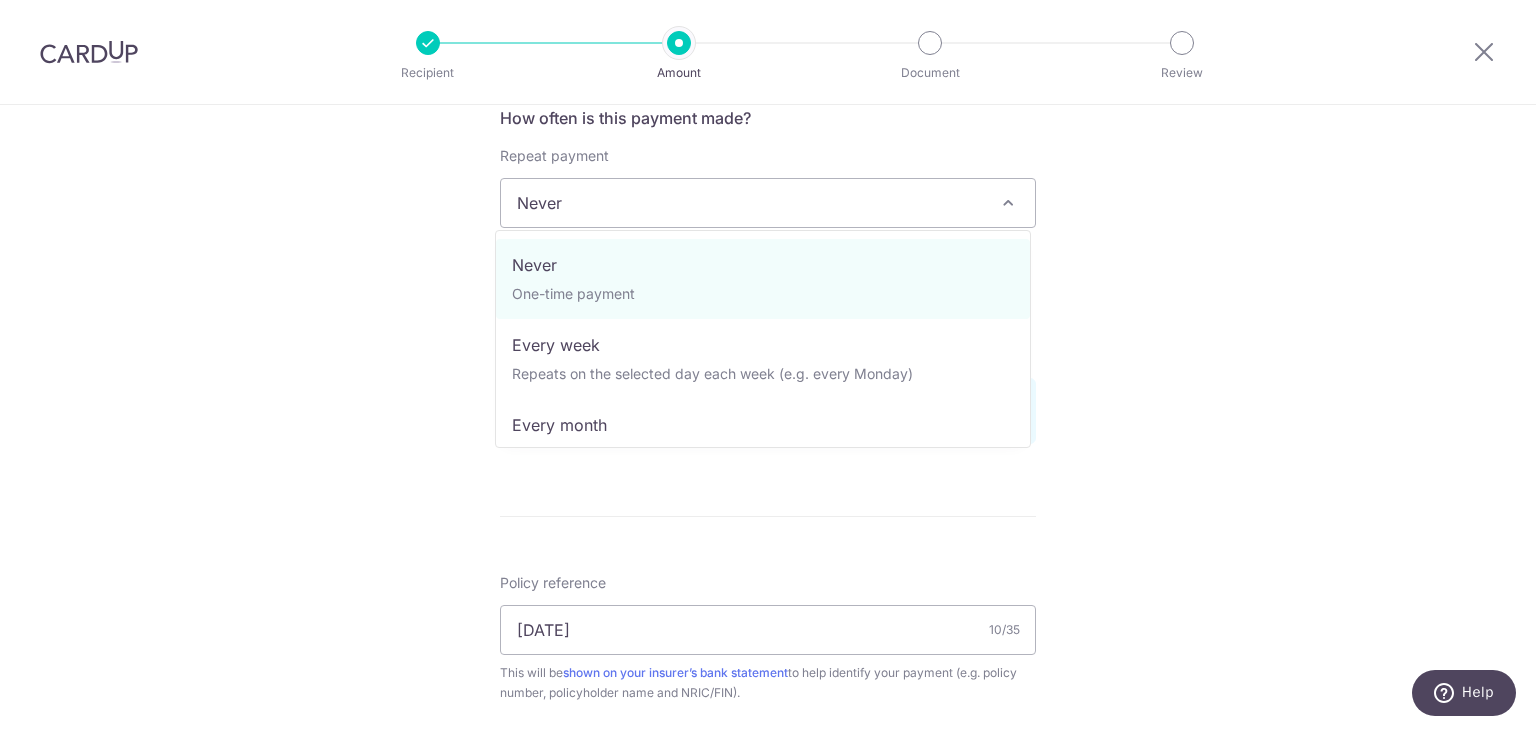 click on "Never" at bounding box center [768, 203] 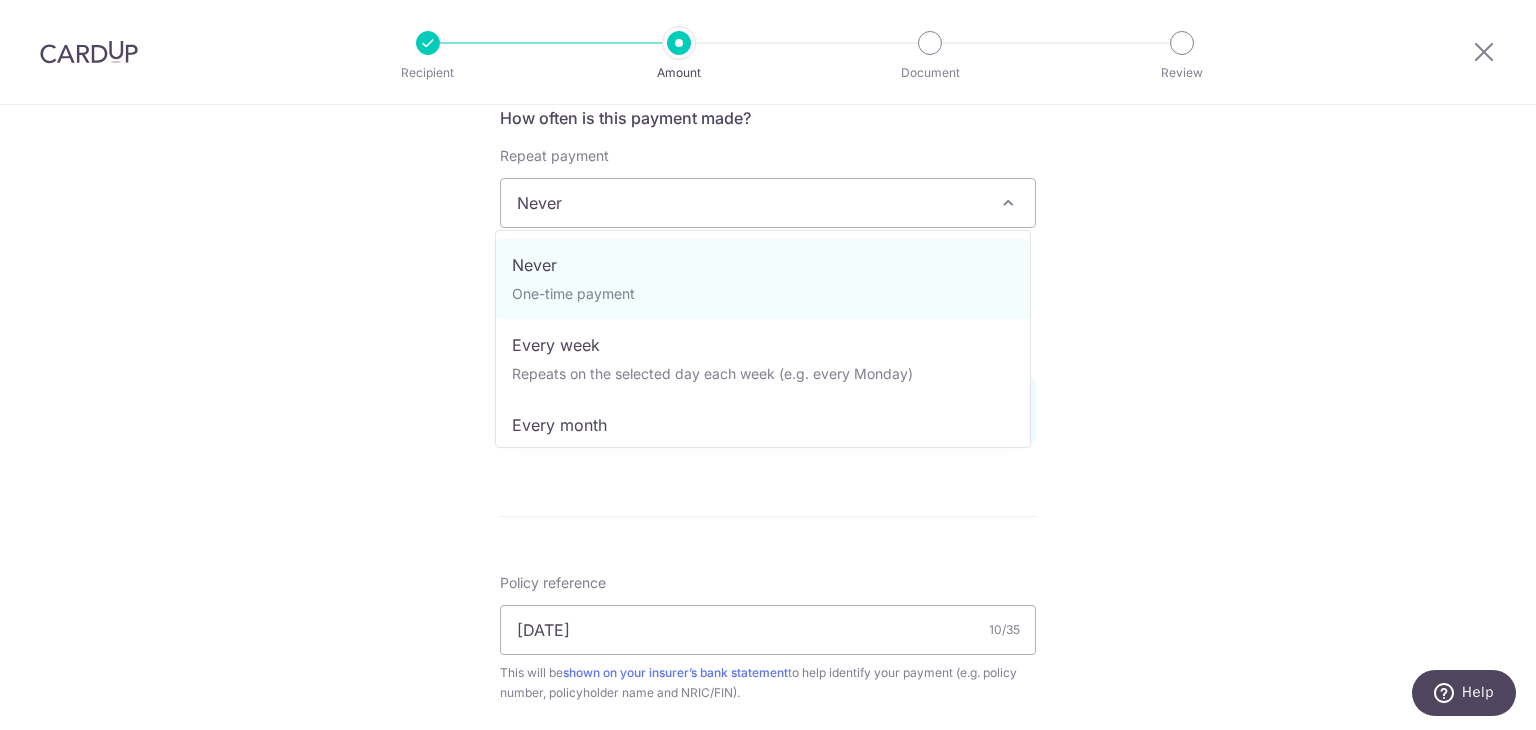click on "Tell us more about your payment
Enter payment amount
SGD
448.61
448.61
This card is already stored in your profile. Please use a different card.
Select Card
Select option
Add credit card
Your Cards
**** 1843
**** 6640
Secure 256-bit SSL
This card is already stored in your profile. Please use a different card.
Text" at bounding box center [768, 267] 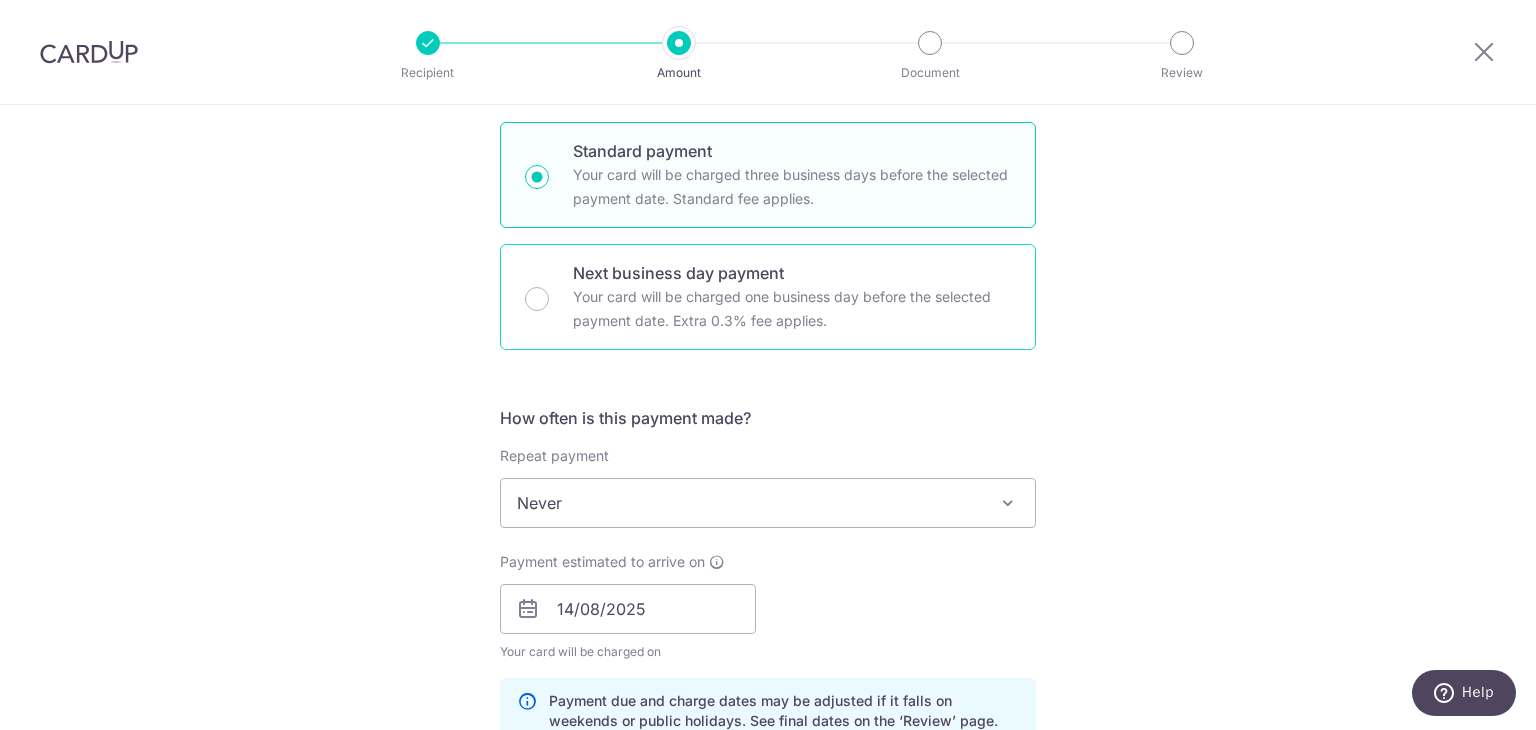 scroll, scrollTop: 93, scrollLeft: 0, axis: vertical 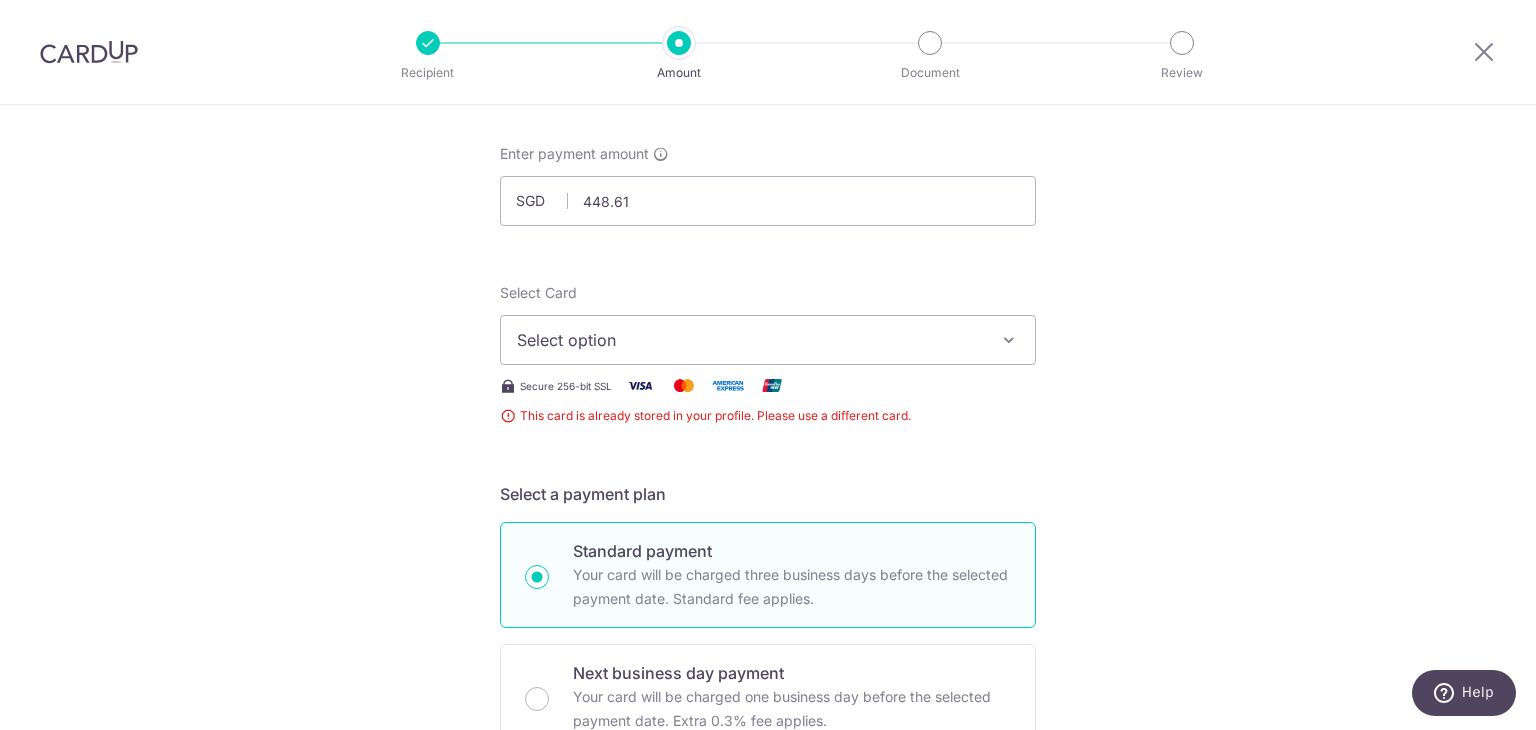 click on "Select option" at bounding box center [750, 340] 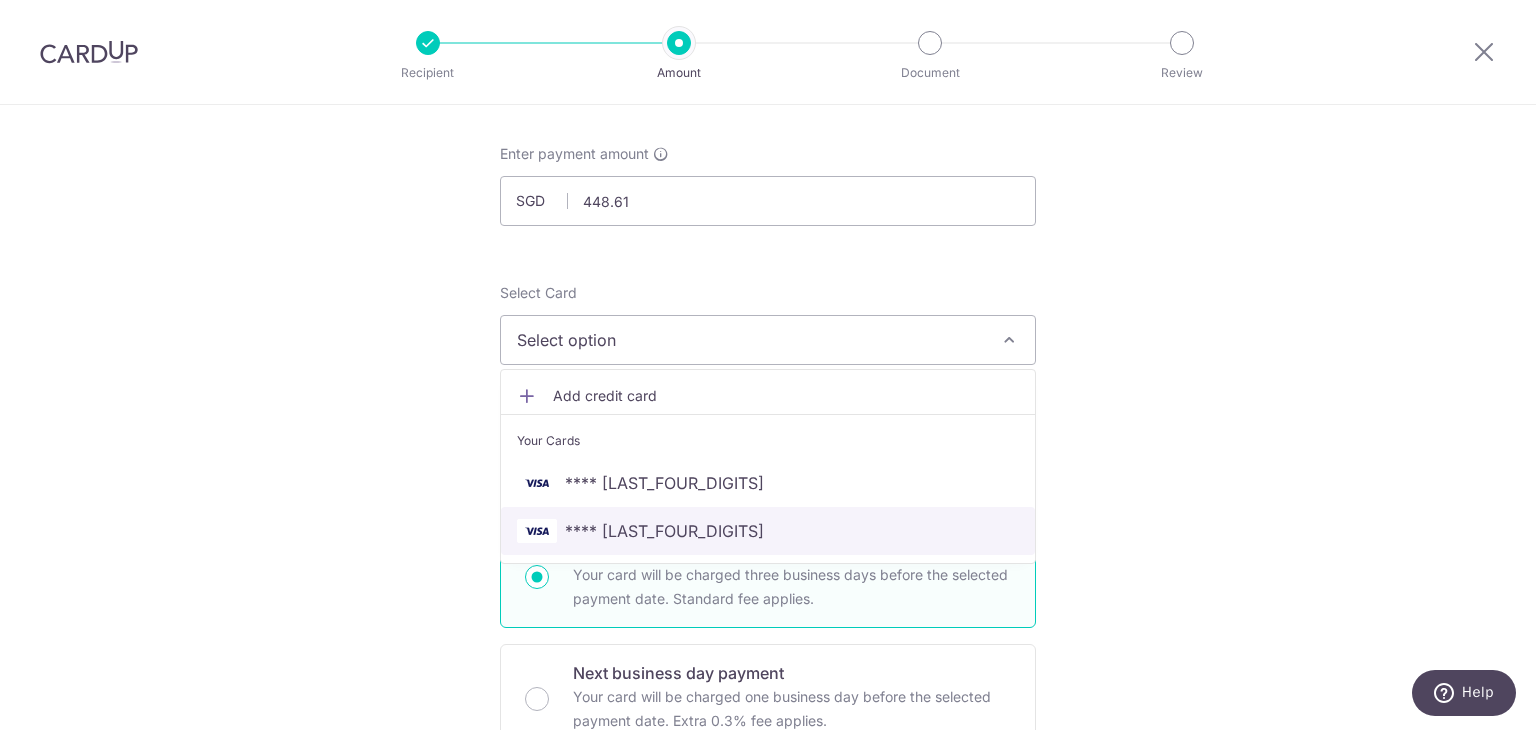 click on "**** 6640" at bounding box center [664, 531] 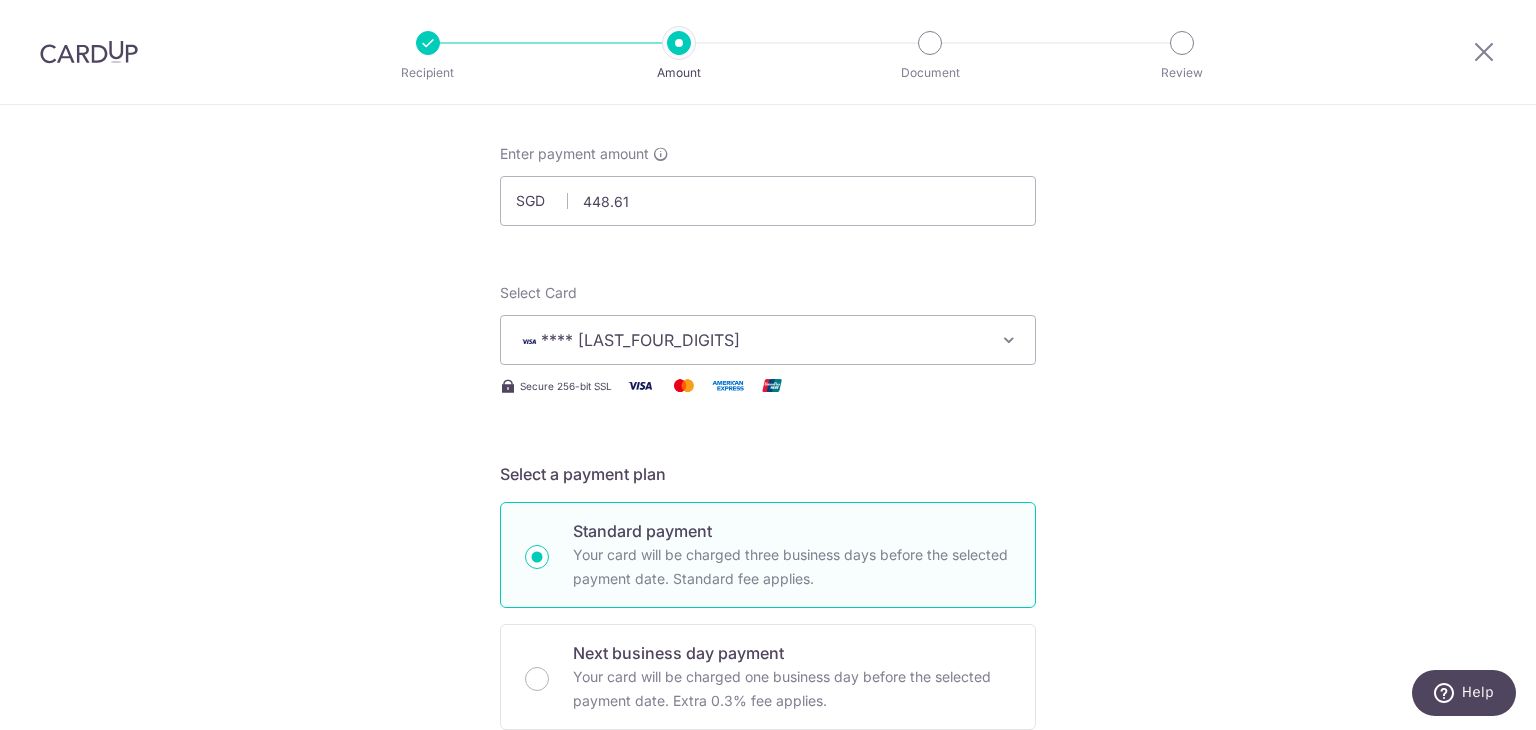 click on "Tell us more about your payment
Enter payment amount
SGD
448.61
448.61
This card is already stored in your profile. Please use a different card.
Select Card
**** 6640
Add credit card
Your Cards
**** 1843
**** 6640
Secure 256-bit SSL
Text
New card details
Card" at bounding box center [768, 957] 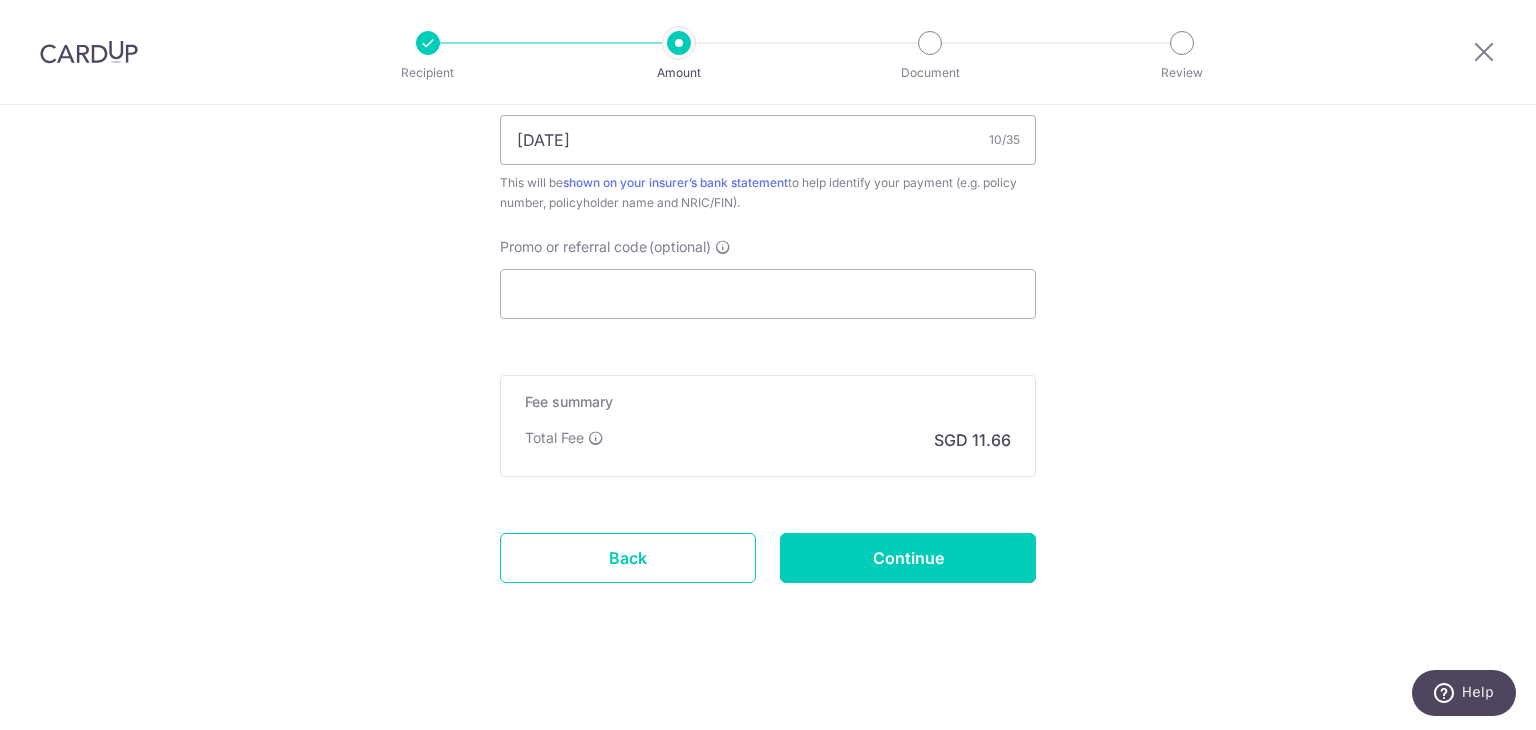 scroll, scrollTop: 1264, scrollLeft: 0, axis: vertical 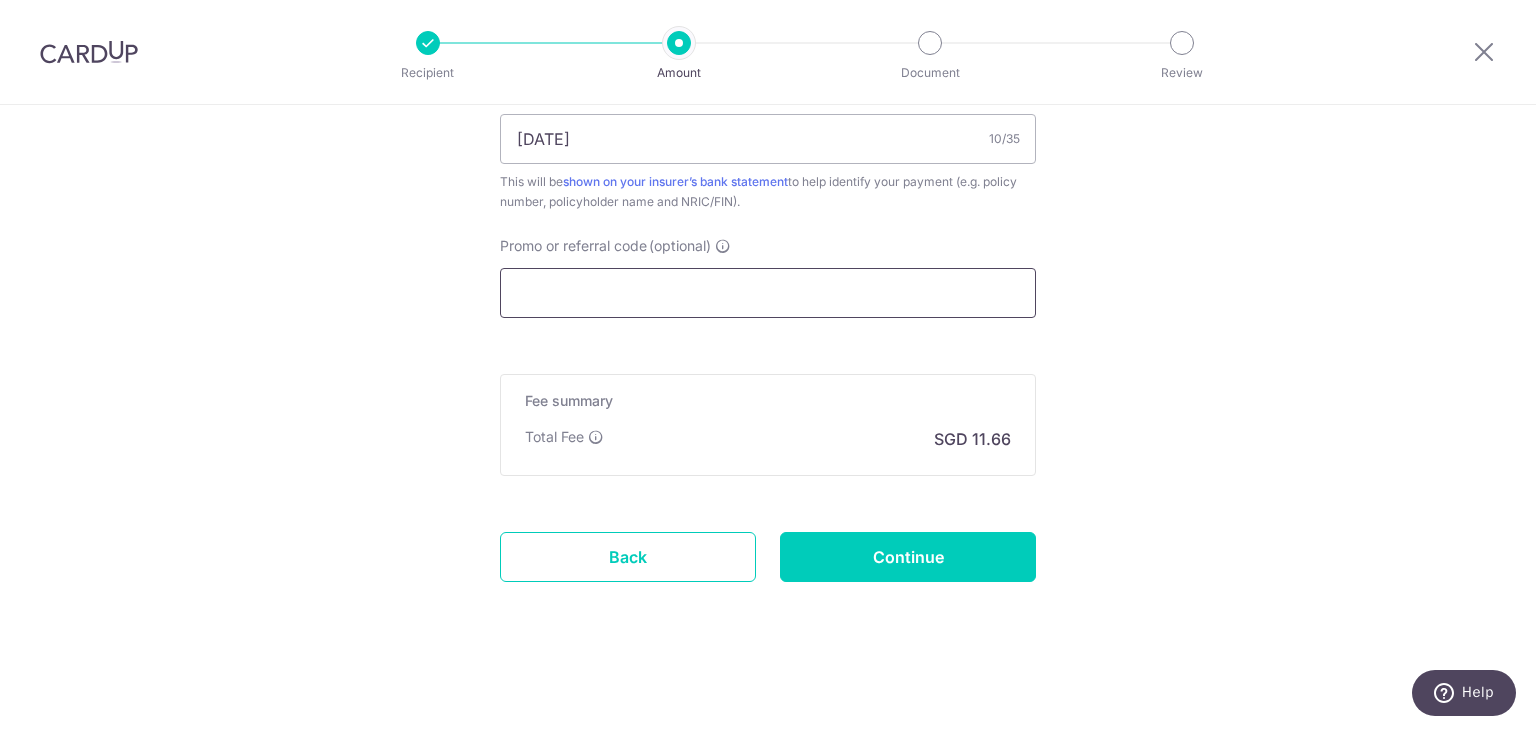 click on "Promo or referral code
(optional)" at bounding box center (768, 293) 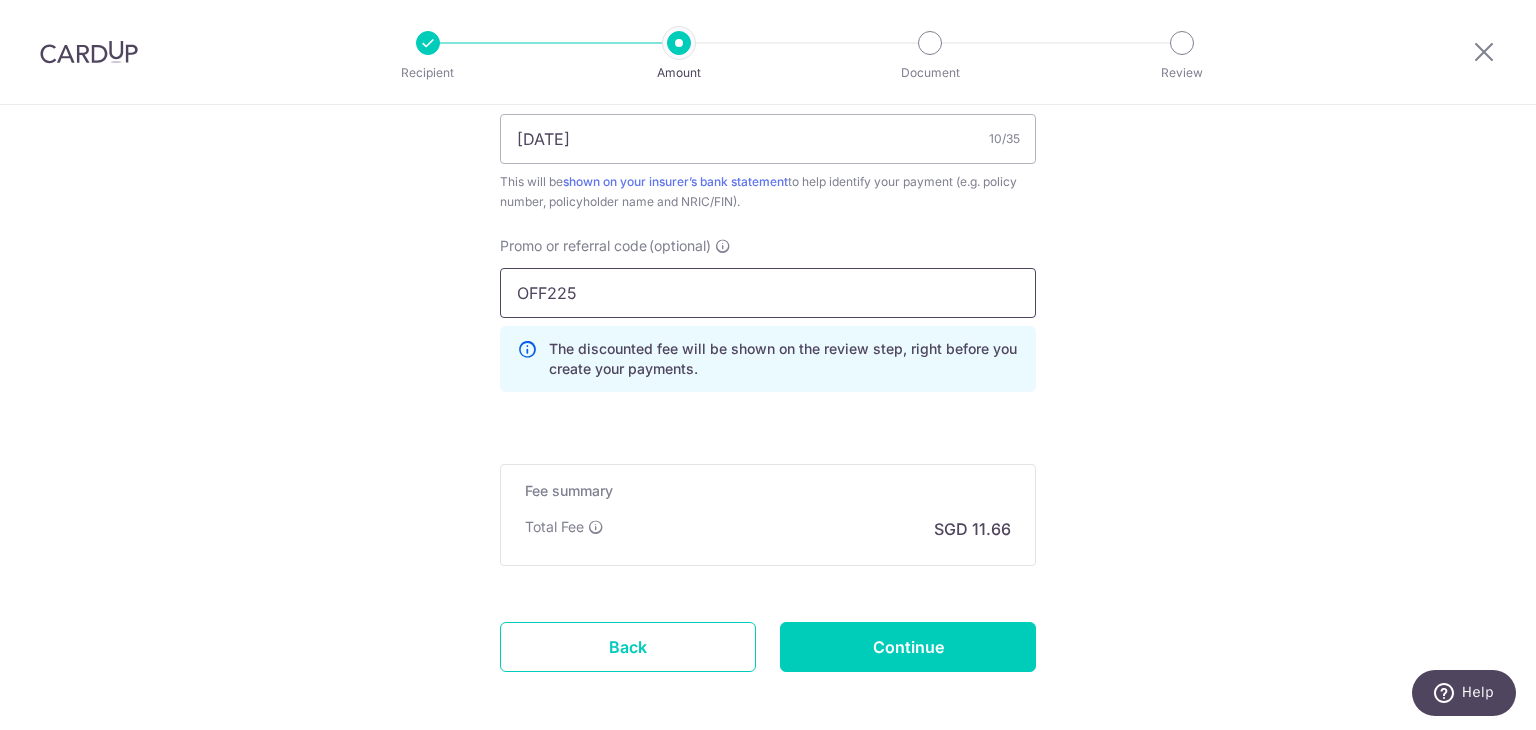 type on "OFF225" 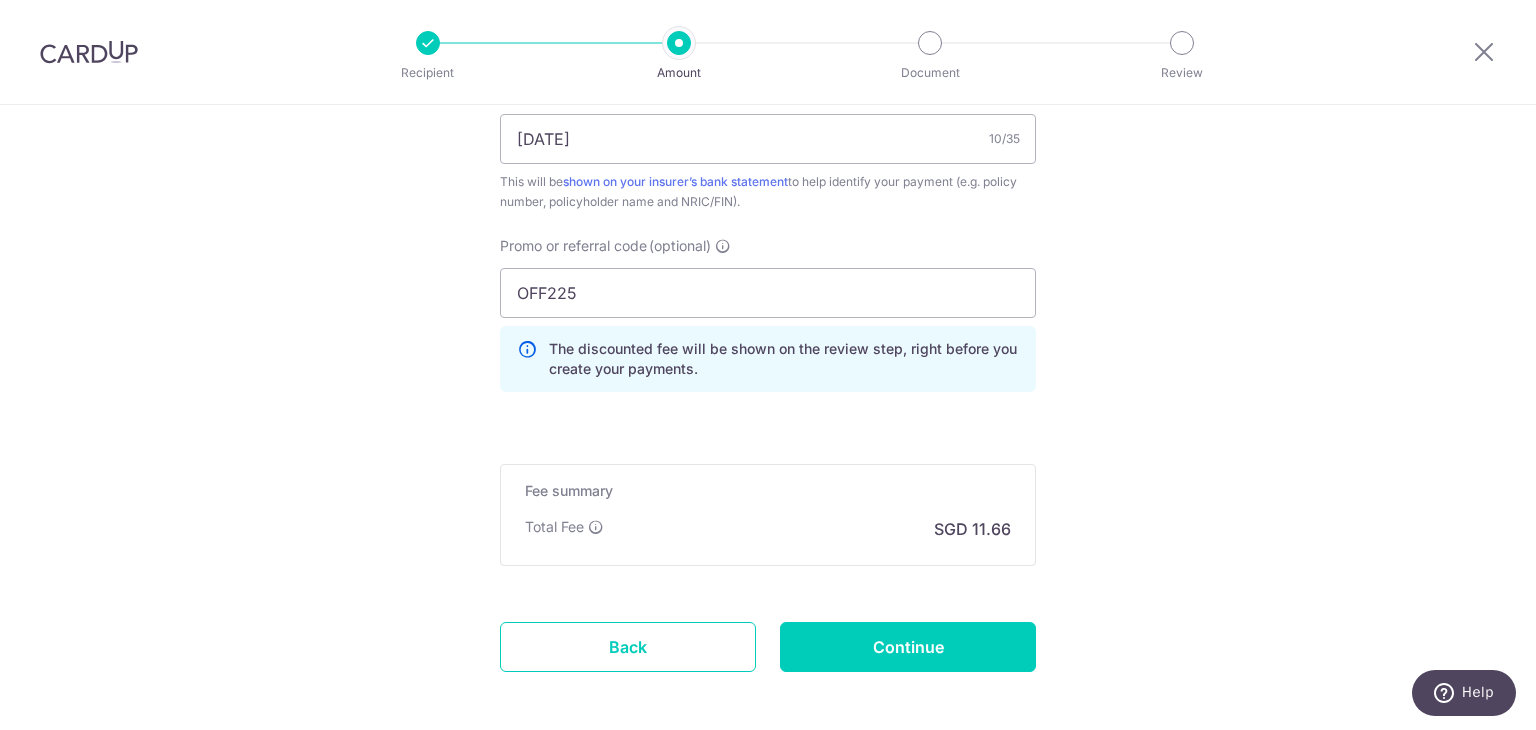 click on "Tell us more about your payment
Enter payment amount
SGD
448.61
448.61
This card is already stored in your profile. Please use a different card.
Select Card
**** 6640
Add credit card
Your Cards
**** 1843
**** 6640
Secure 256-bit SSL
Text
New card details
Card" at bounding box center [768, -169] 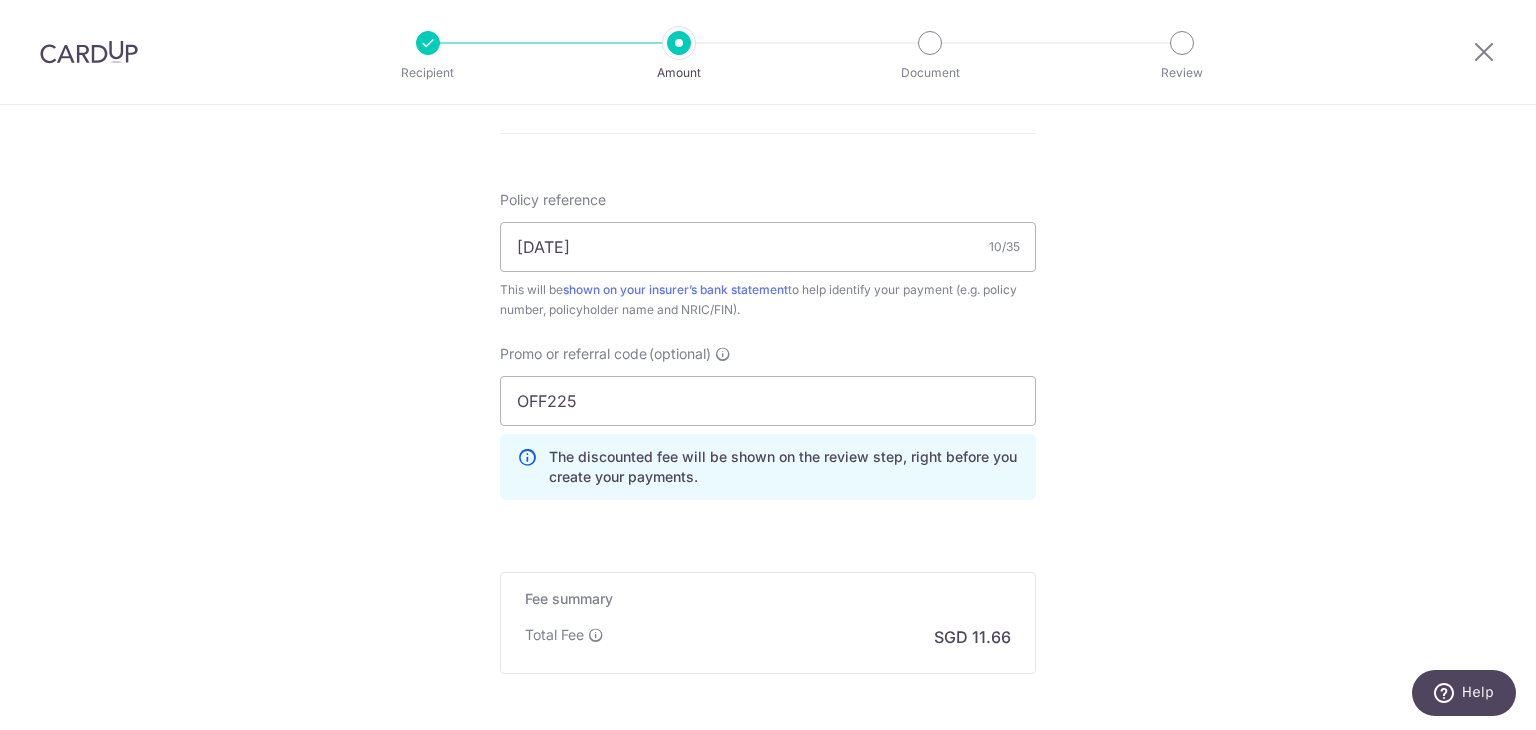scroll, scrollTop: 1300, scrollLeft: 0, axis: vertical 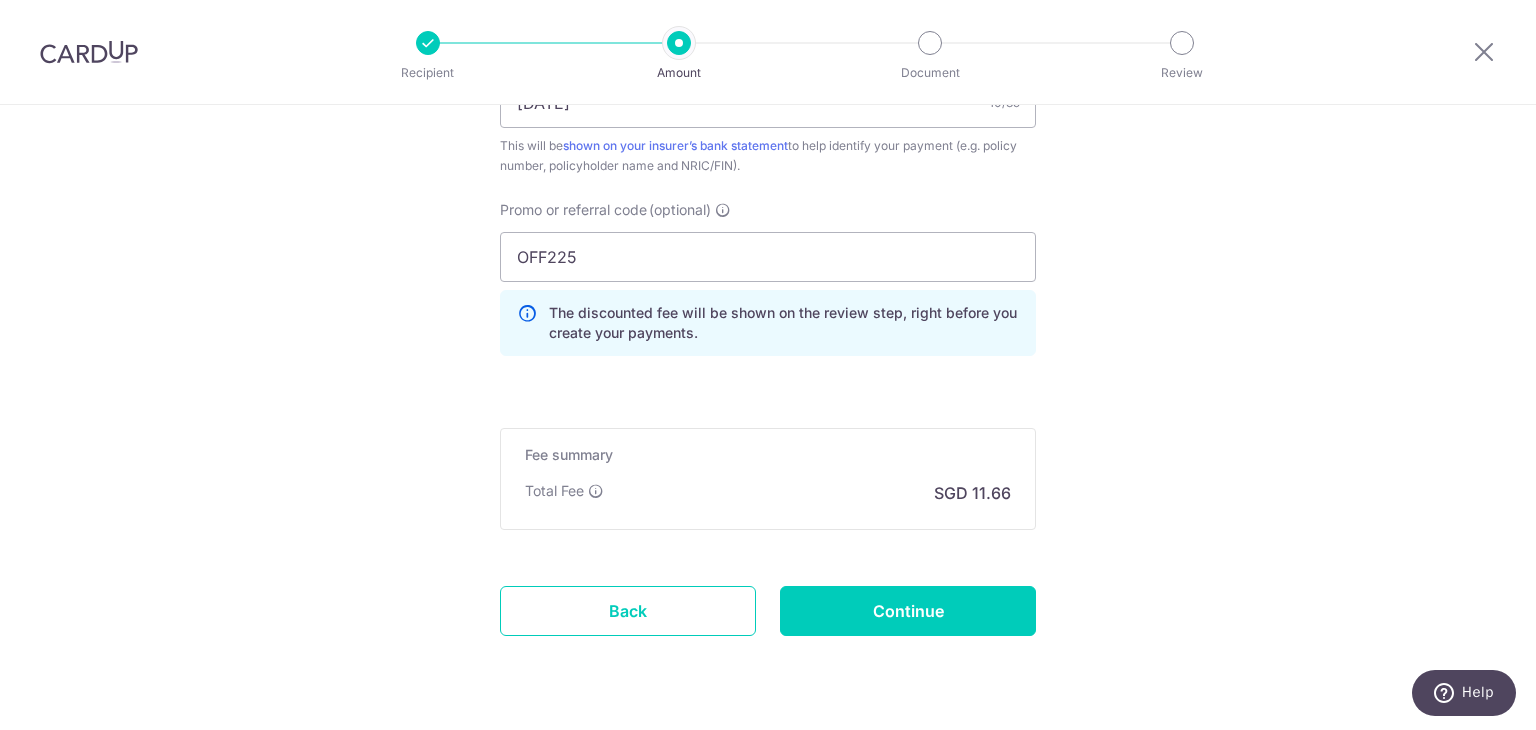 click on "Tell us more about your payment
Enter payment amount
SGD
448.61
448.61
This card is already stored in your profile. Please use a different card.
Select Card
**** 6640
Add credit card
Your Cards
**** 1843
**** 6640
Secure 256-bit SSL
Text
New card details
Card" at bounding box center (768, -205) 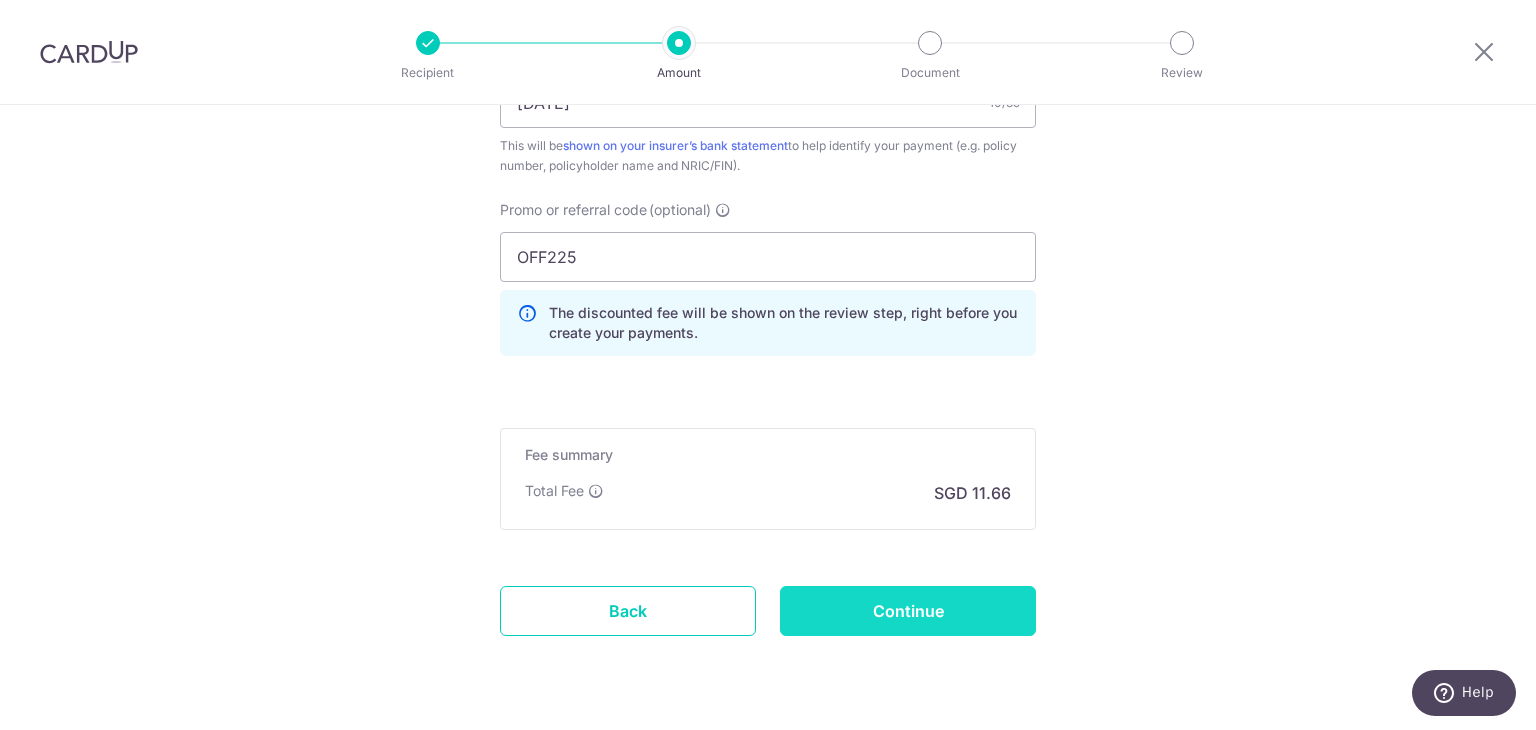 click on "Continue" at bounding box center (908, 611) 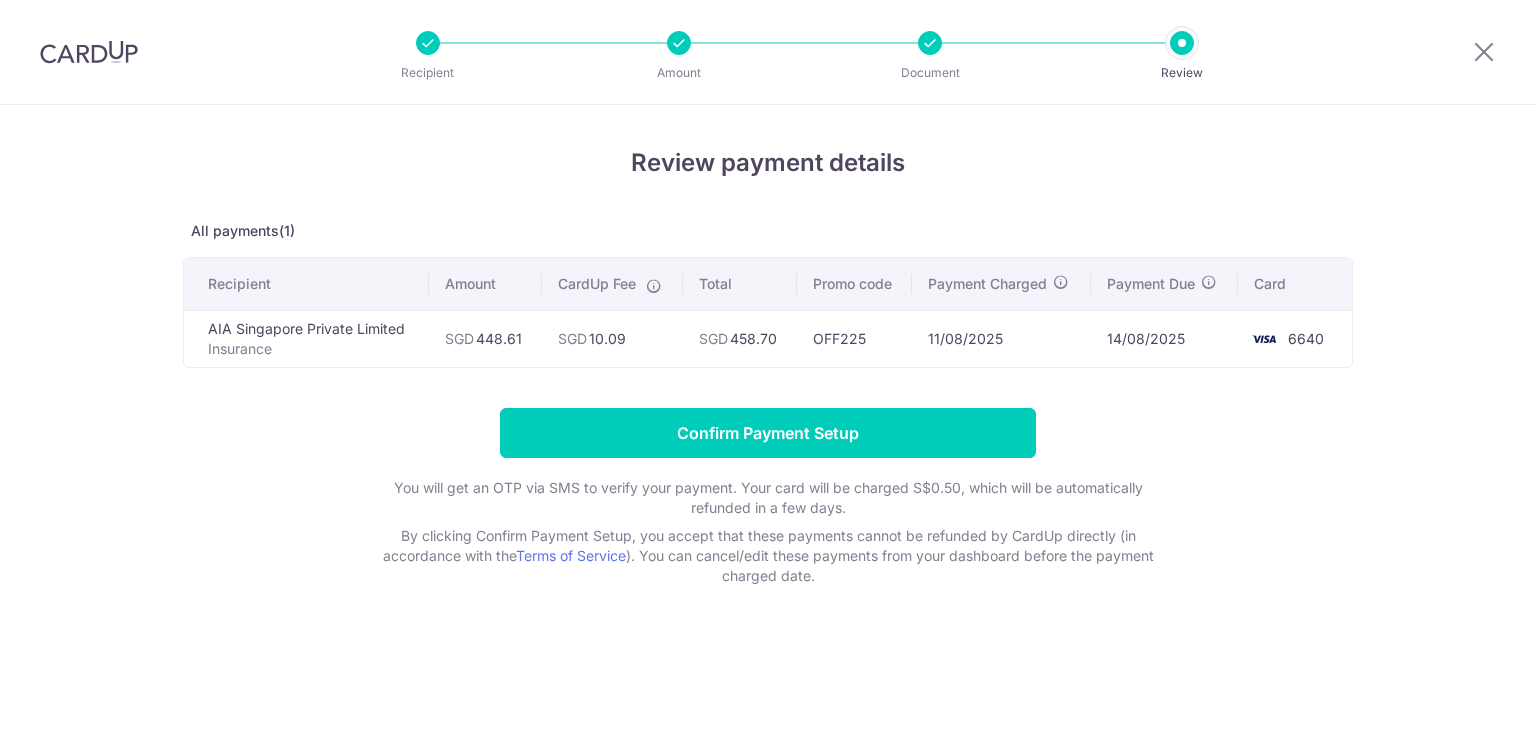 scroll, scrollTop: 0, scrollLeft: 0, axis: both 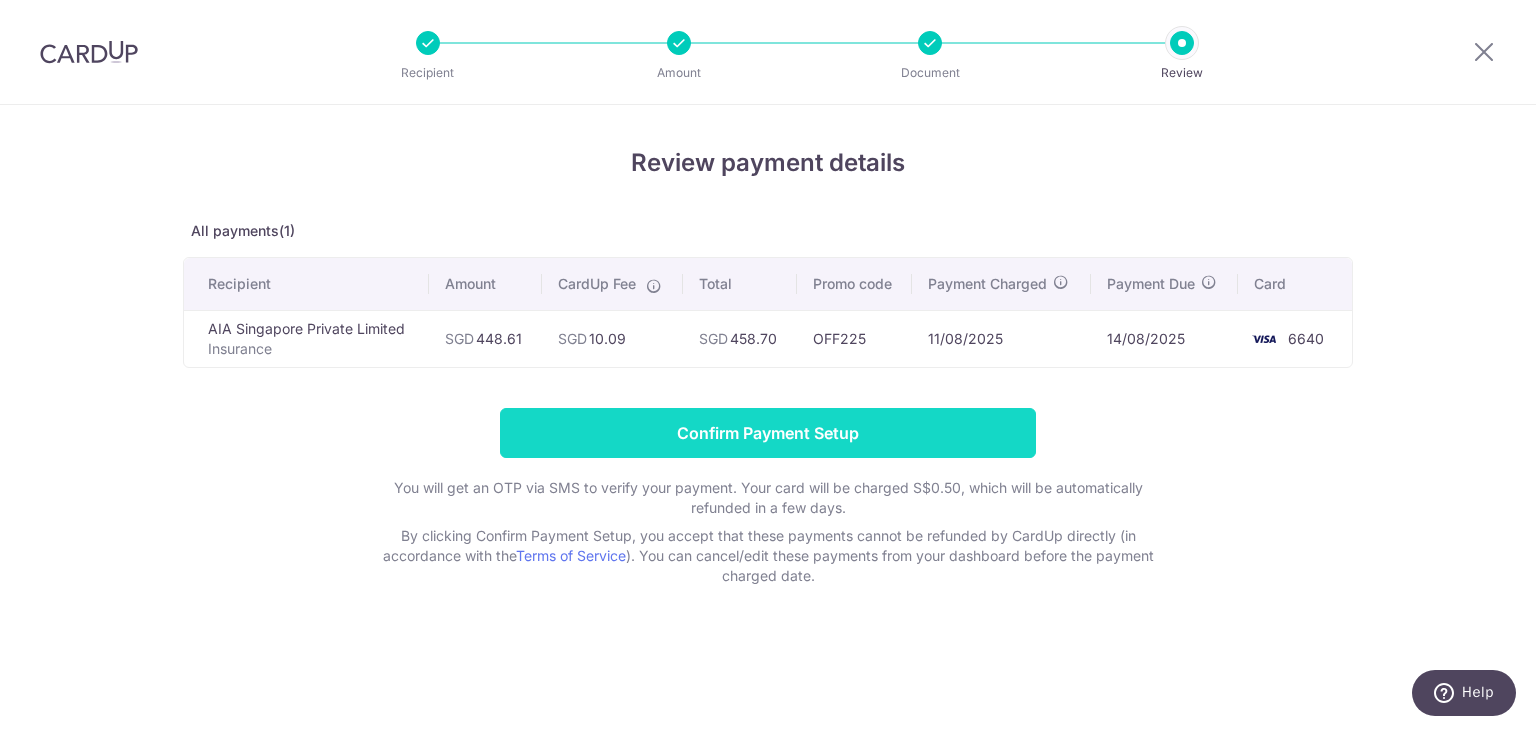 click on "Confirm Payment Setup" at bounding box center [768, 433] 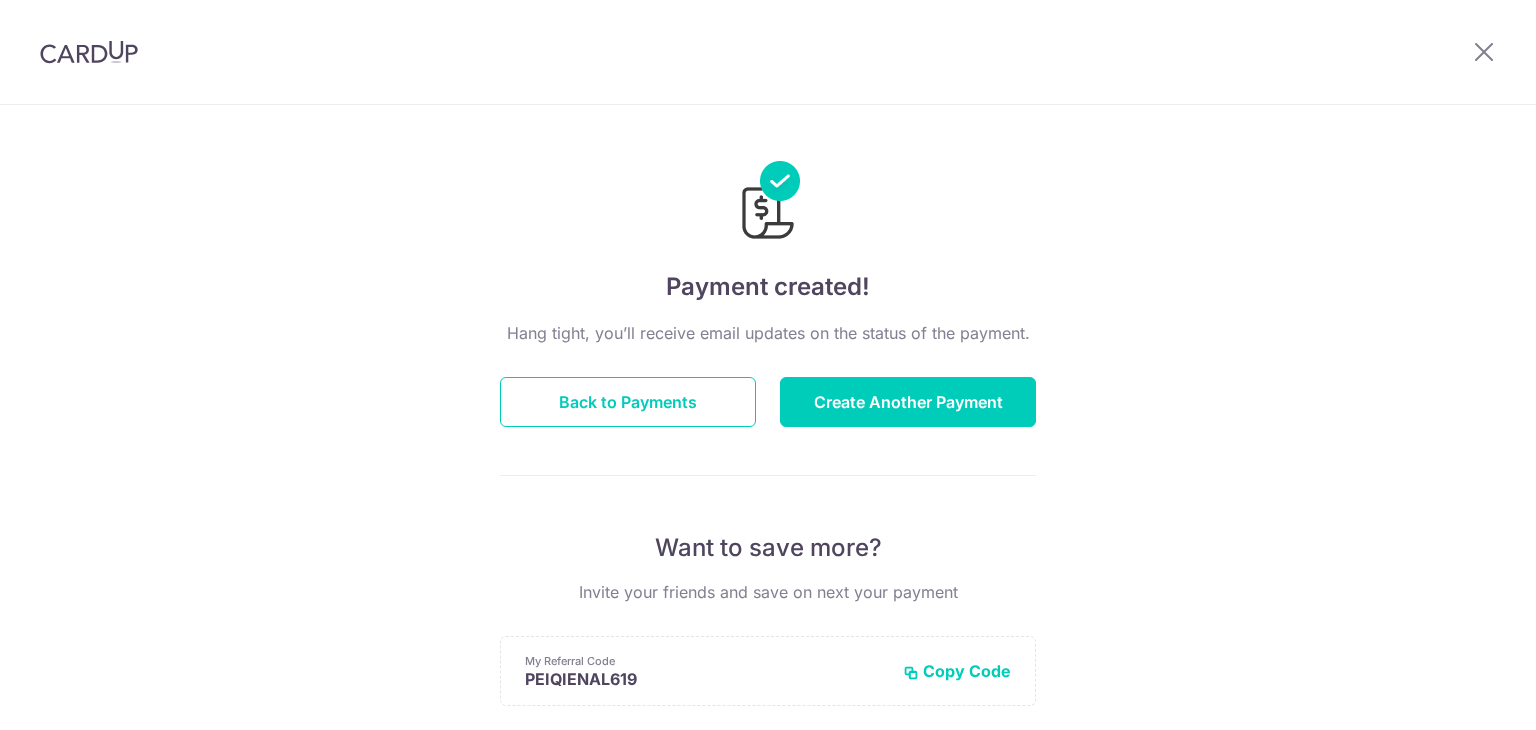 scroll, scrollTop: 0, scrollLeft: 0, axis: both 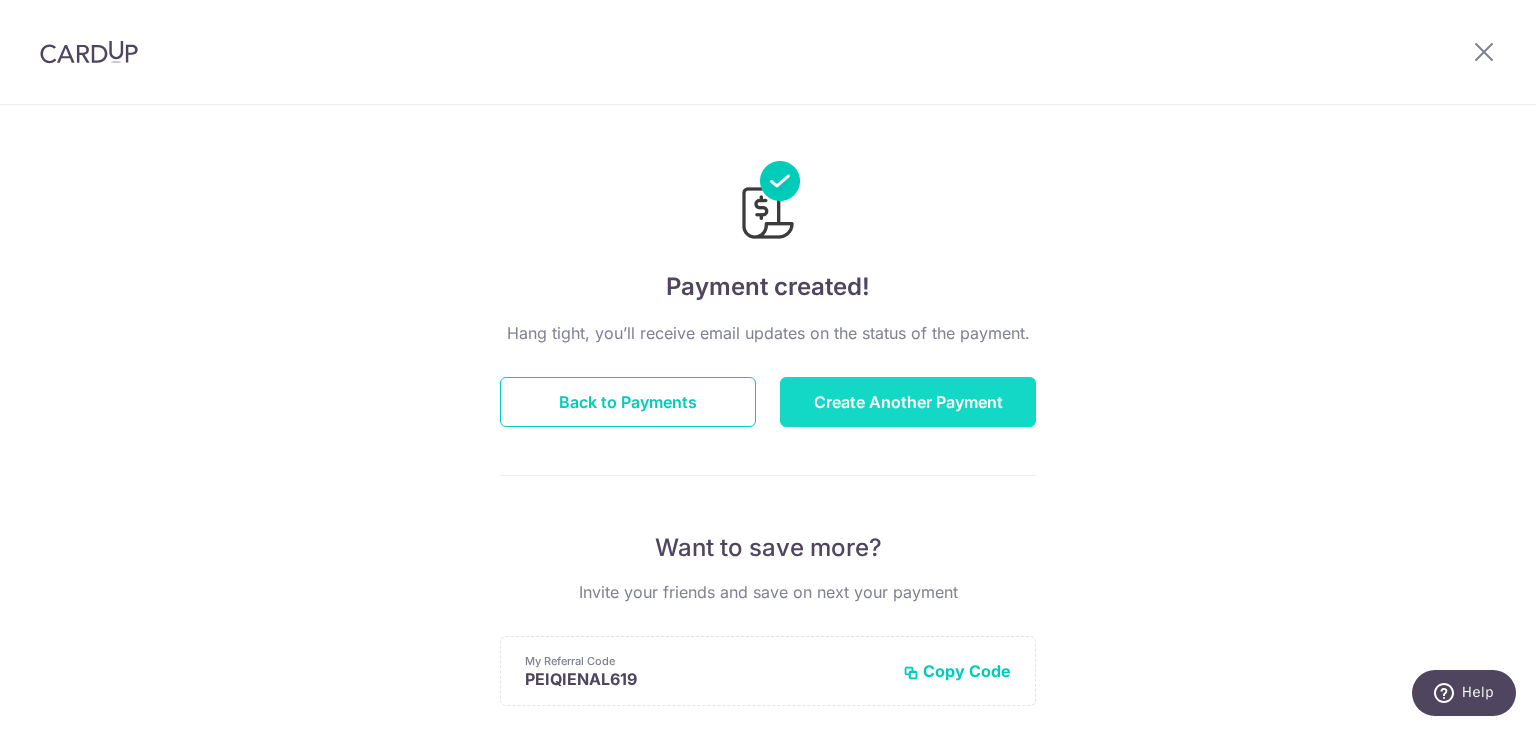 click on "Create Another Payment" at bounding box center (908, 402) 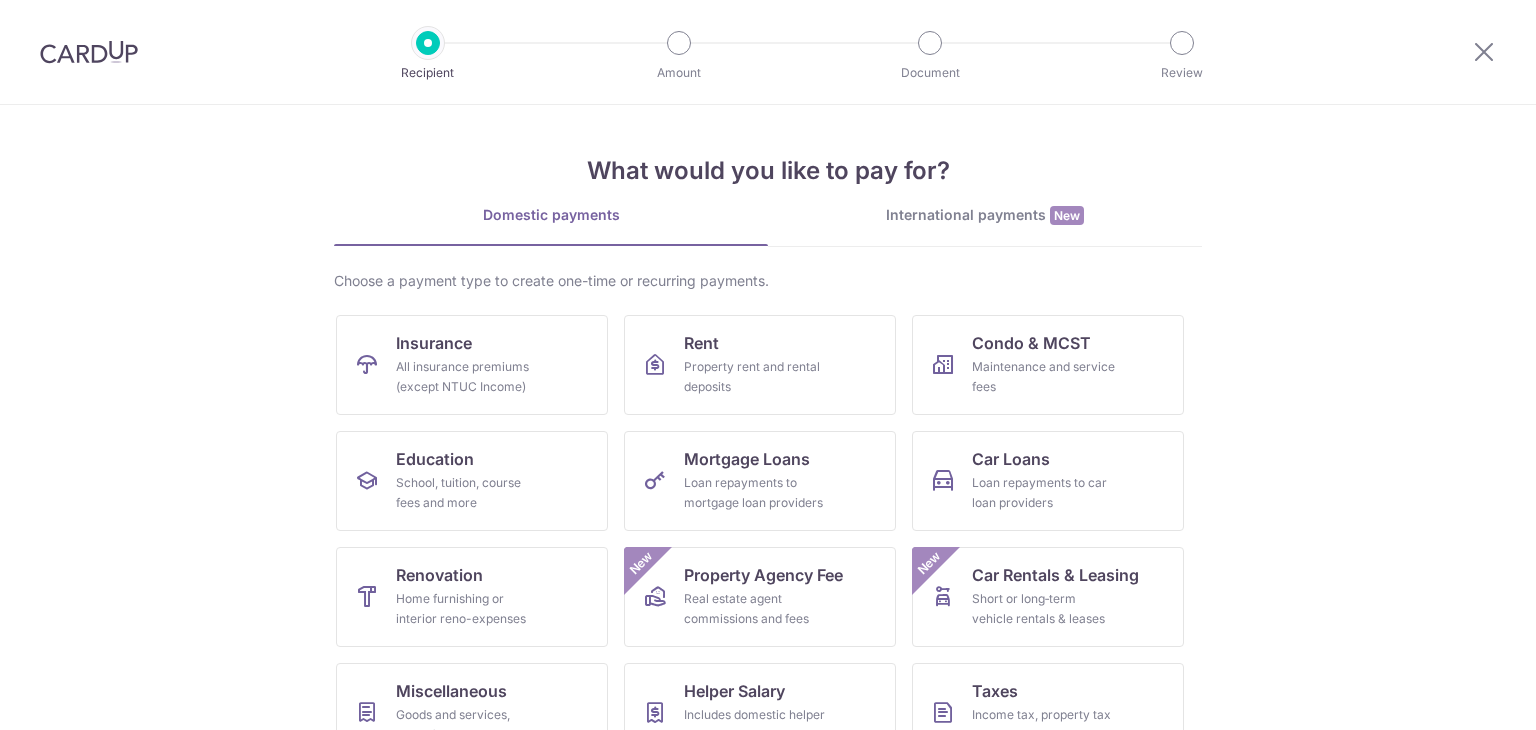 scroll, scrollTop: 0, scrollLeft: 0, axis: both 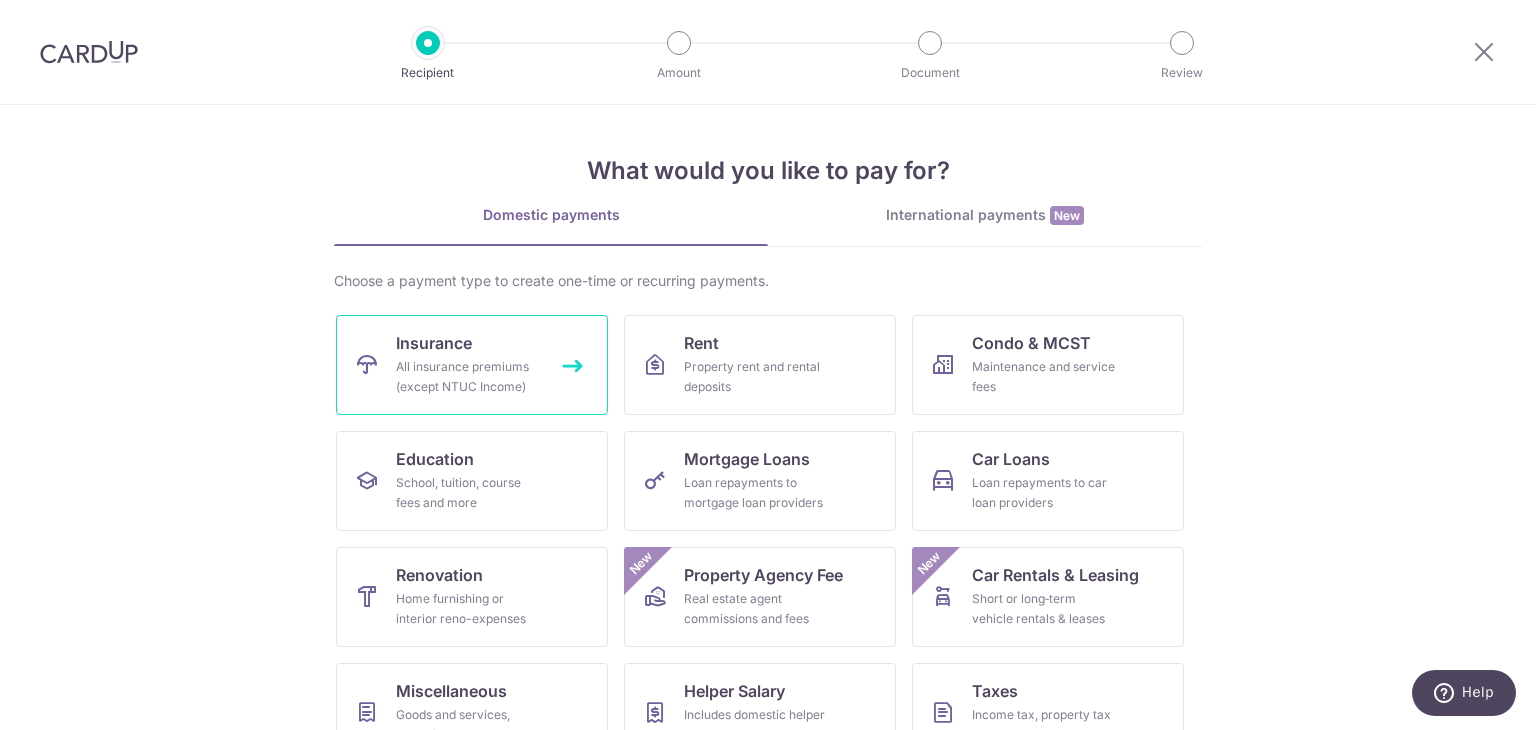 click on "All insurance premiums (except NTUC Income)" at bounding box center [468, 377] 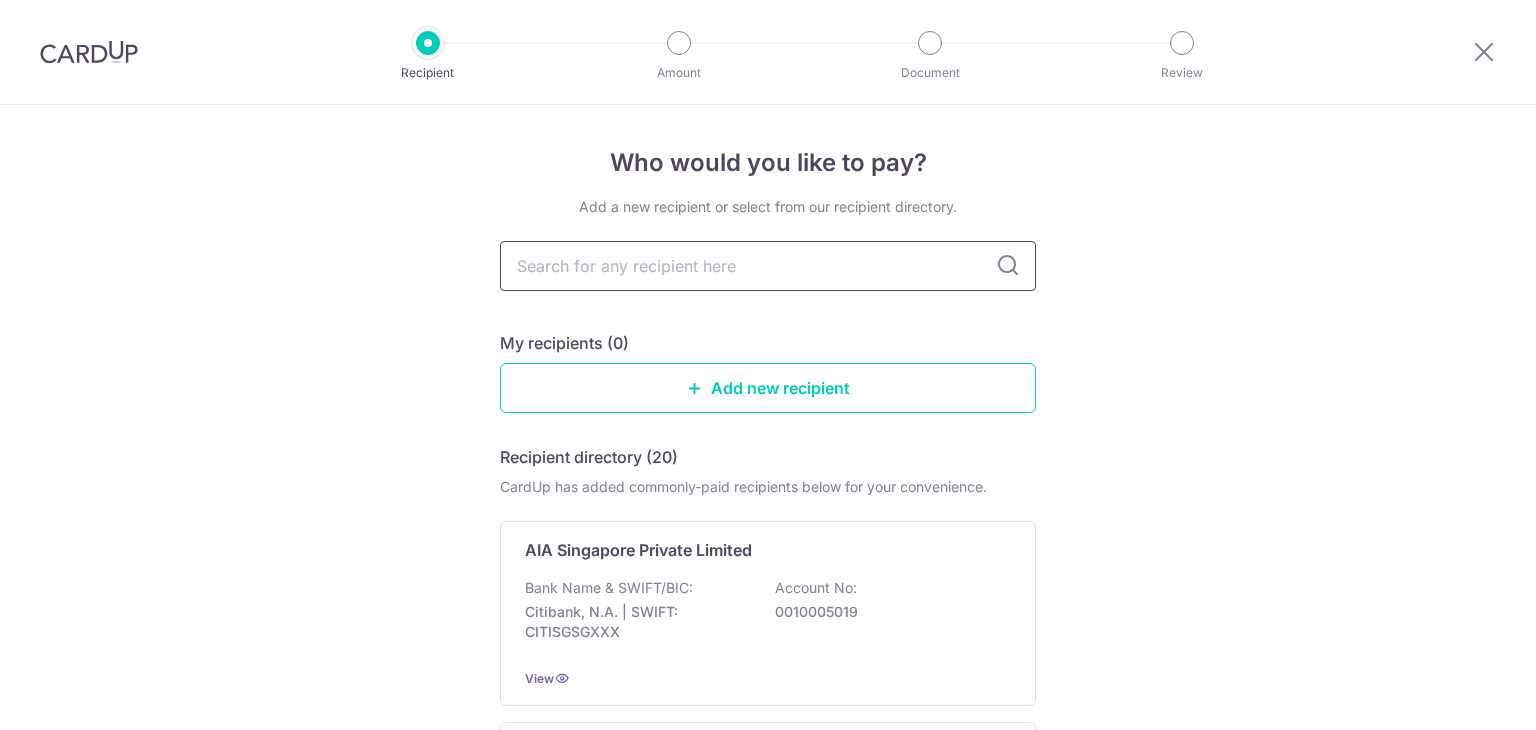 scroll, scrollTop: 0, scrollLeft: 0, axis: both 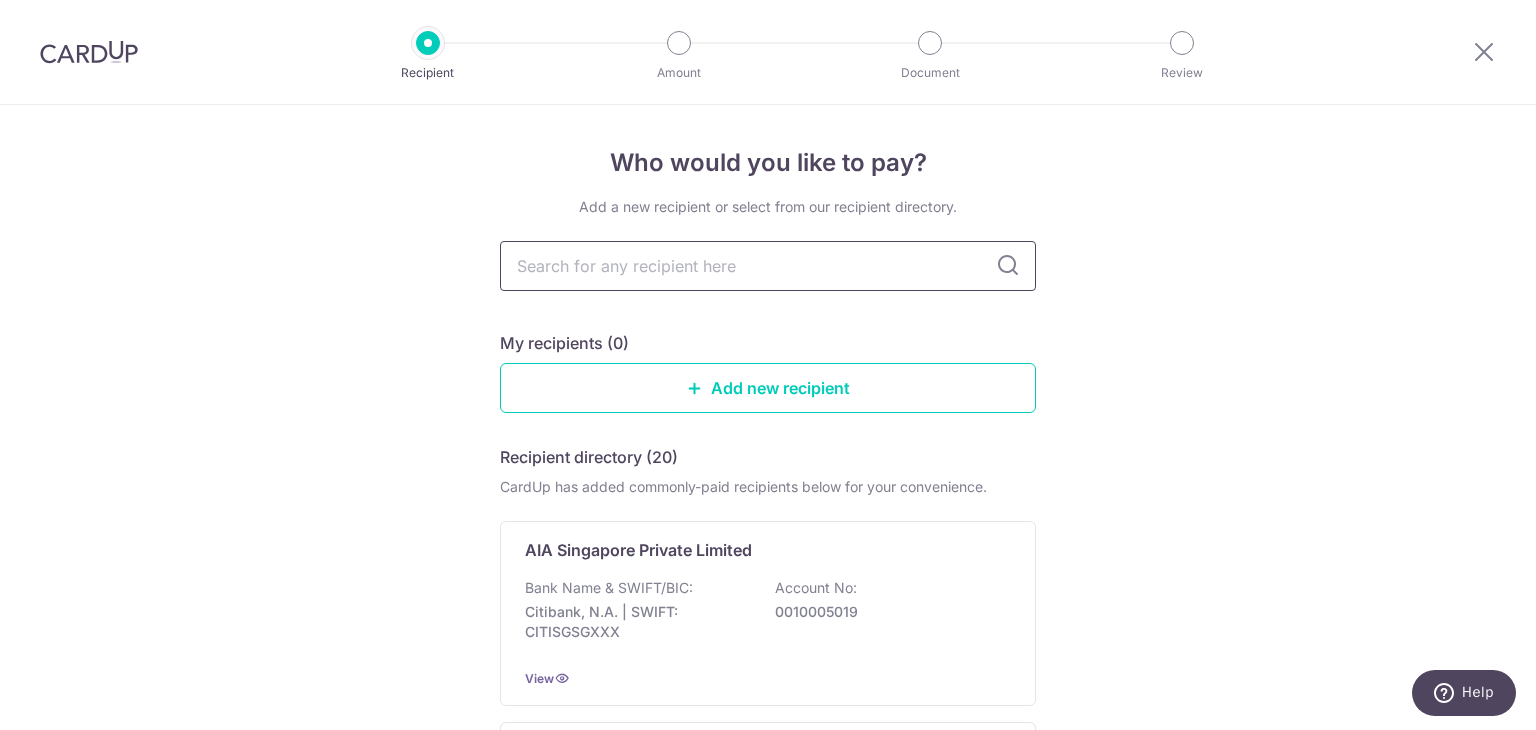 click at bounding box center [768, 266] 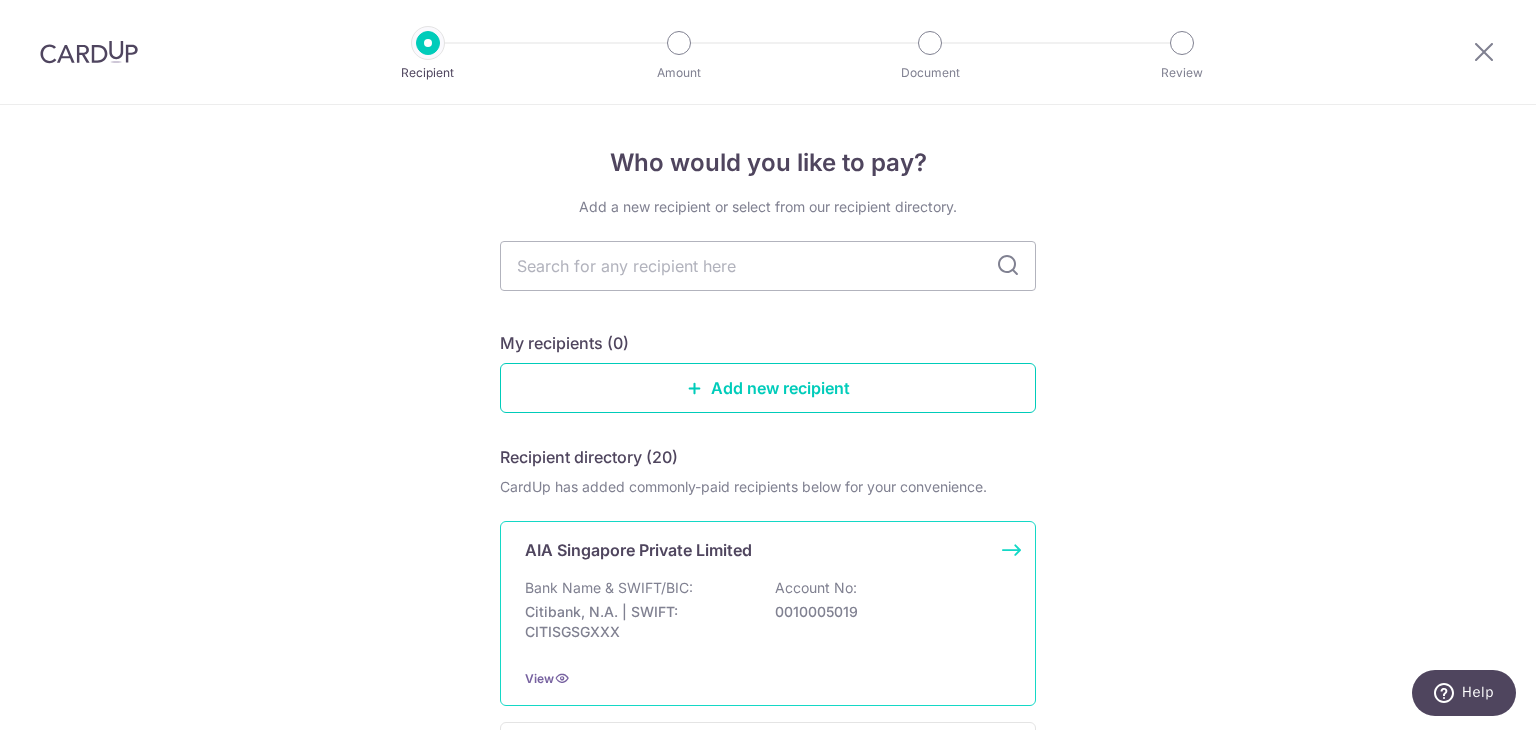 click on "AIA Singapore Private Limited" at bounding box center [638, 550] 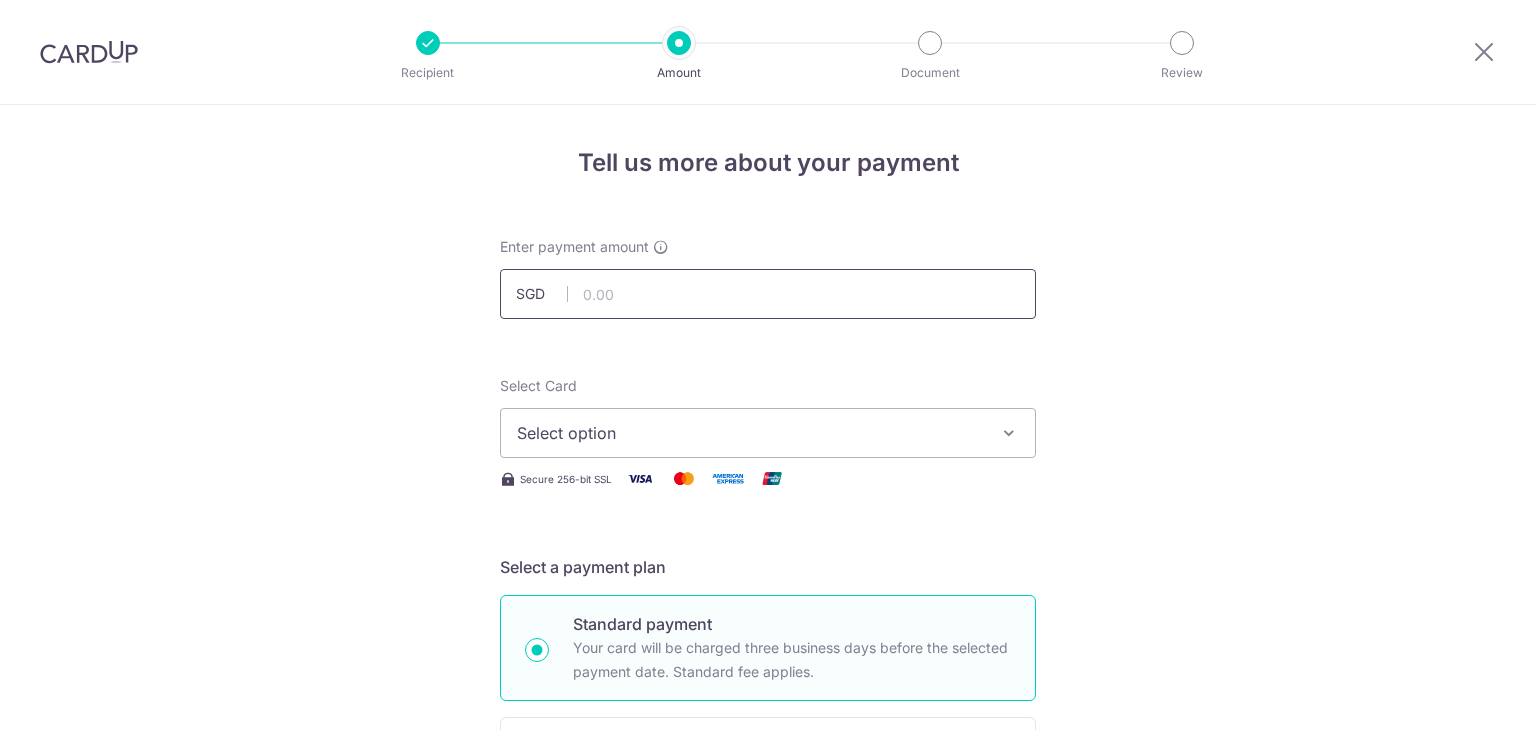 scroll, scrollTop: 0, scrollLeft: 0, axis: both 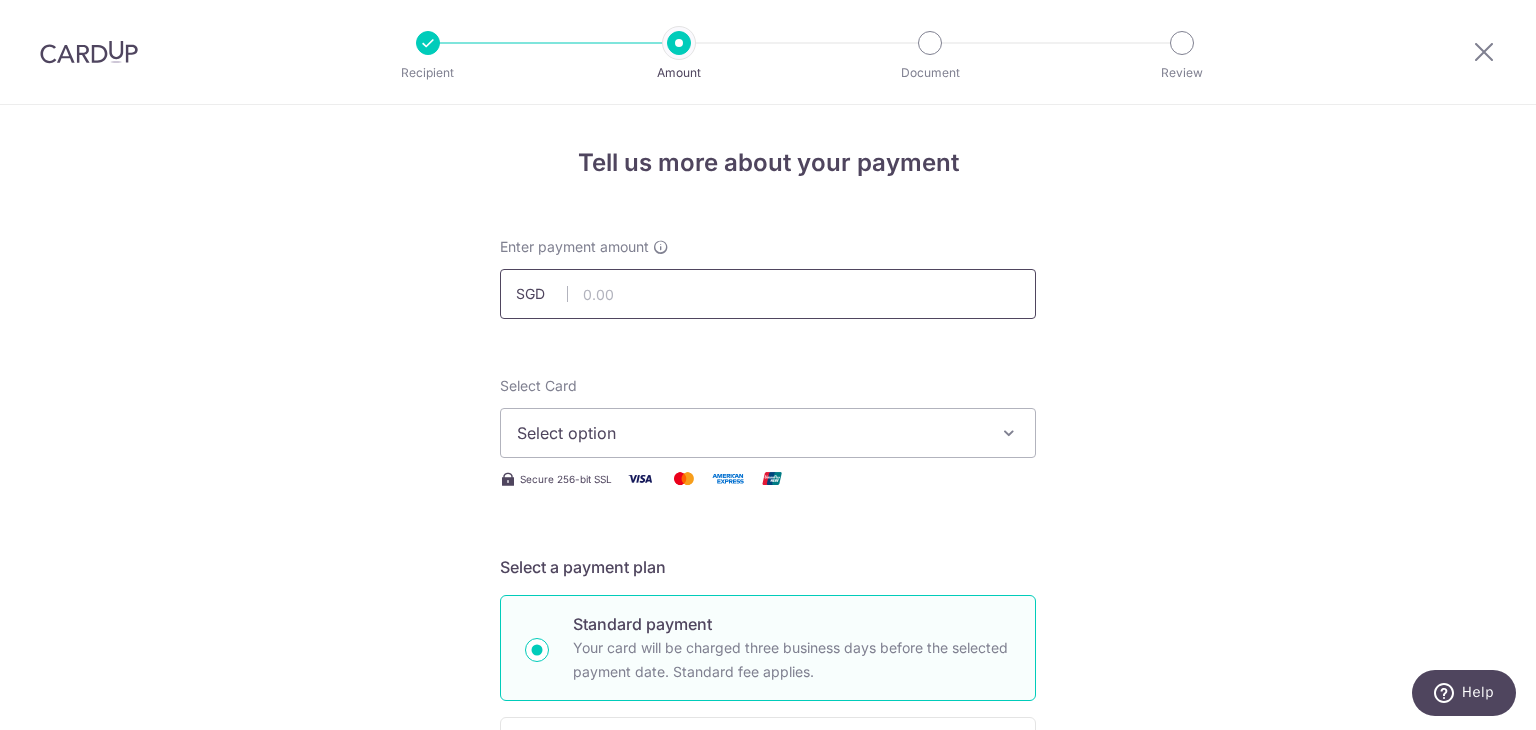 click at bounding box center (768, 294) 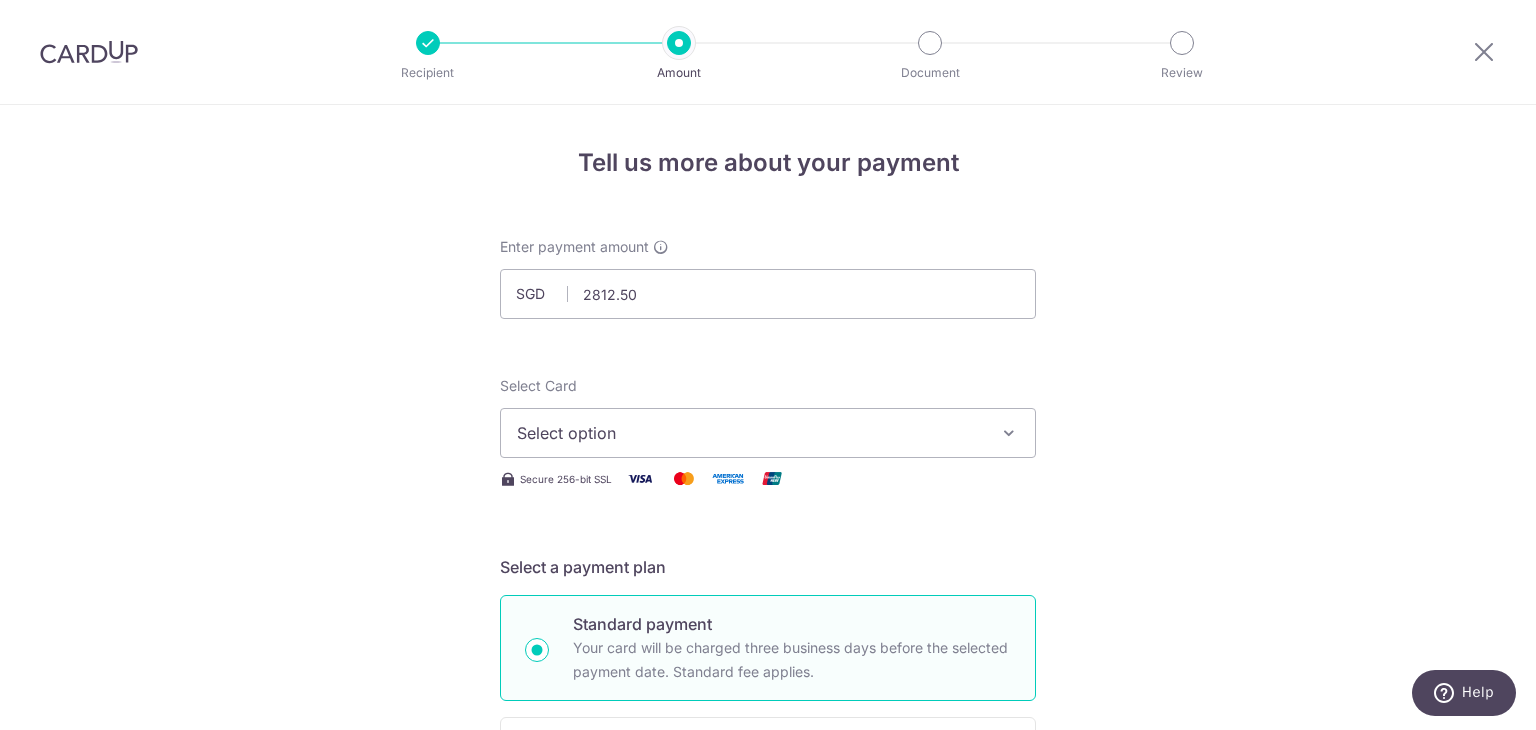 type on "2,812.50" 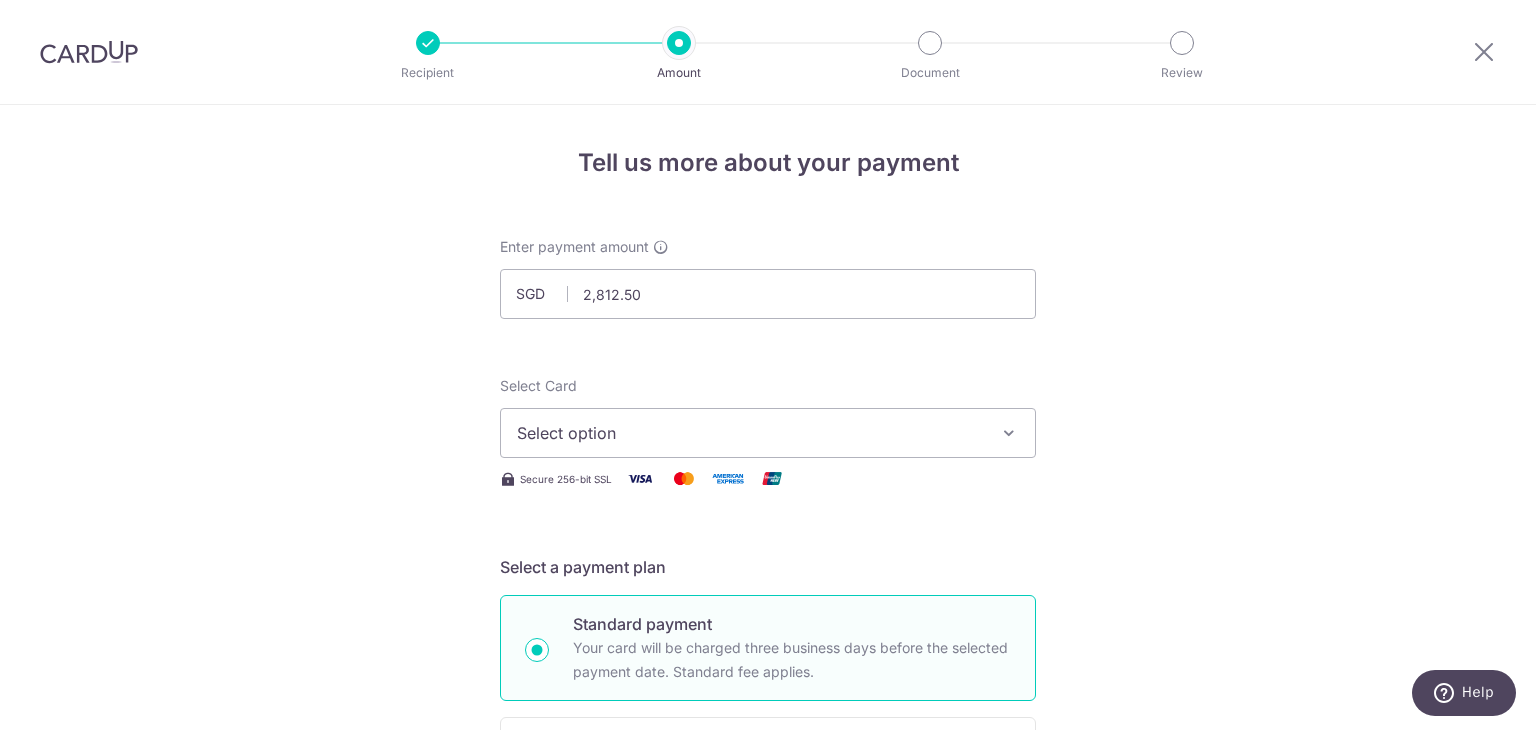 click on "Select option" at bounding box center [750, 433] 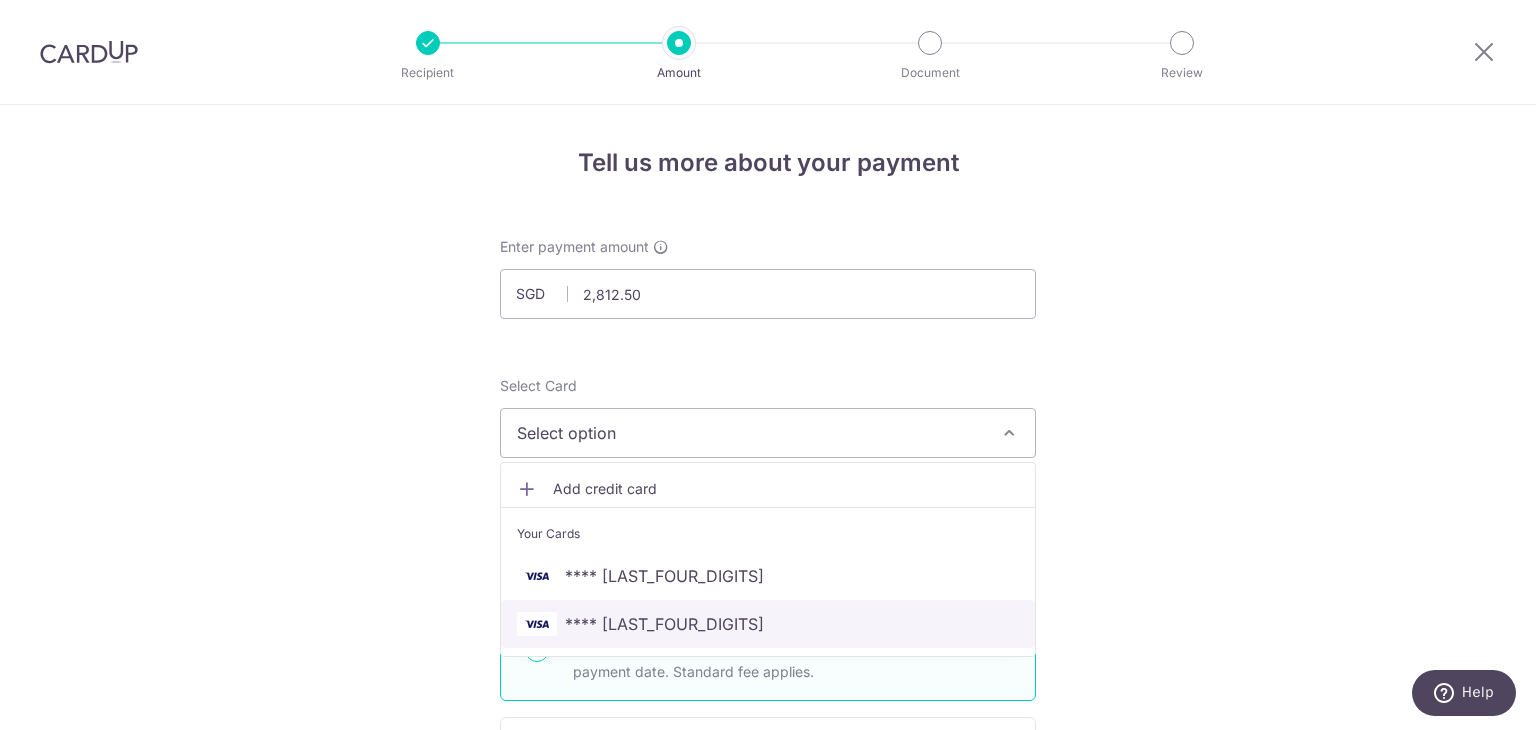click on "[CREDIT CARD]" at bounding box center (768, 624) 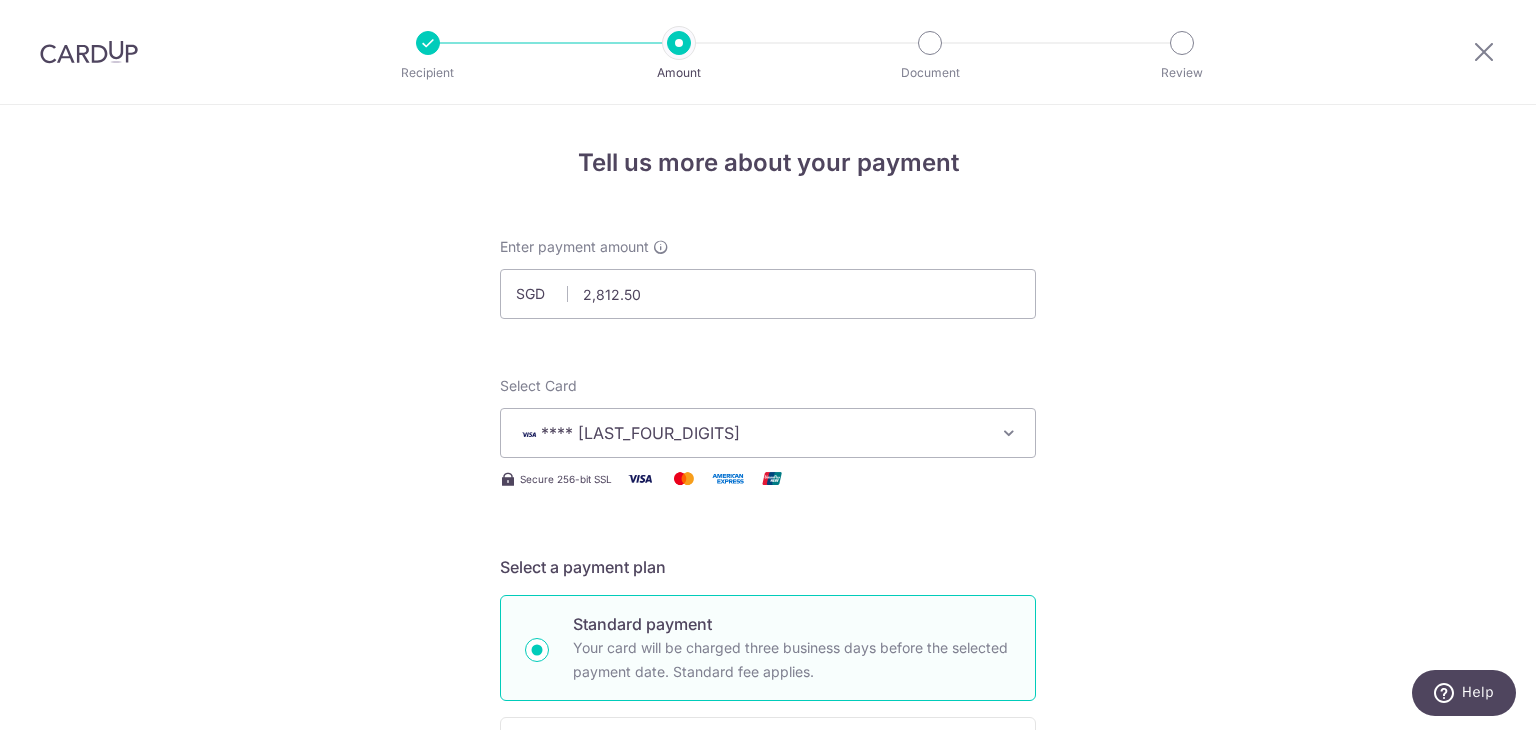 click on "Tell us more about your payment
Enter payment amount
SGD
2,812.50
2812.50
Select Card
**** 6640
Add credit card
Your Cards
**** 1843
**** 6640
Secure 256-bit SSL
Text
New card details
Card
Secure 256-bit SSL" at bounding box center (768, 1009) 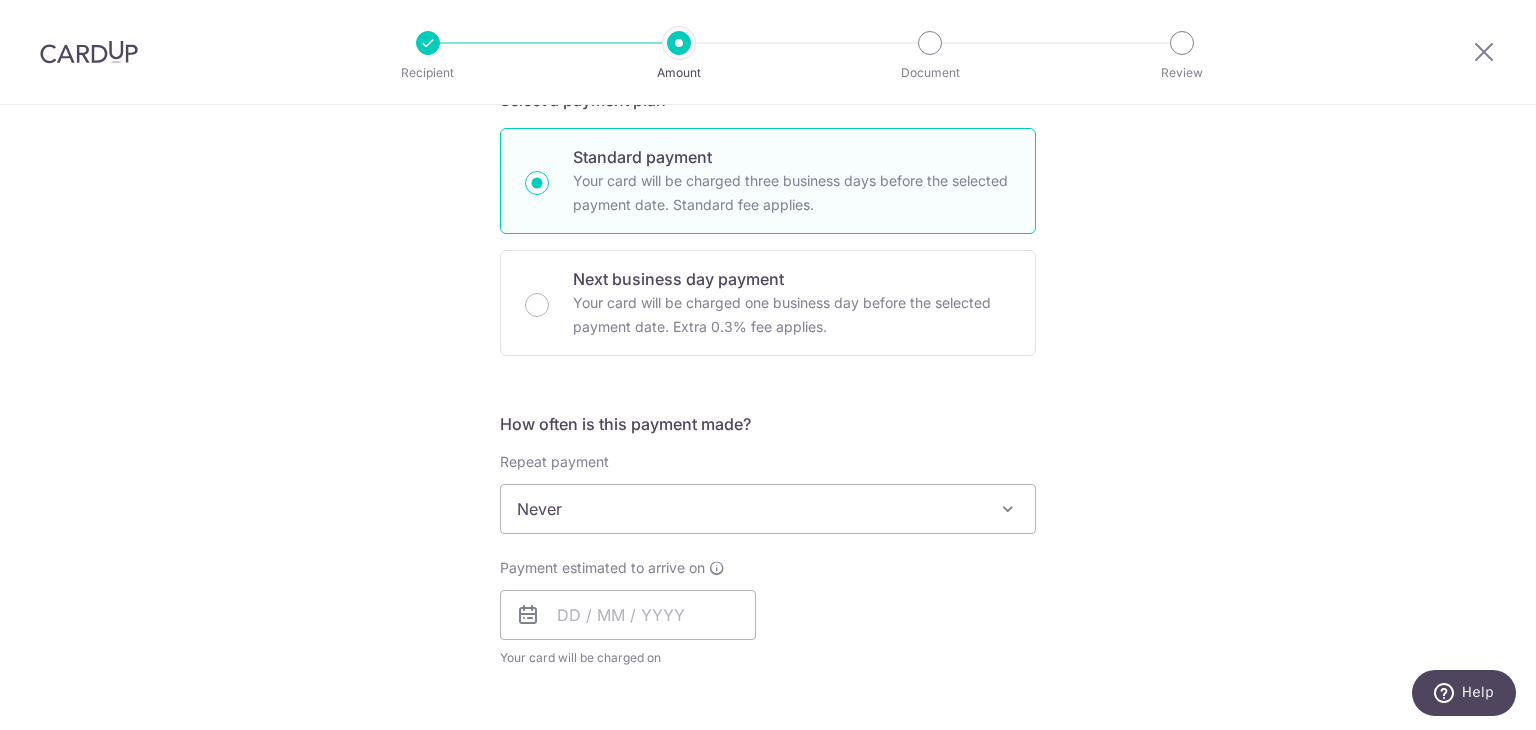 scroll, scrollTop: 500, scrollLeft: 0, axis: vertical 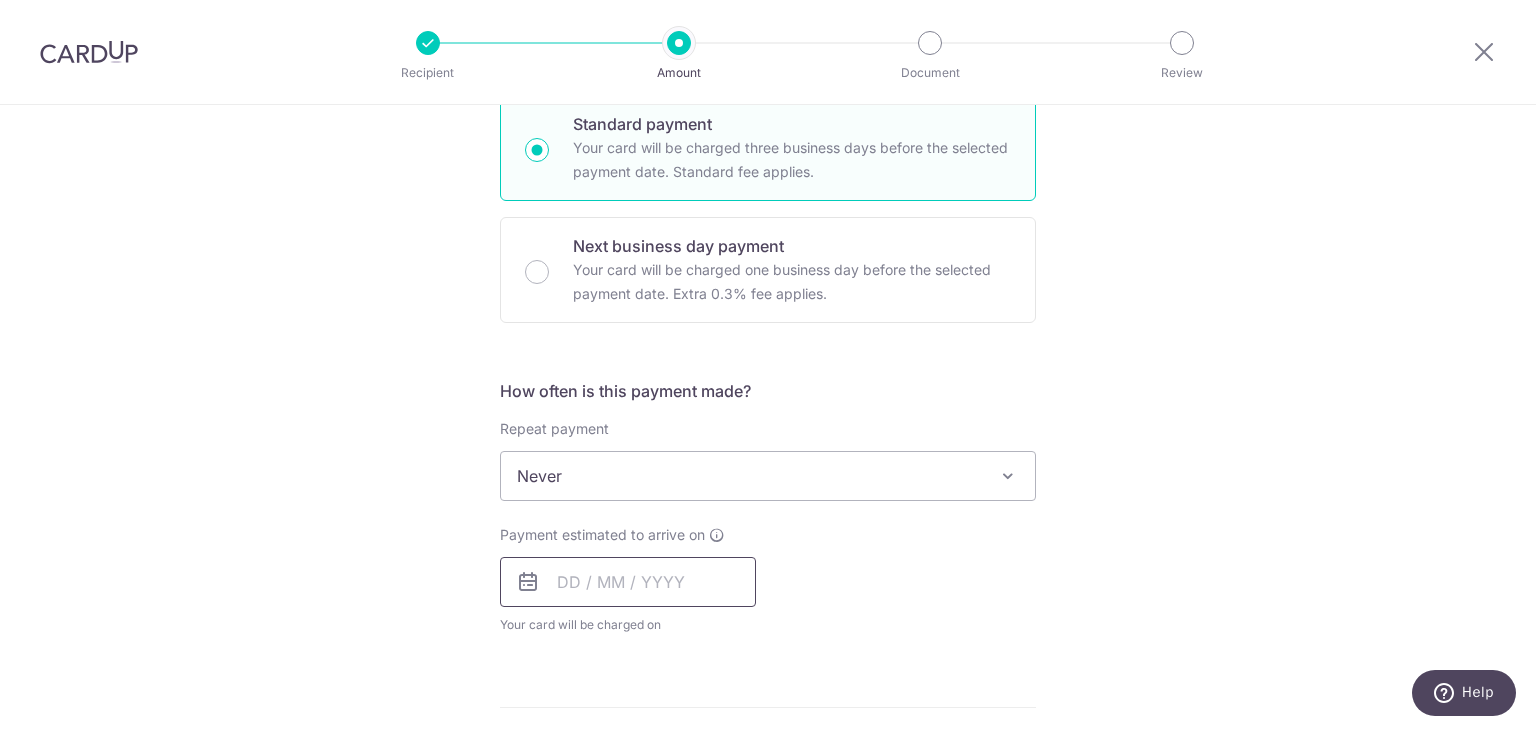 click at bounding box center [628, 582] 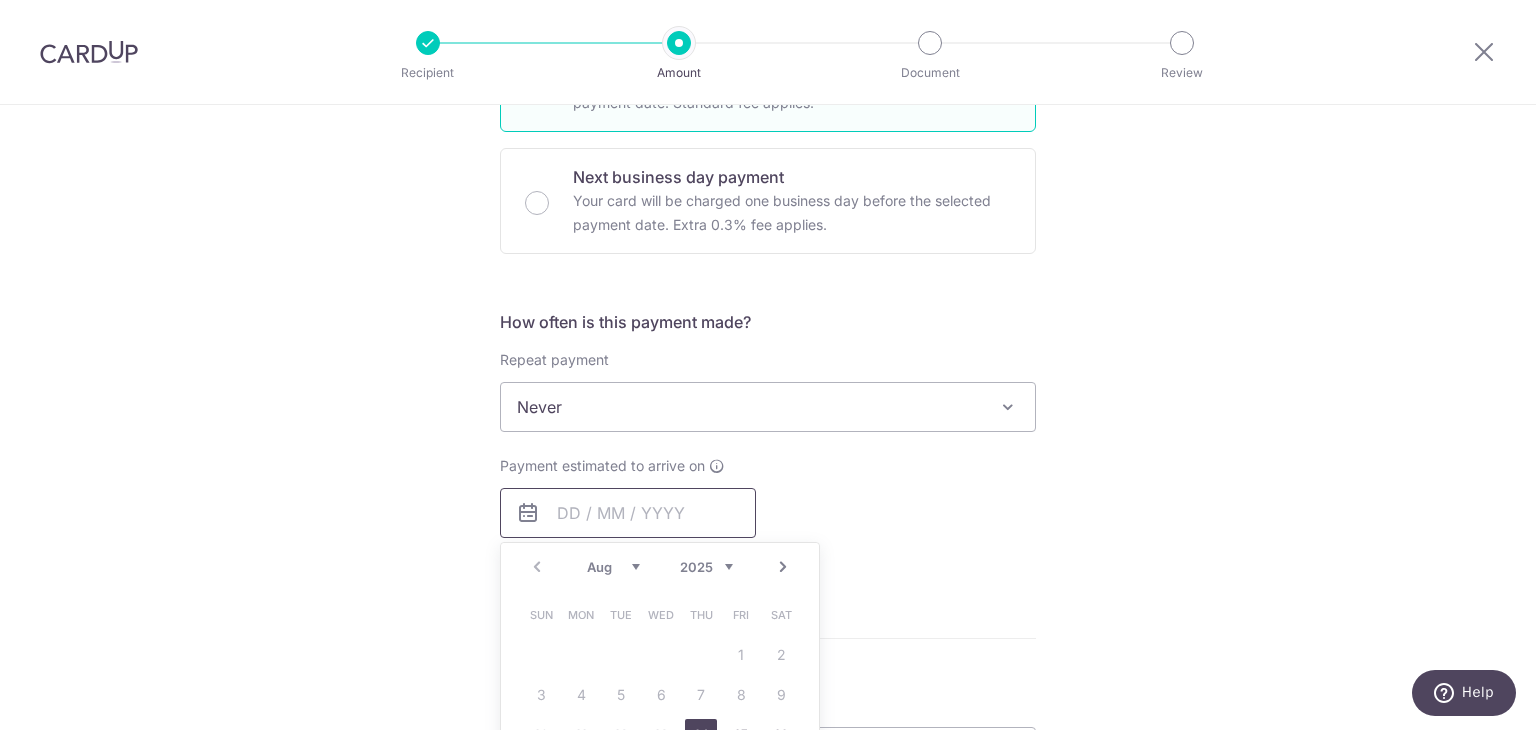 scroll, scrollTop: 600, scrollLeft: 0, axis: vertical 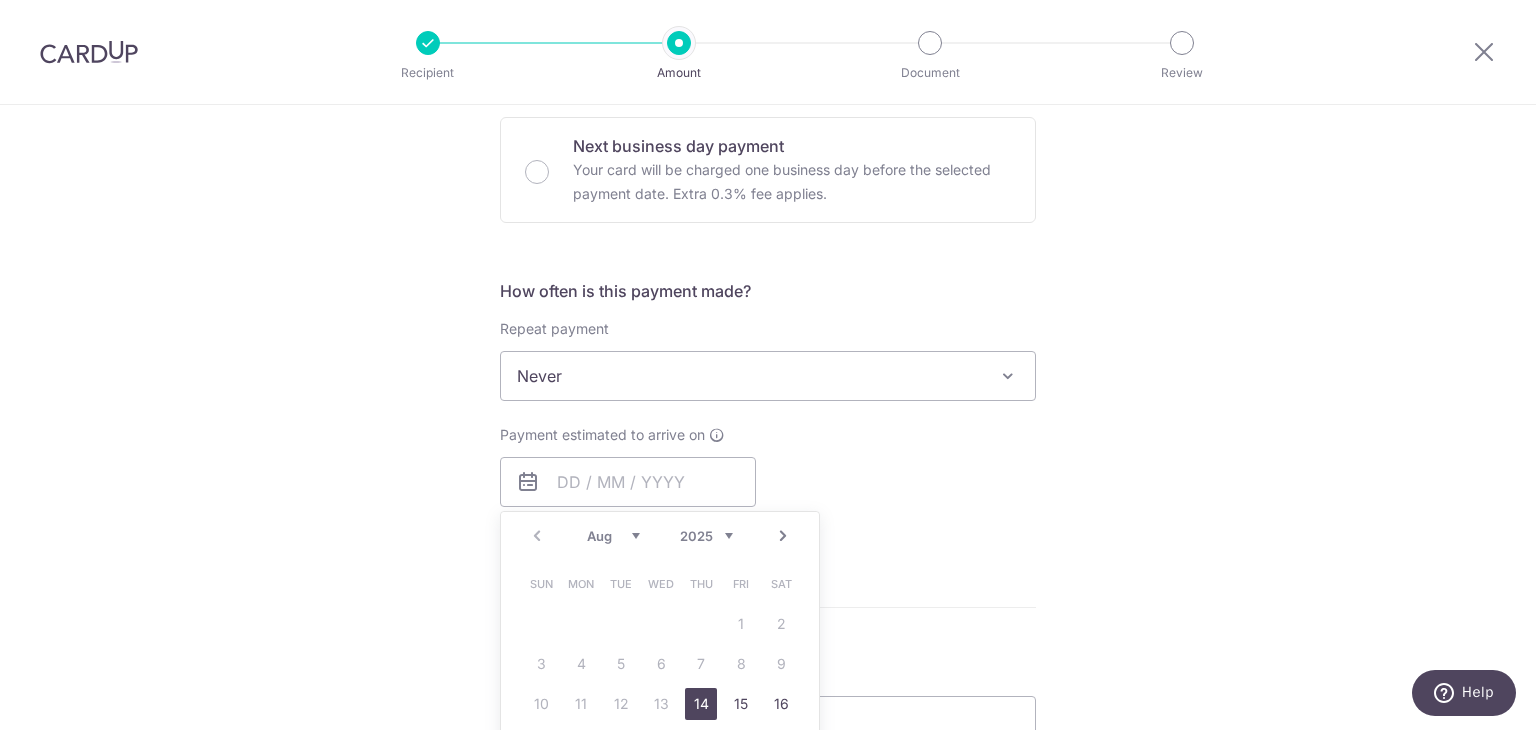 click on "14" at bounding box center [701, 704] 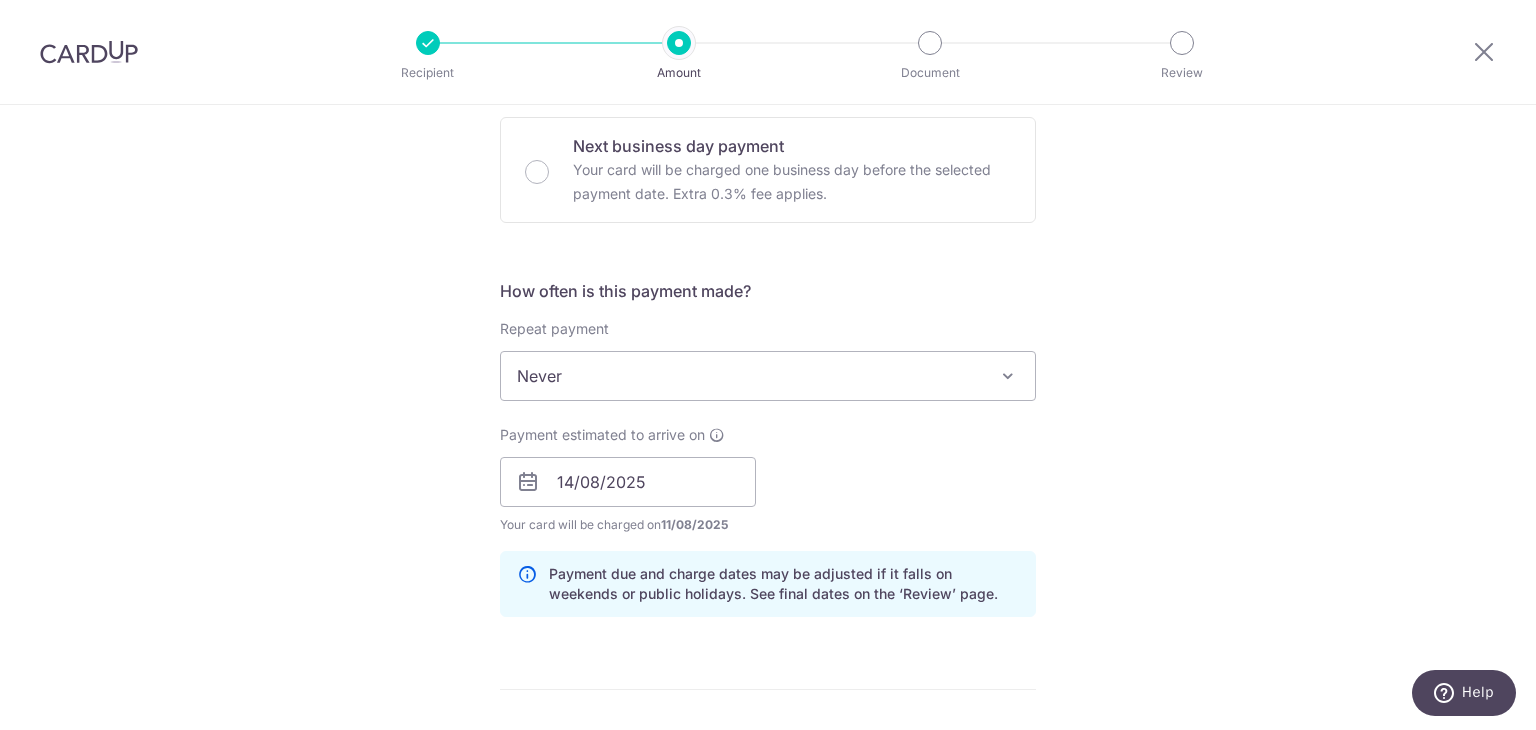 click on "Tell us more about your payment
Enter payment amount
SGD
2,812.50
2812.50
Select Card
**** 6640
Add credit card
Your Cards
**** 1843
**** 6640
Secure 256-bit SSL
Text
New card details
Card
Secure 256-bit SSL" at bounding box center (768, 450) 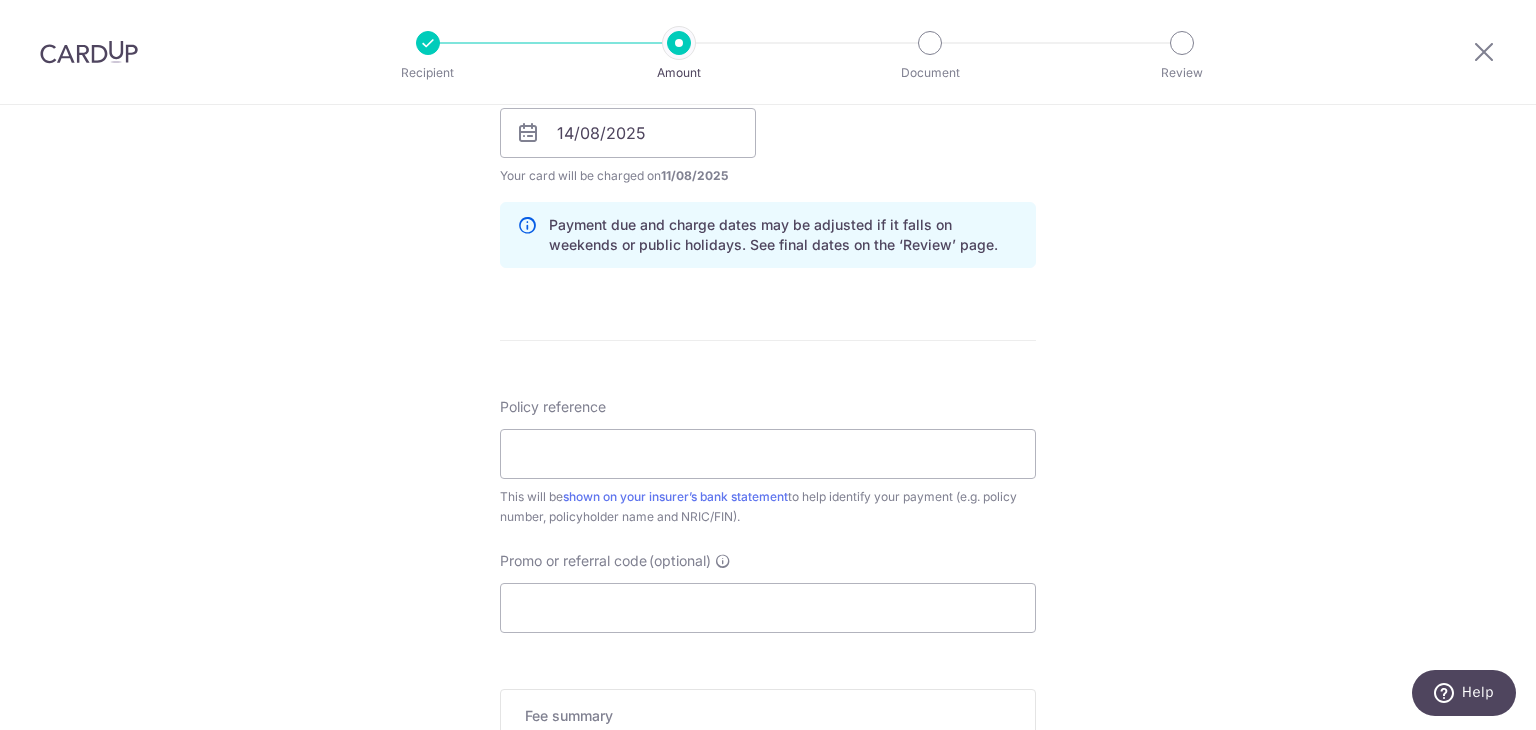scroll, scrollTop: 1000, scrollLeft: 0, axis: vertical 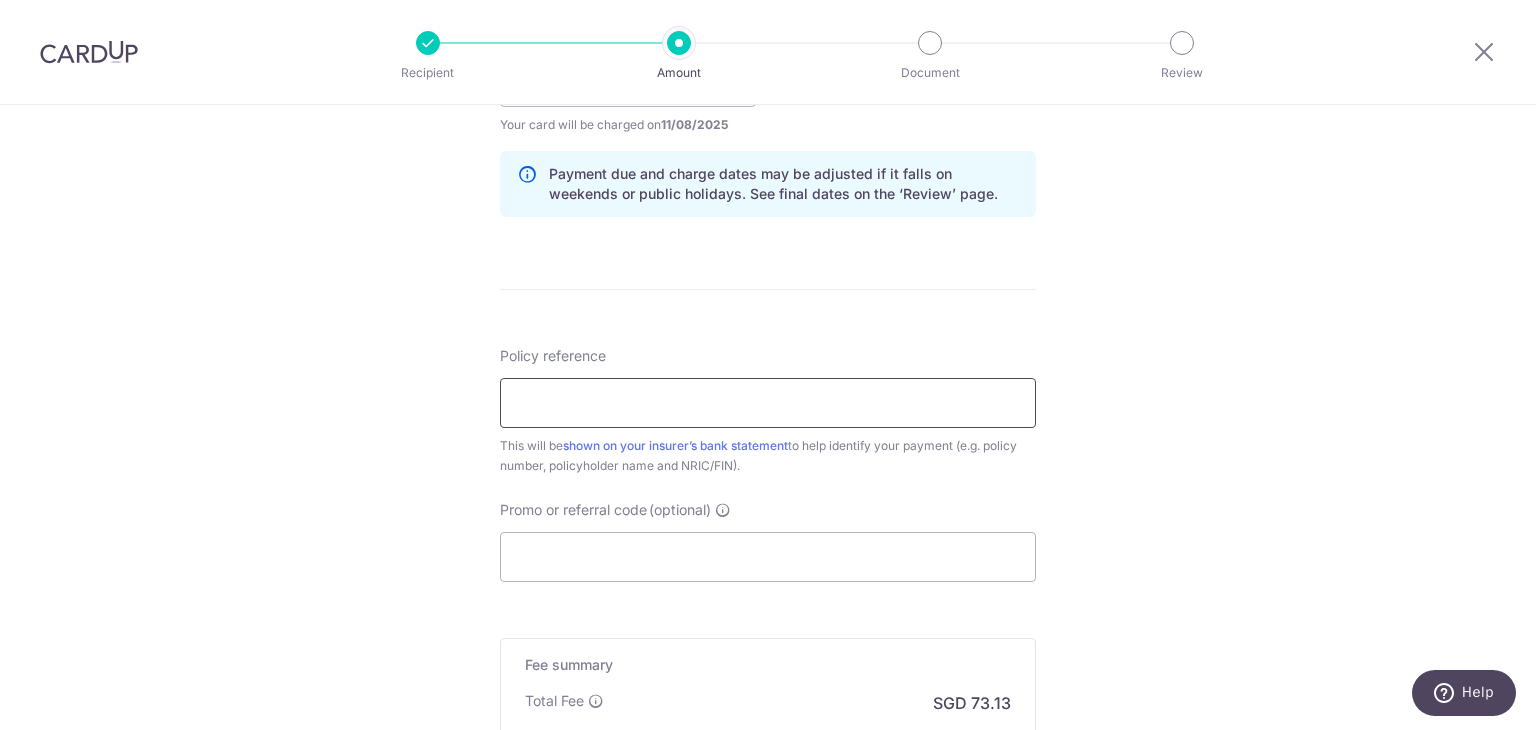 click on "Policy reference" at bounding box center [768, 403] 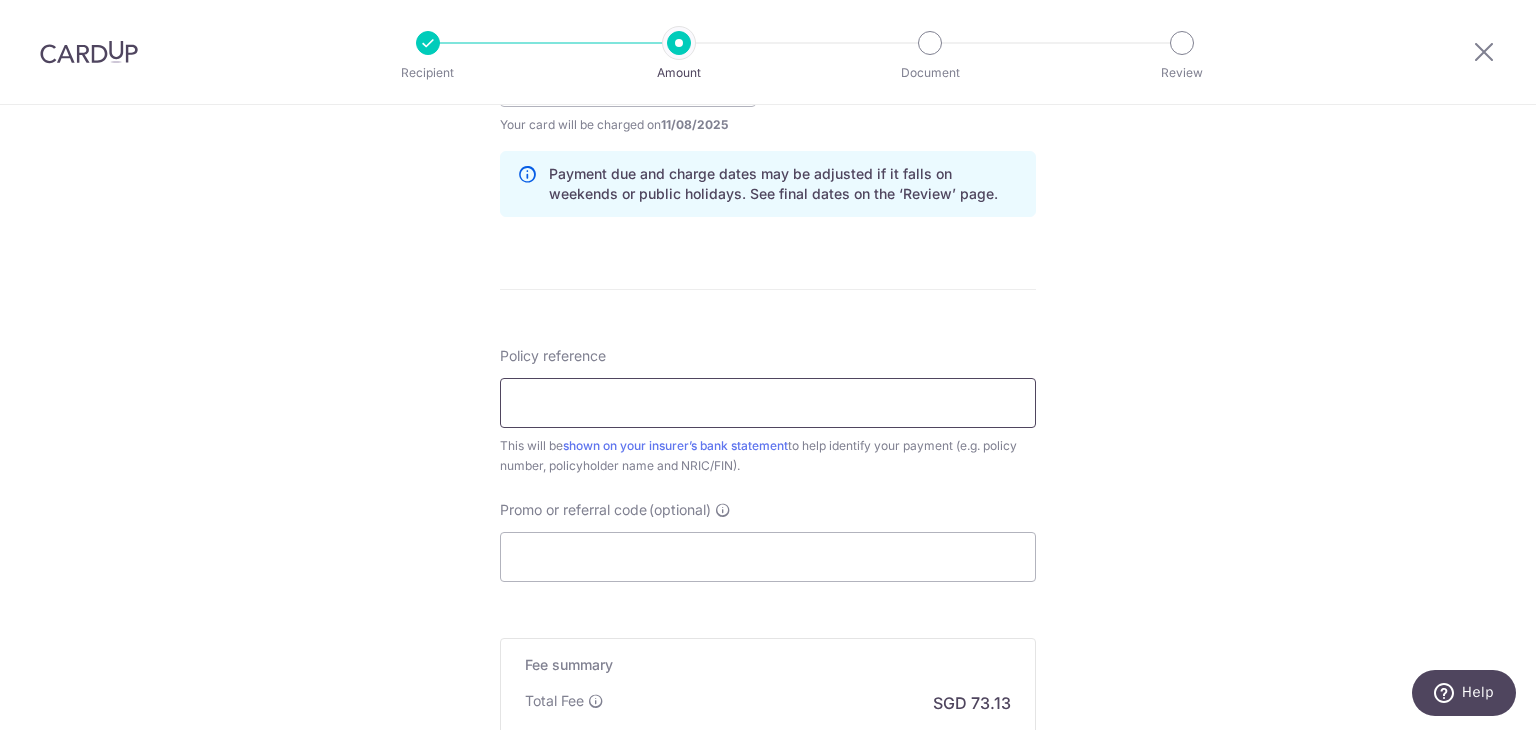 click on "Policy reference" at bounding box center [768, 403] 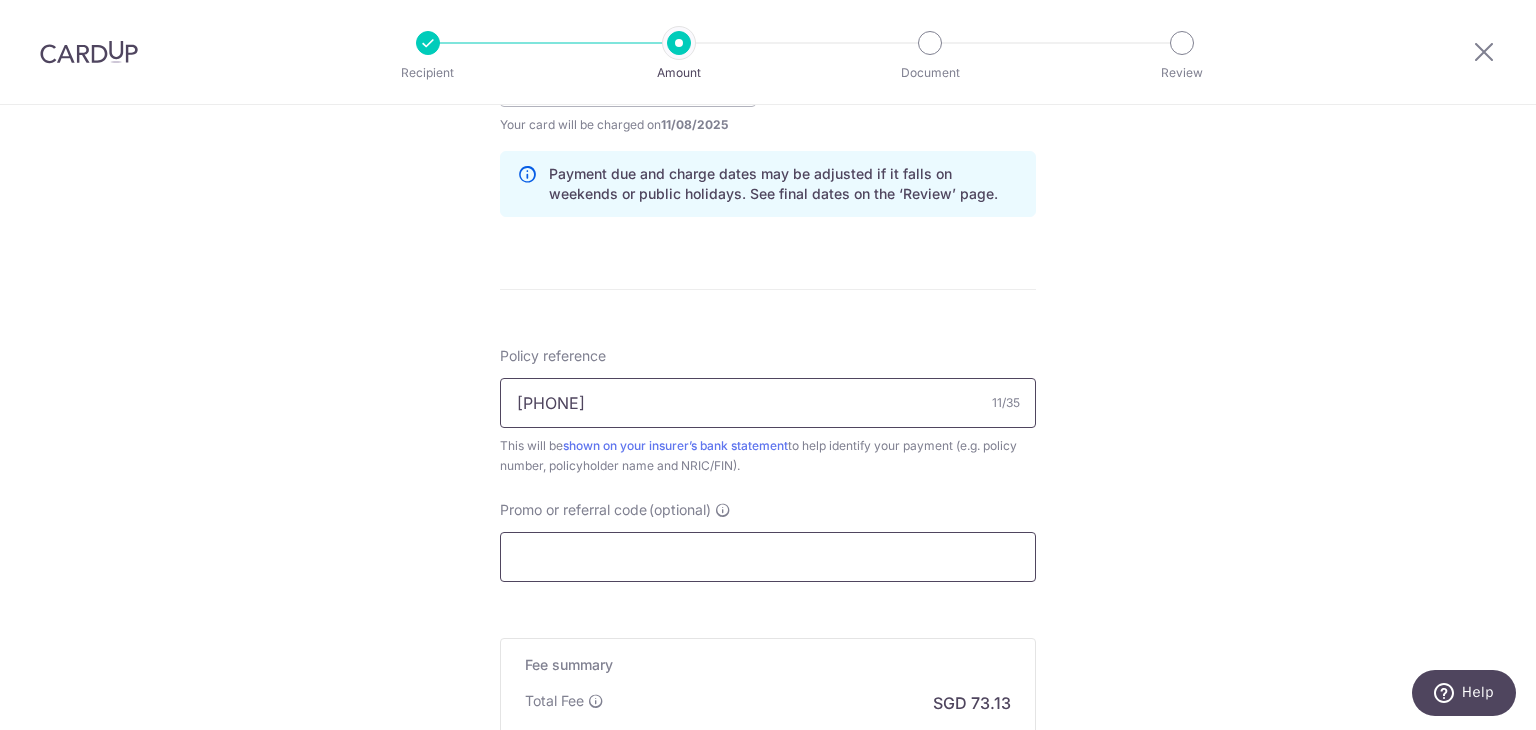 type on "[DATE]" 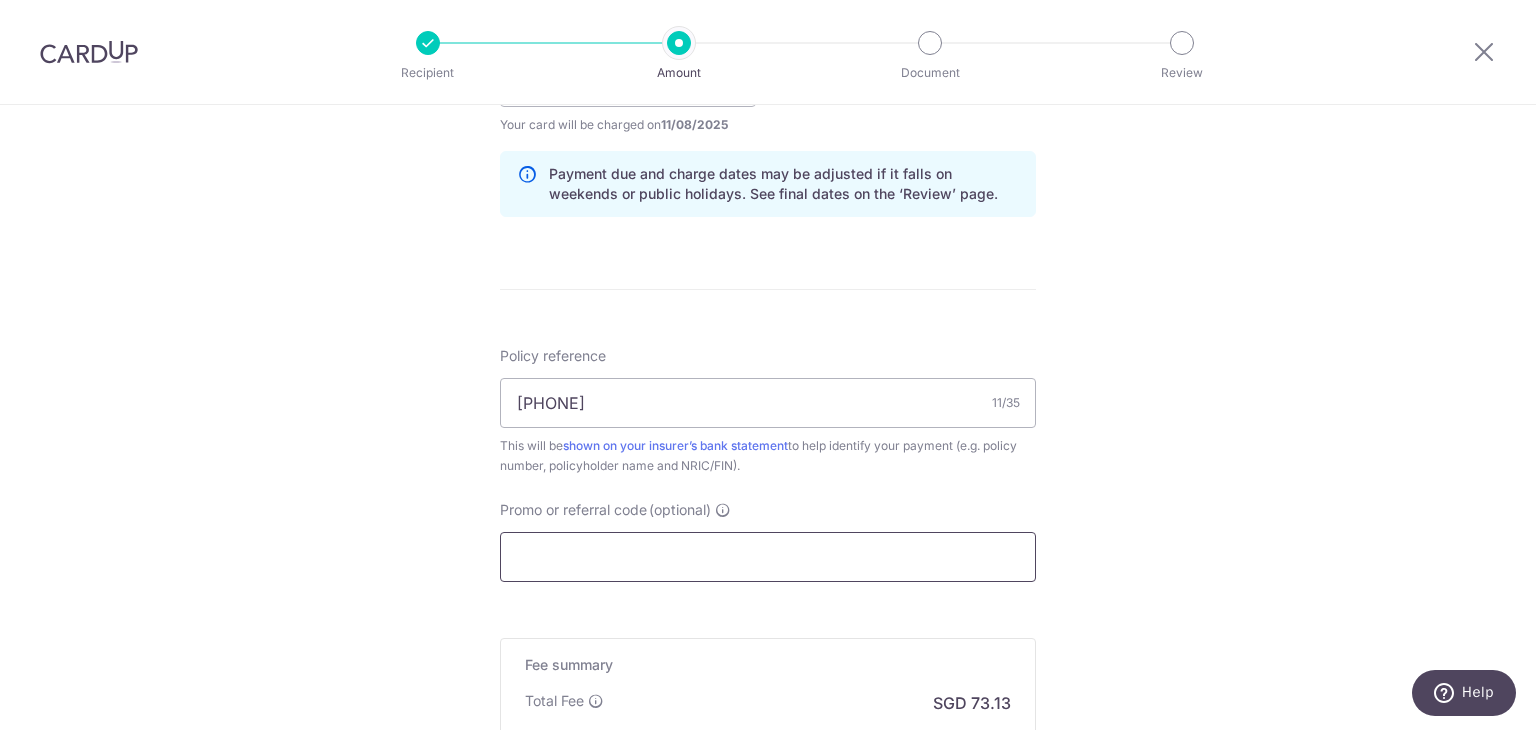 click on "Promo or referral code
(optional)" at bounding box center [768, 557] 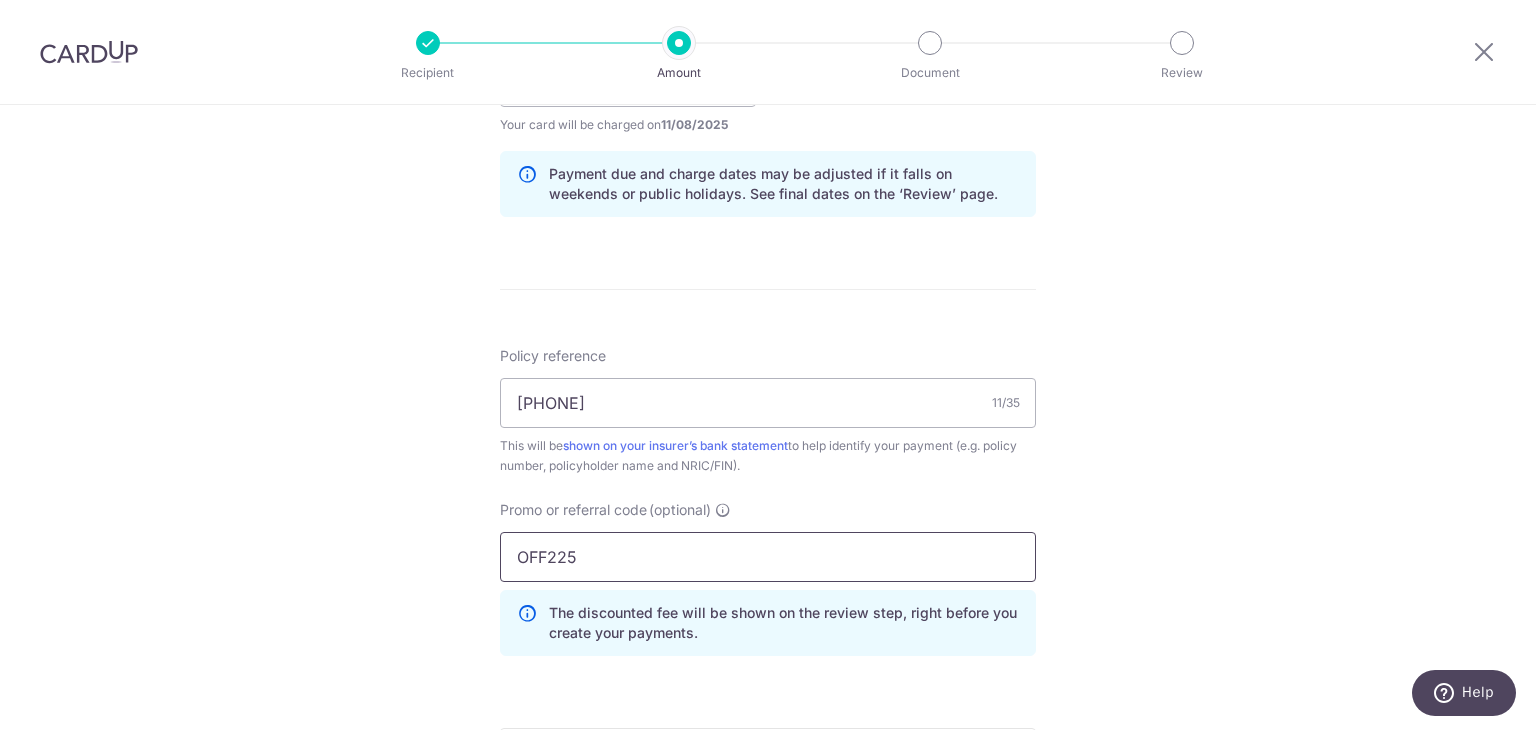 type on "OFF225" 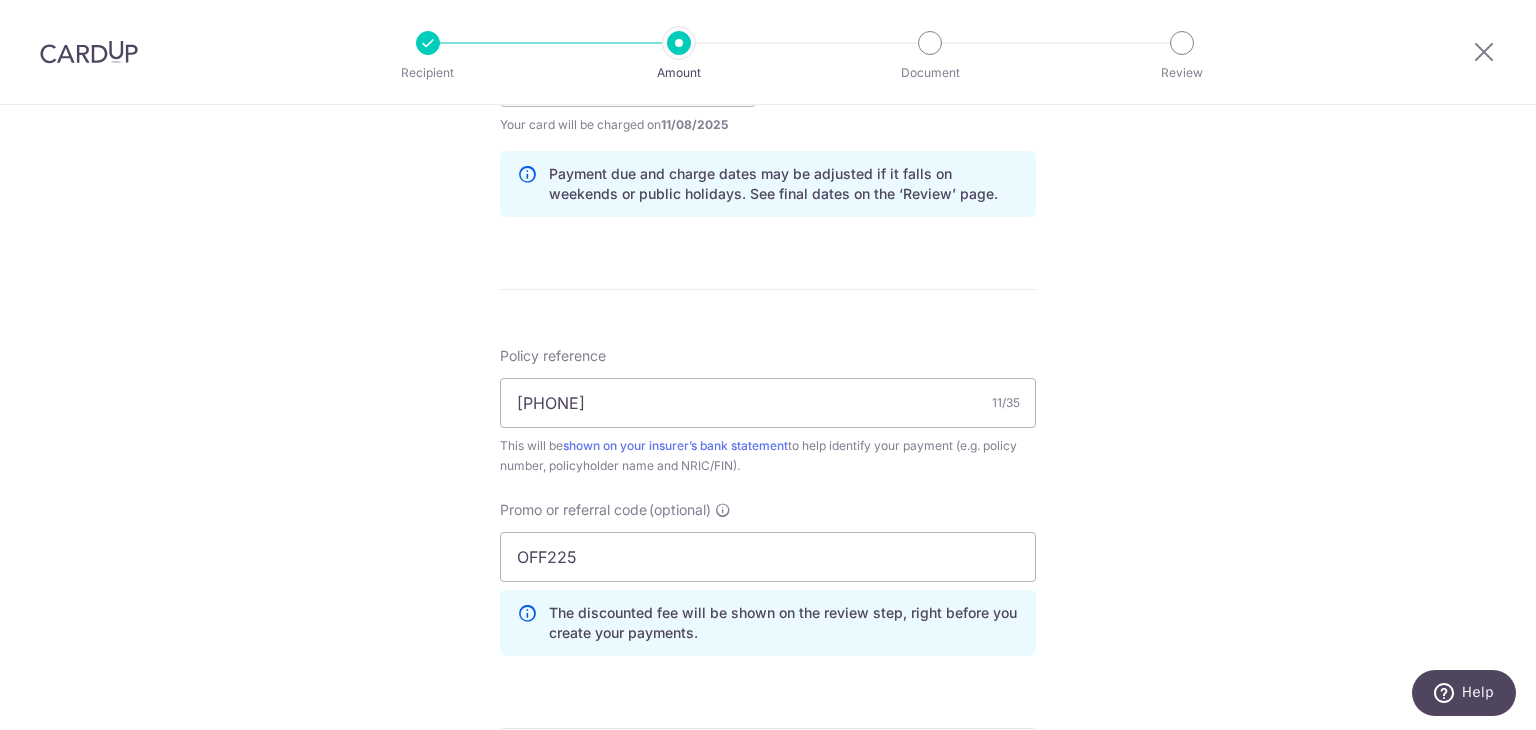 click on "Tell us more about your payment
Enter payment amount
SGD
2,812.50
2812.50
Select Card
**** 6640
Add credit card
Your Cards
**** 1843
**** 6640
Secure 256-bit SSL
Text
New card details
Card
Secure 256-bit SSL" at bounding box center (768, 95) 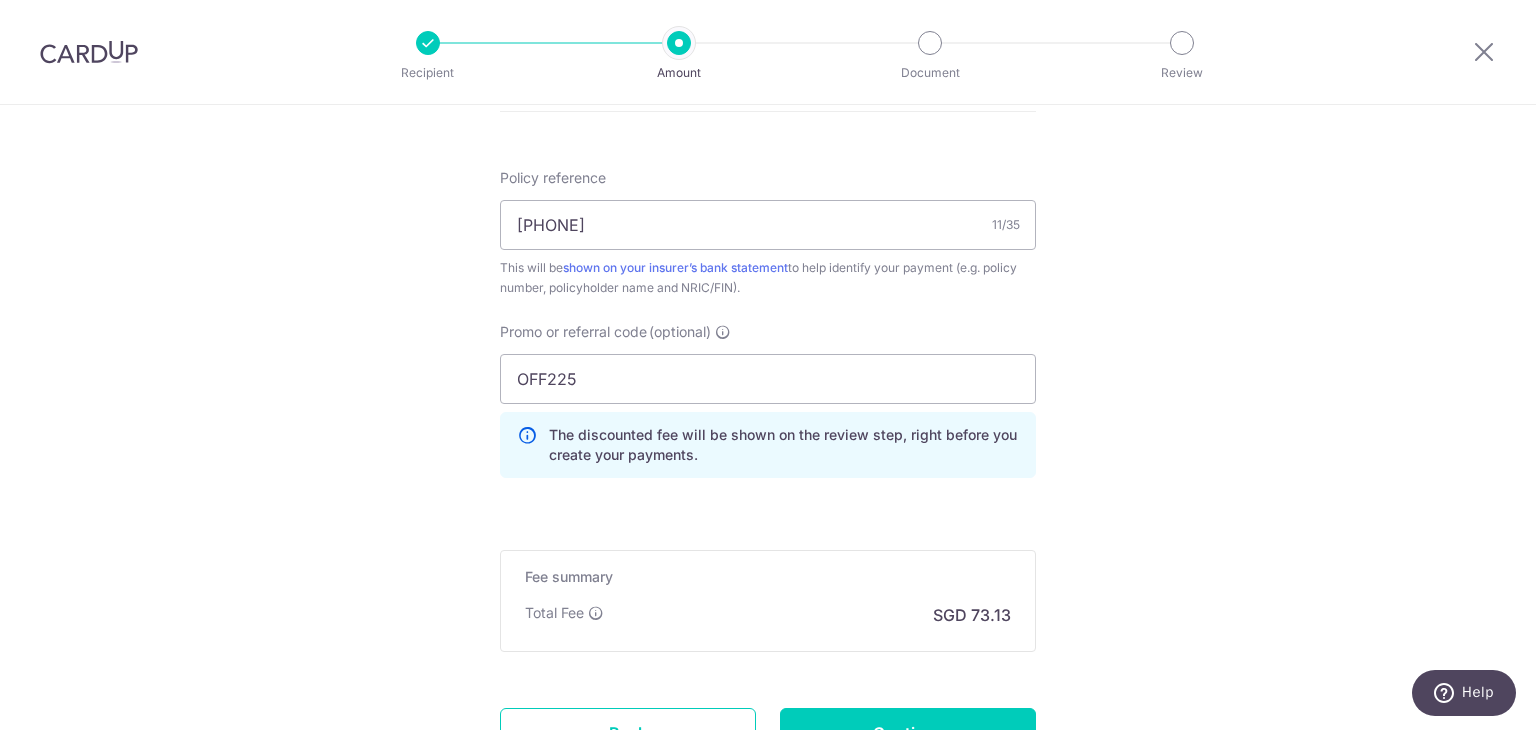scroll, scrollTop: 1300, scrollLeft: 0, axis: vertical 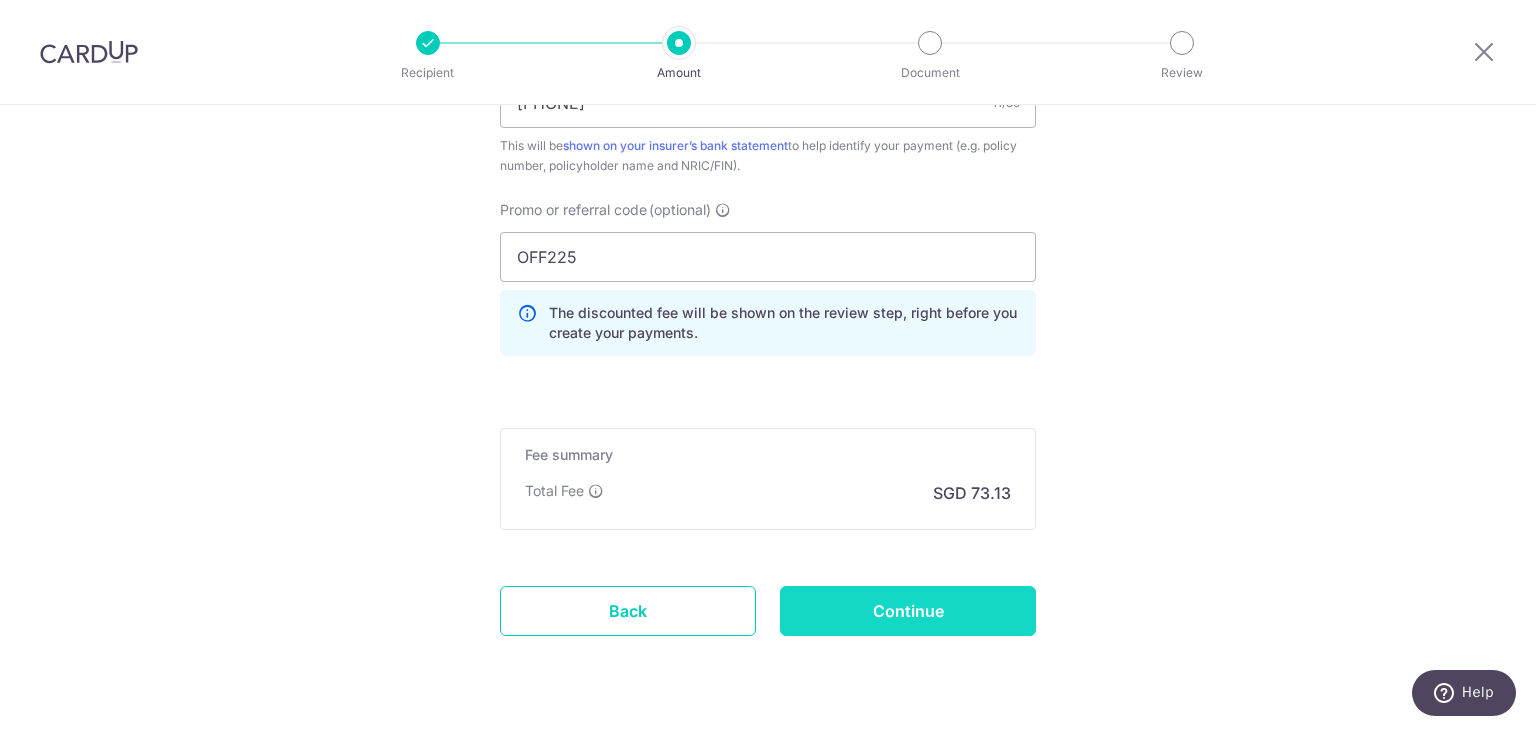 click on "Continue" at bounding box center [908, 611] 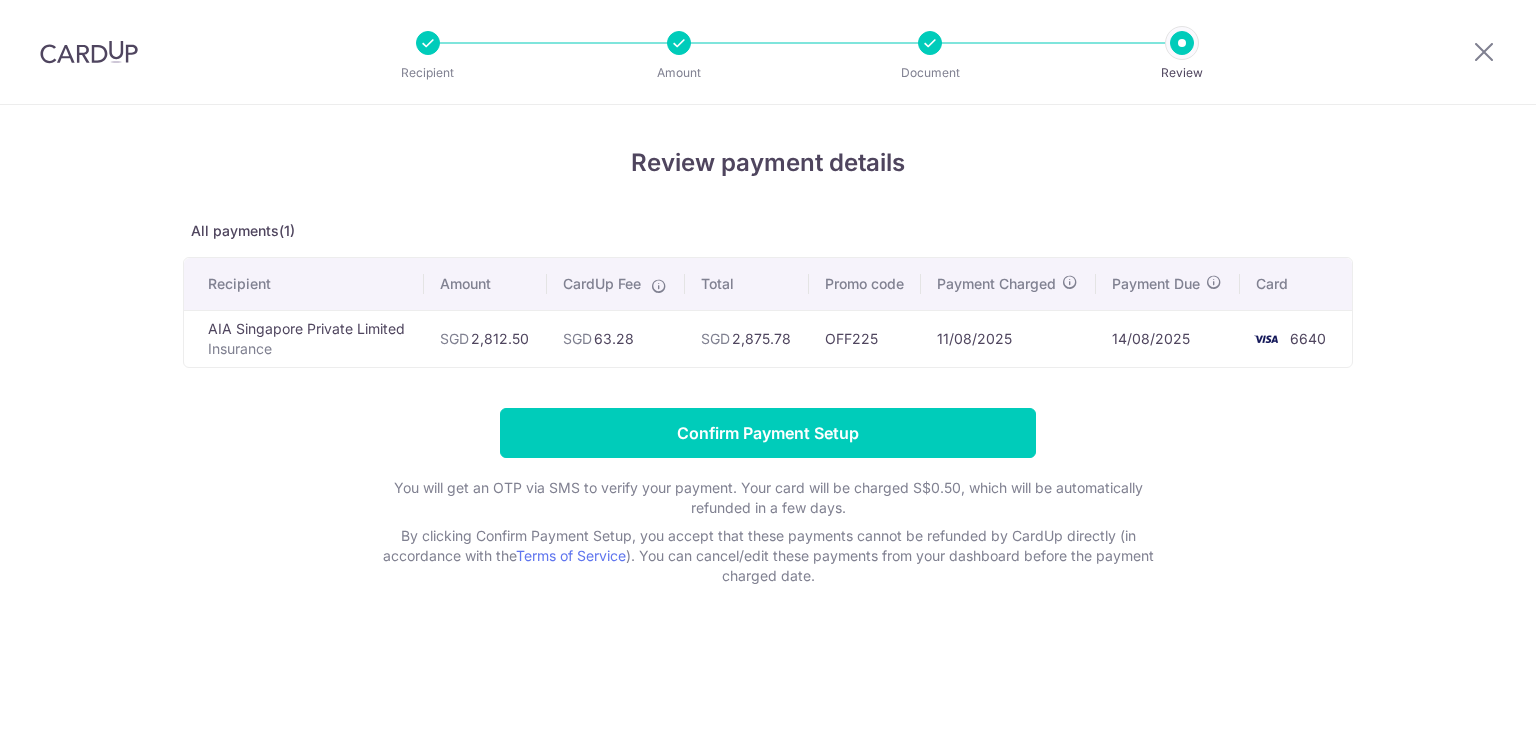 scroll, scrollTop: 0, scrollLeft: 0, axis: both 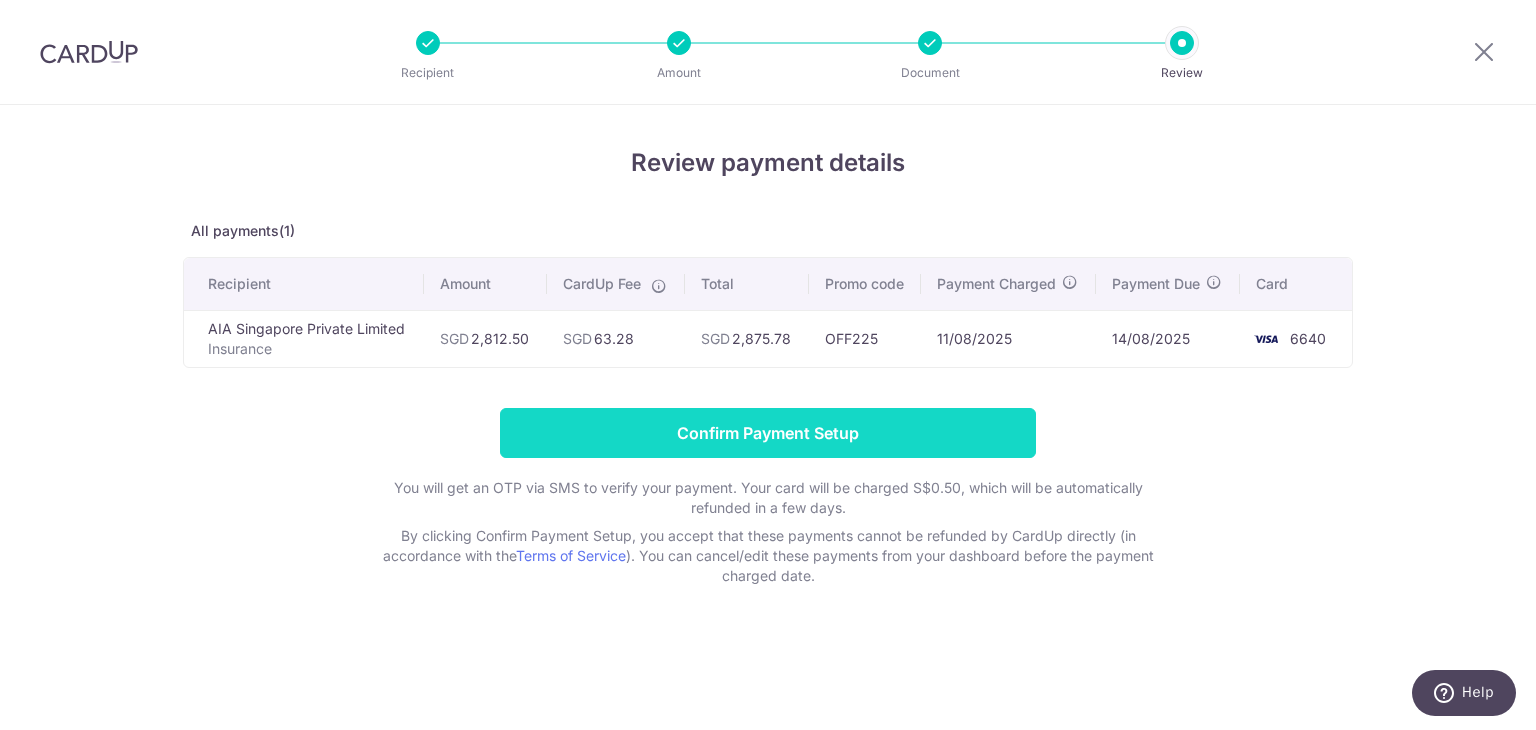 click on "Confirm Payment Setup" at bounding box center (768, 433) 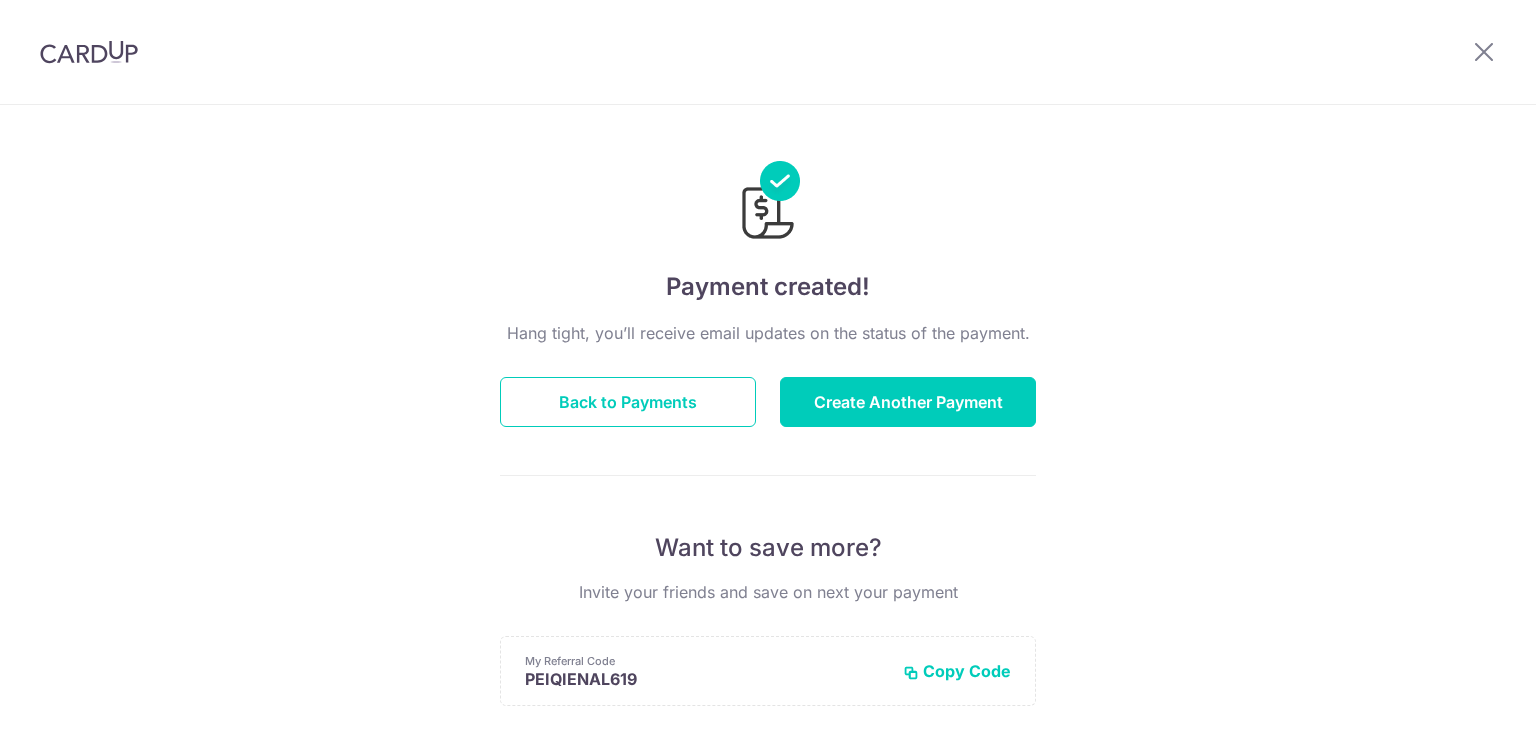 scroll, scrollTop: 0, scrollLeft: 0, axis: both 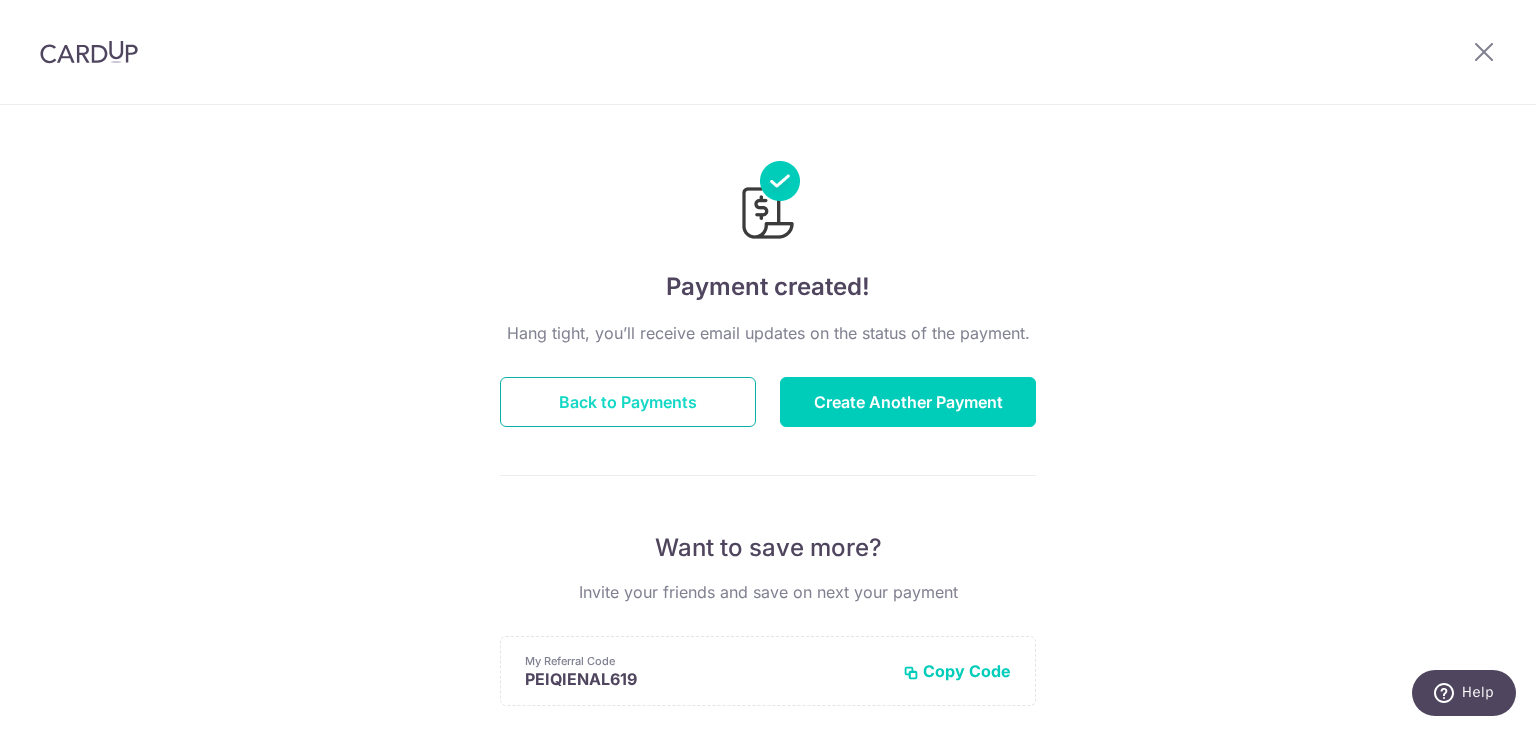click on "Back to Payments" at bounding box center (628, 402) 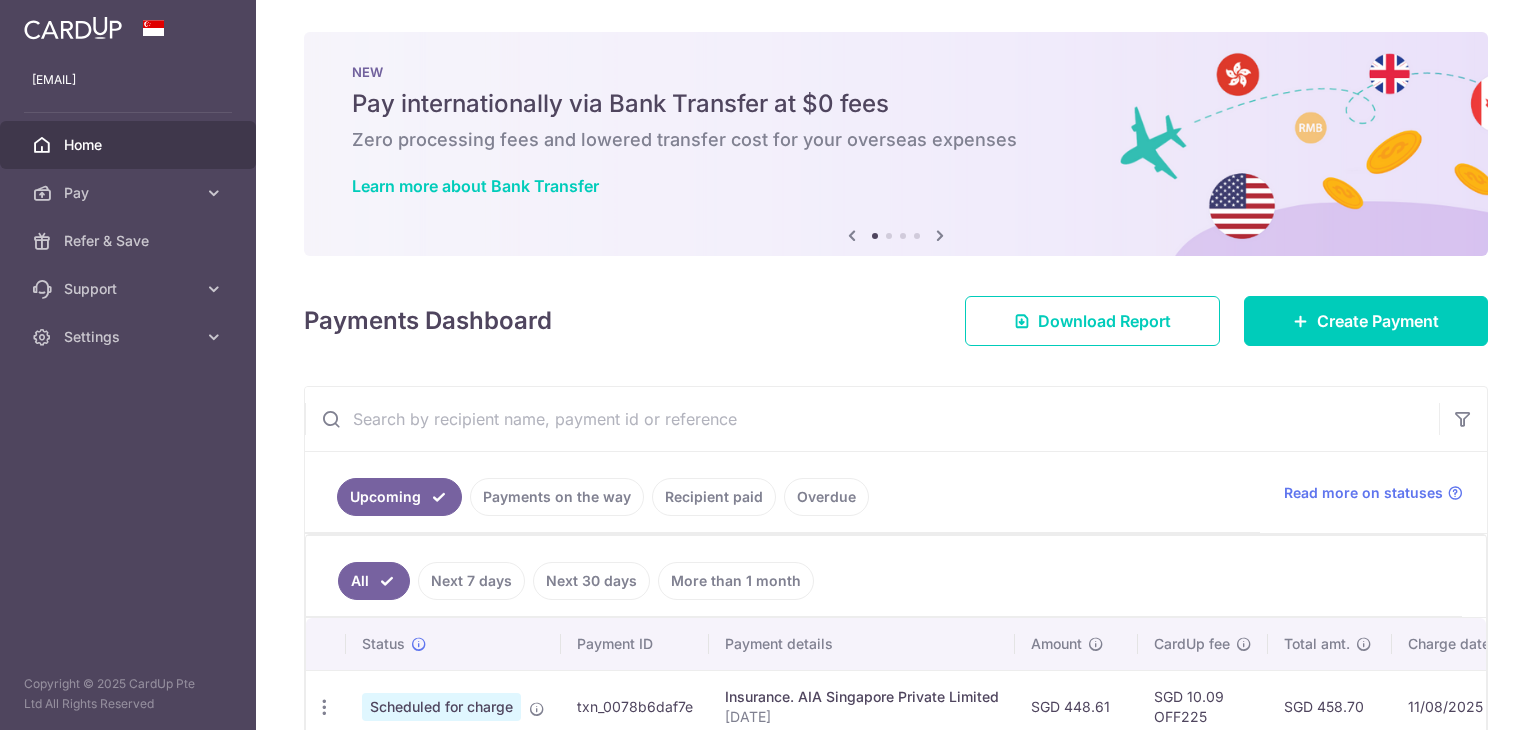 scroll, scrollTop: 0, scrollLeft: 0, axis: both 